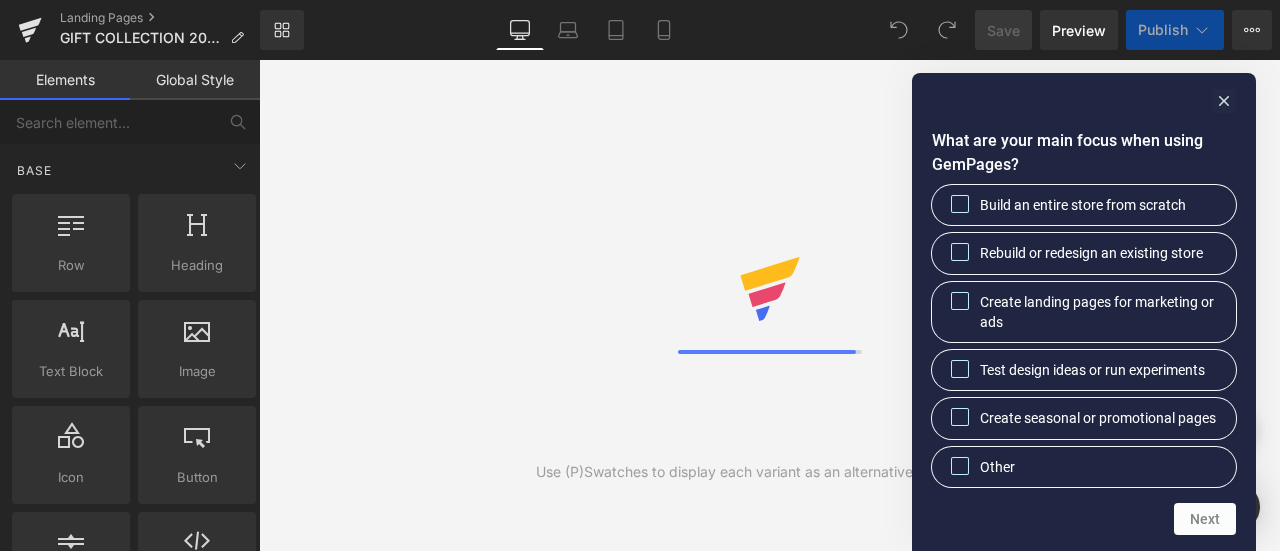 scroll, scrollTop: 0, scrollLeft: 0, axis: both 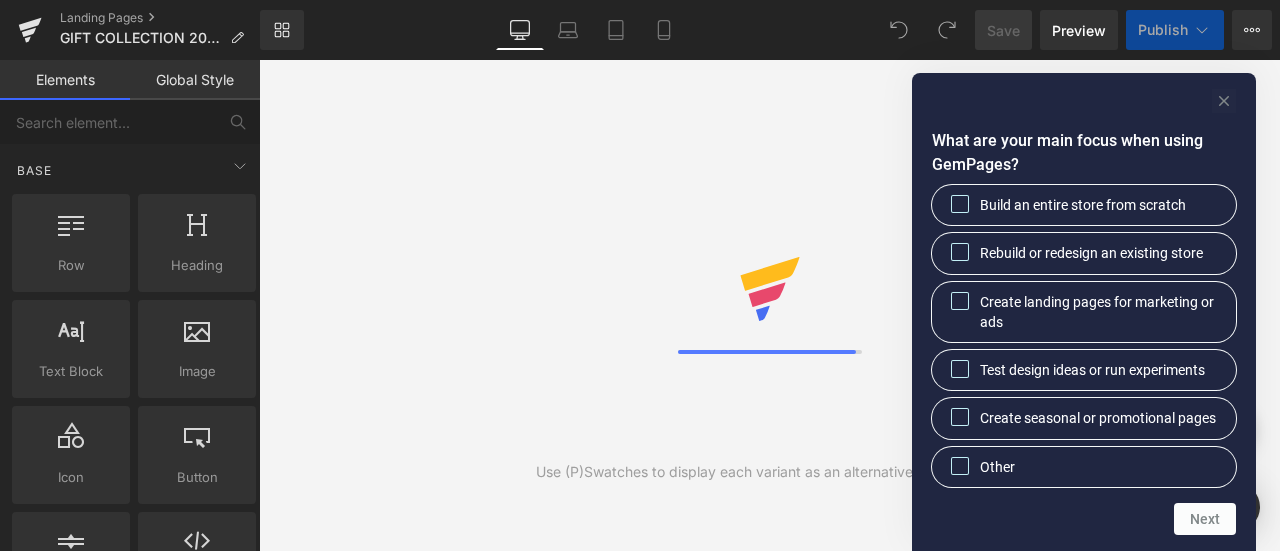 click 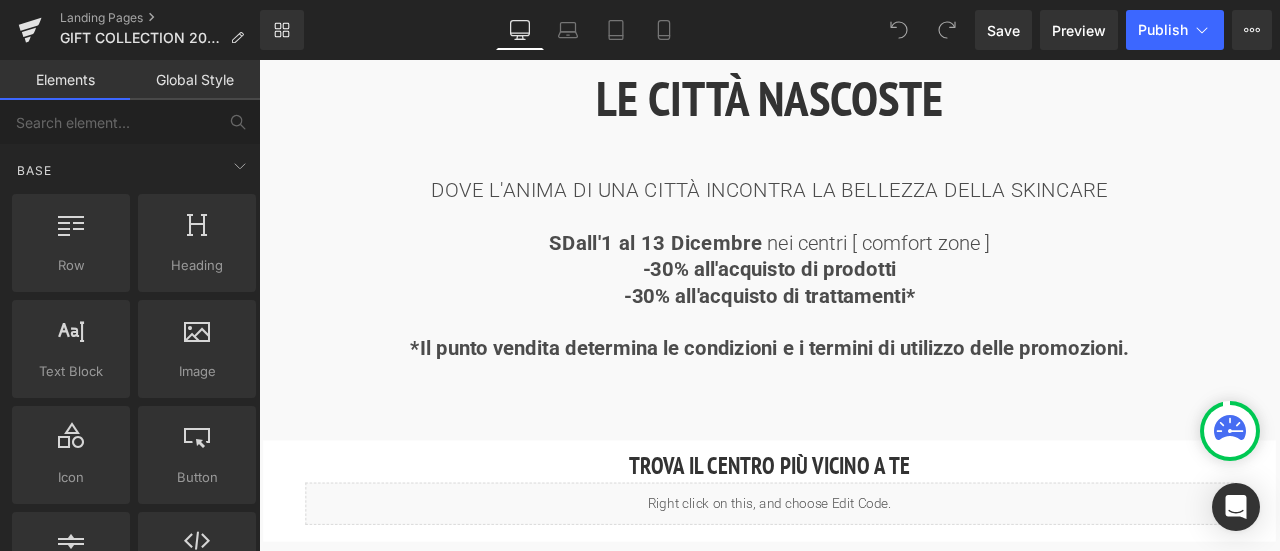 scroll, scrollTop: 1200, scrollLeft: 0, axis: vertical 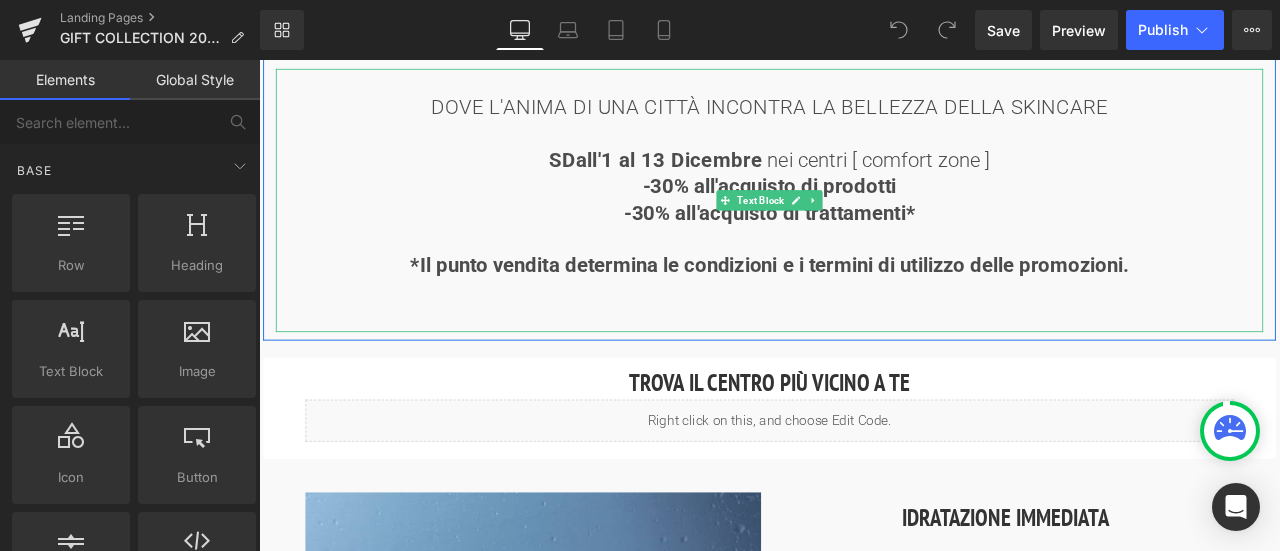 click on "SDall'1 al 13 Dicembre" at bounding box center [728, 179] 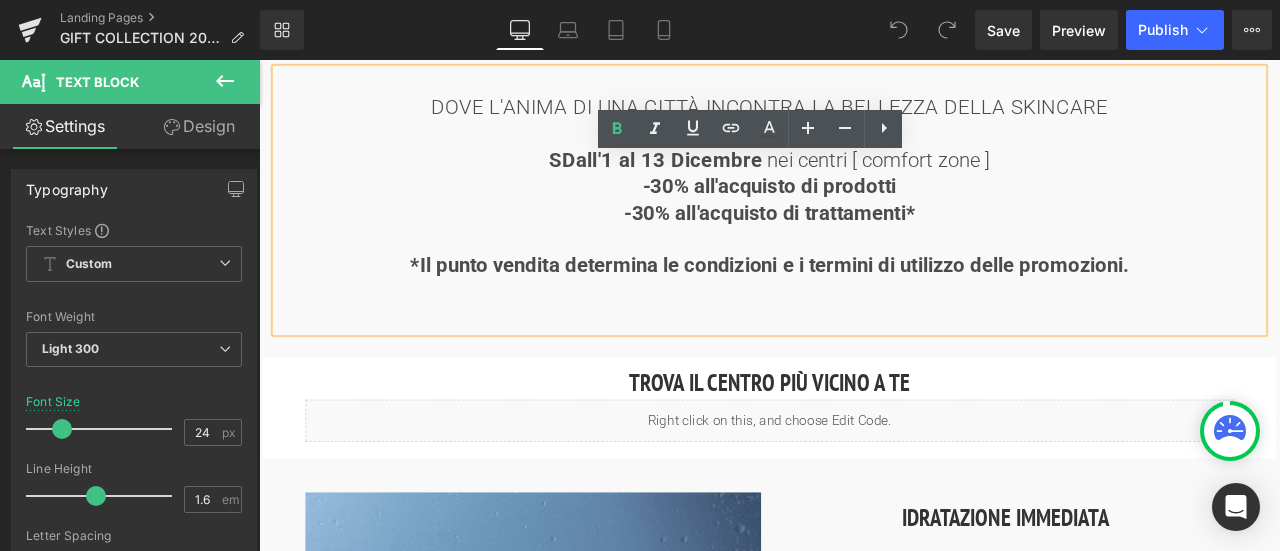 click at bounding box center (864, 273) 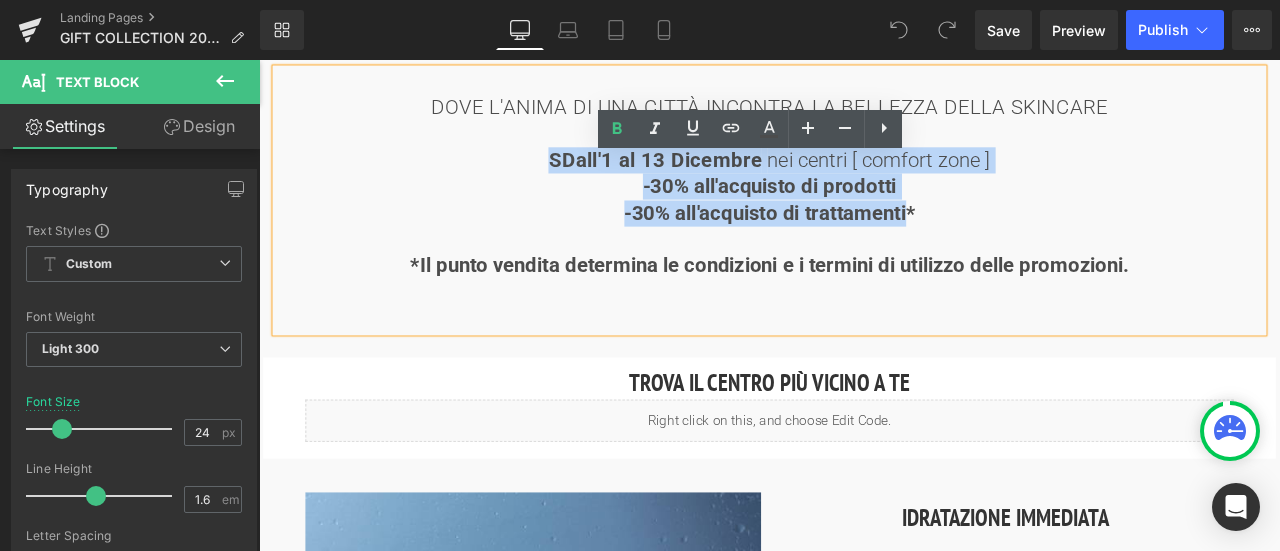 drag, startPoint x: 1019, startPoint y: 242, endPoint x: 601, endPoint y: 181, distance: 422.42752 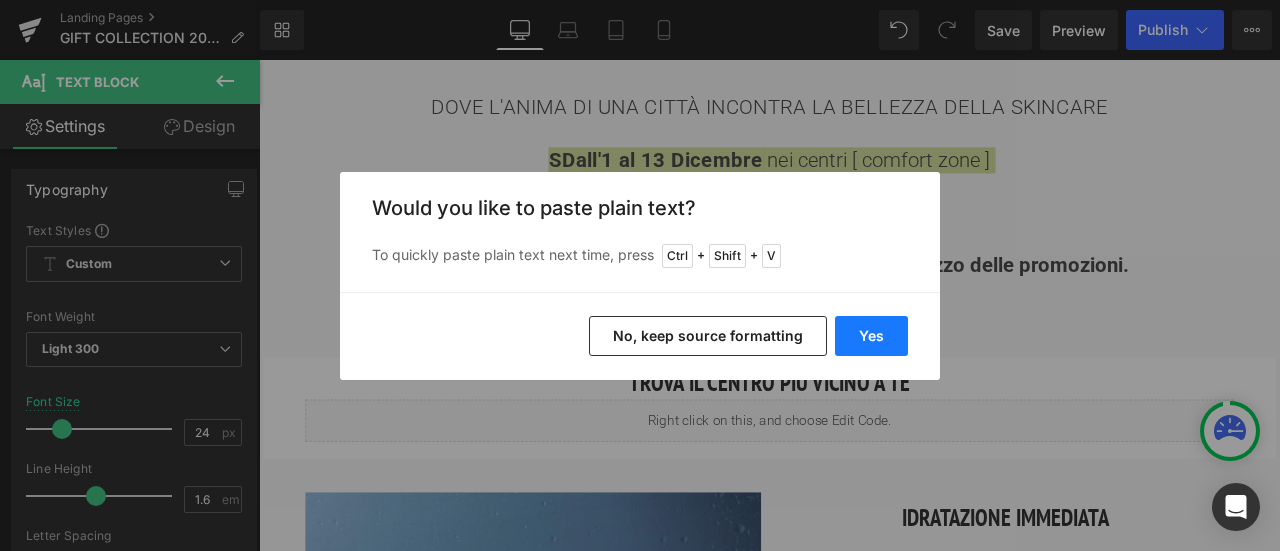 click on "Yes" at bounding box center [871, 336] 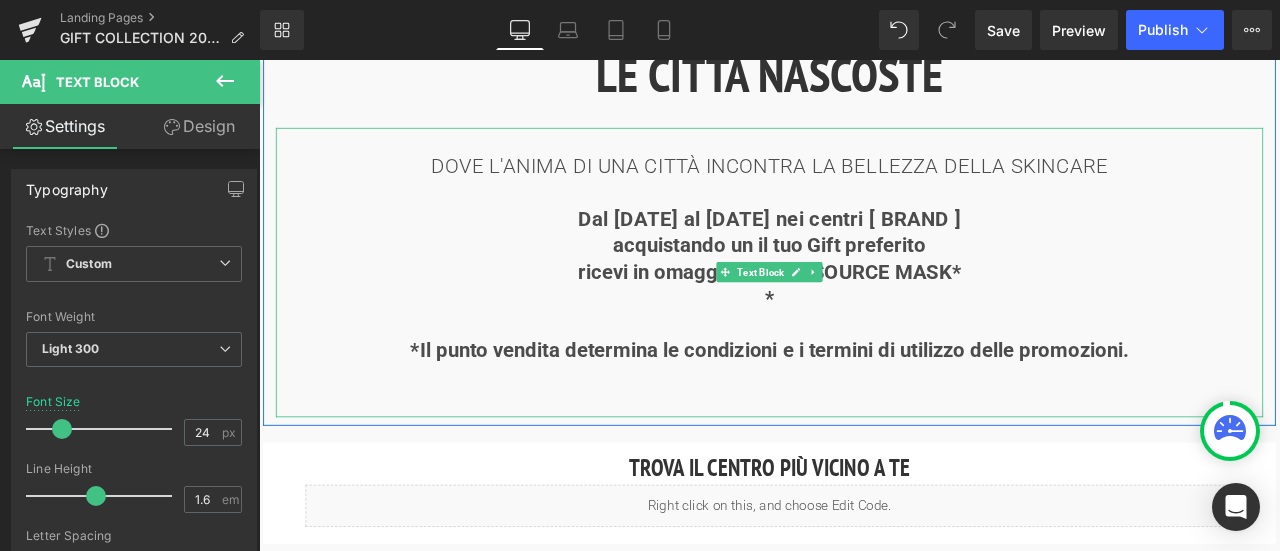 scroll, scrollTop: 1100, scrollLeft: 0, axis: vertical 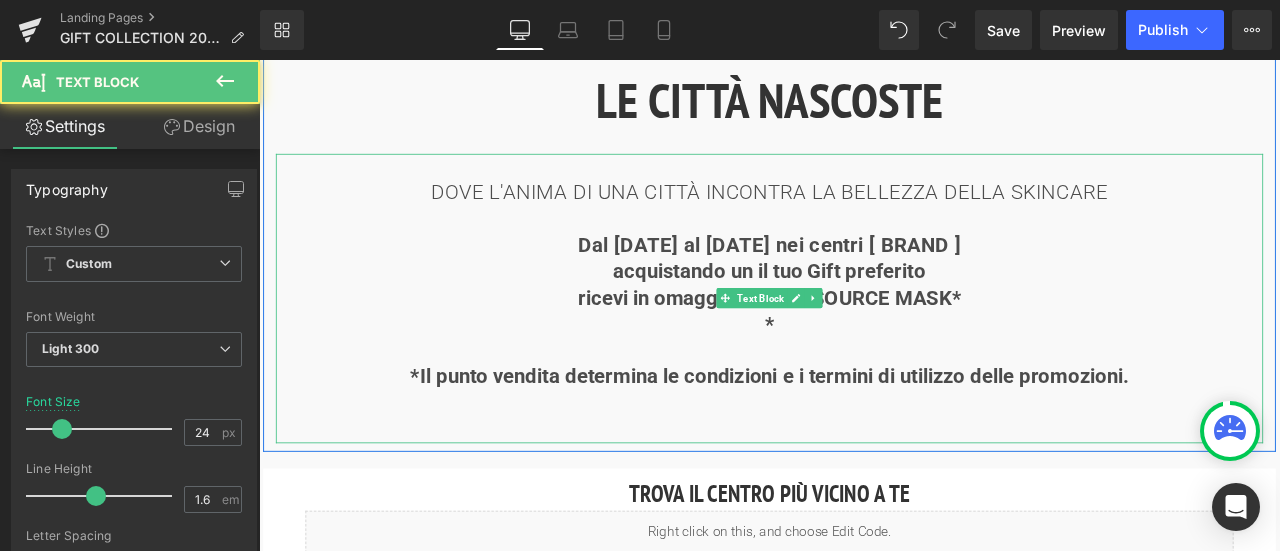 drag, startPoint x: 837, startPoint y: 280, endPoint x: 1144, endPoint y: 280, distance: 307 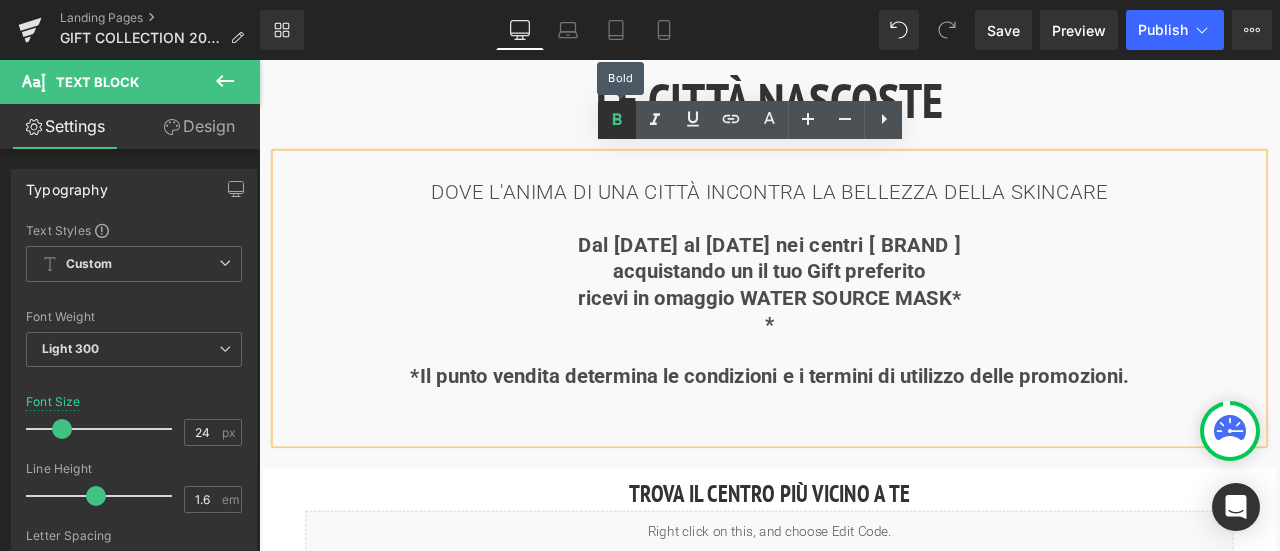 click 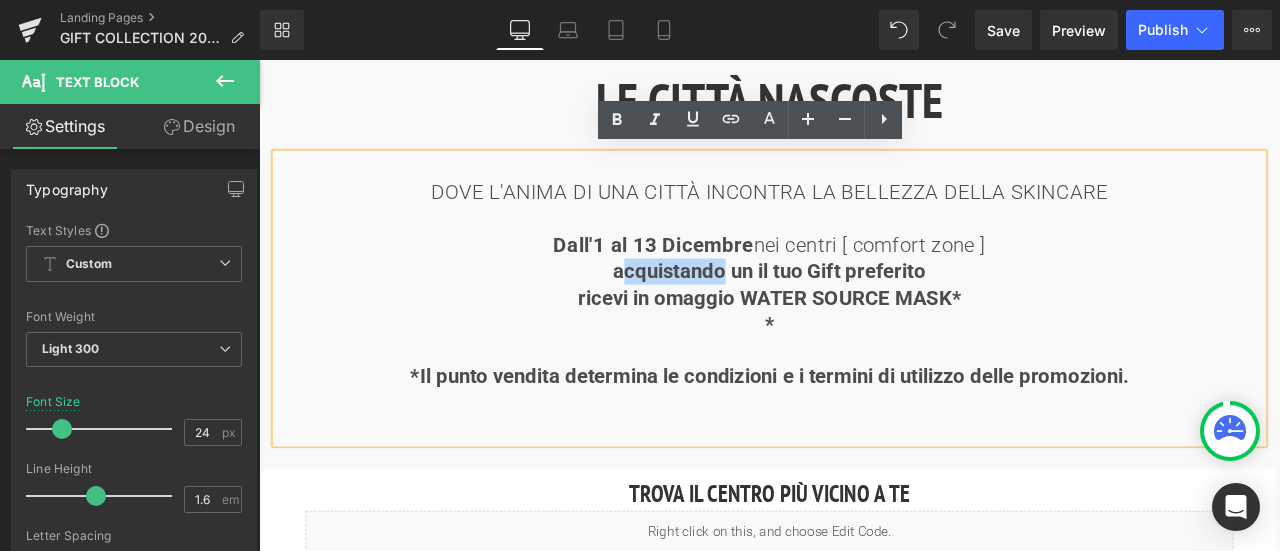 drag, startPoint x: 685, startPoint y: 306, endPoint x: 807, endPoint y: 321, distance: 122.91867 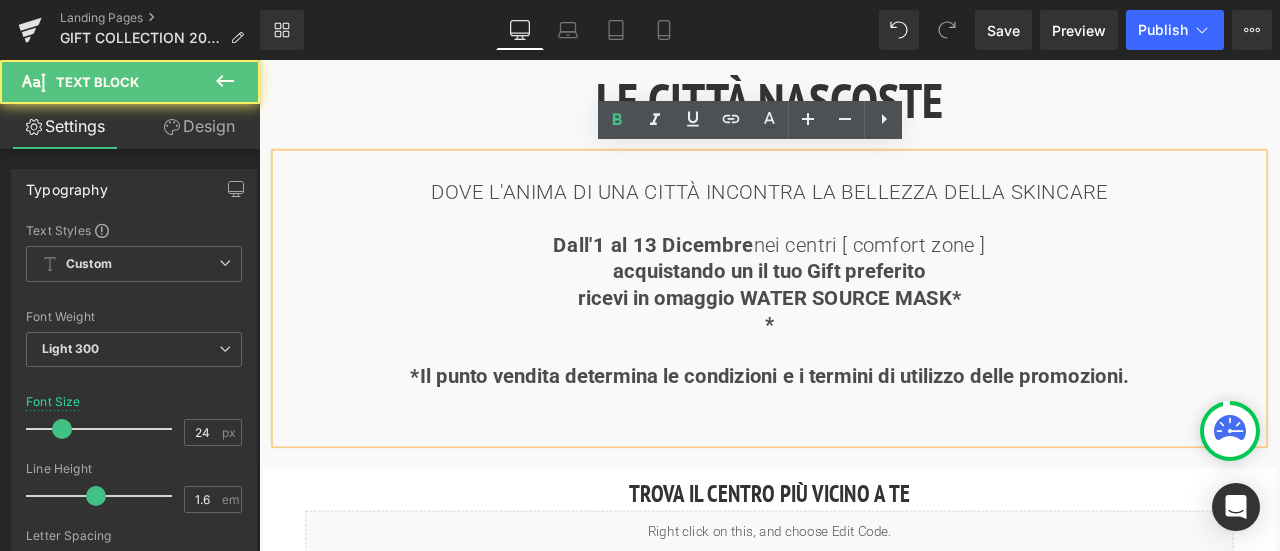 click on "acquistando un il tuo Gift preferito" at bounding box center [864, 310] 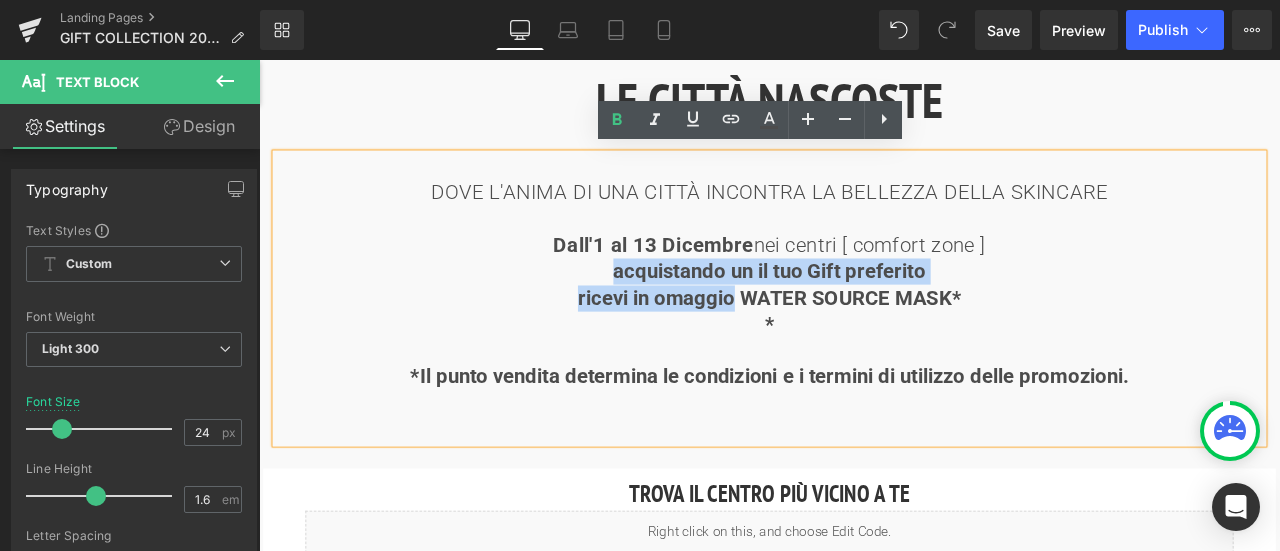 drag, startPoint x: 660, startPoint y: 307, endPoint x: 821, endPoint y: 332, distance: 162.92943 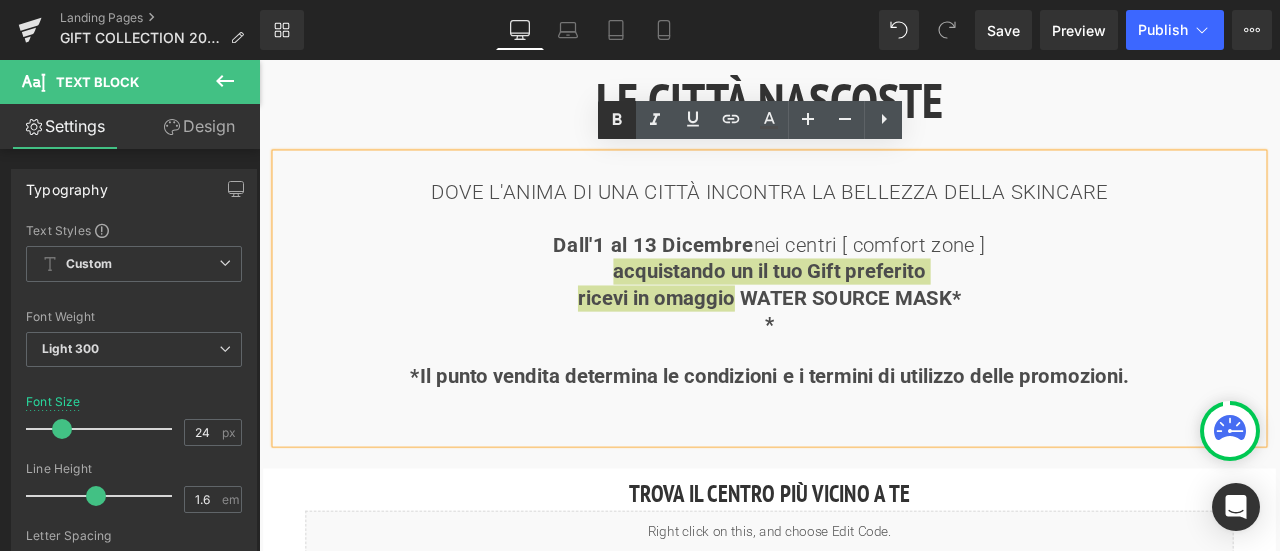 click 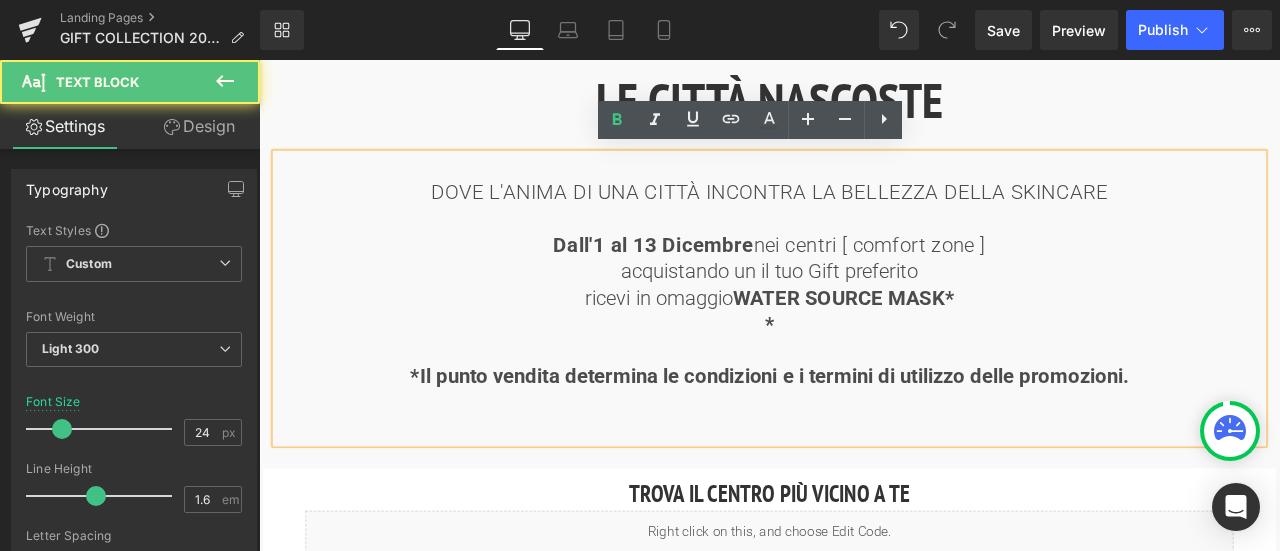 drag, startPoint x: 852, startPoint y: 362, endPoint x: 878, endPoint y: 364, distance: 26.076809 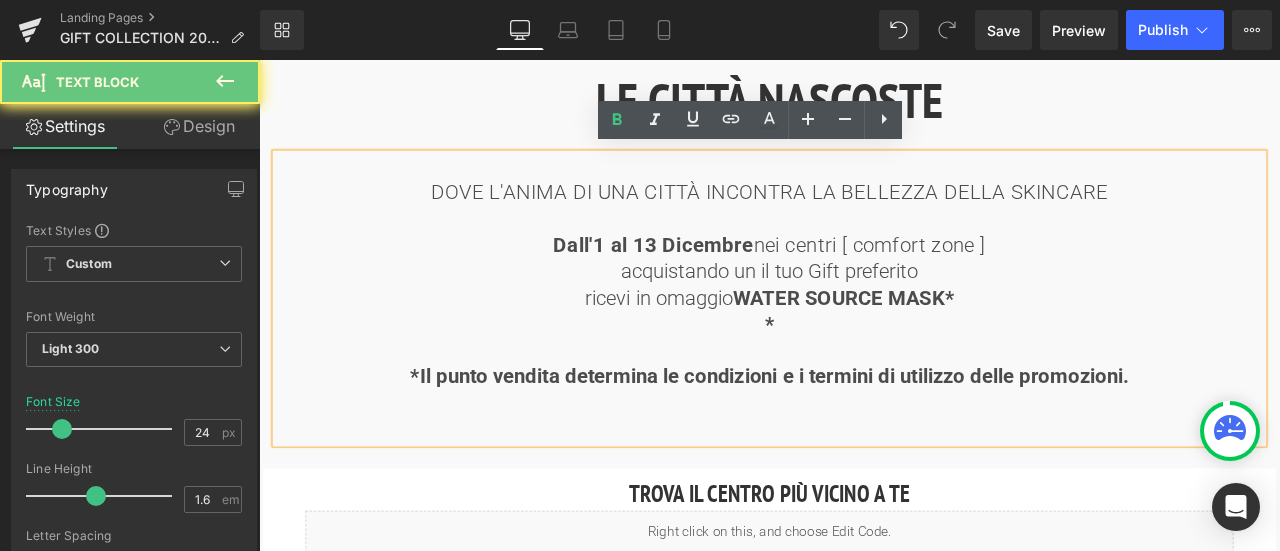 click on "*" at bounding box center [864, 373] 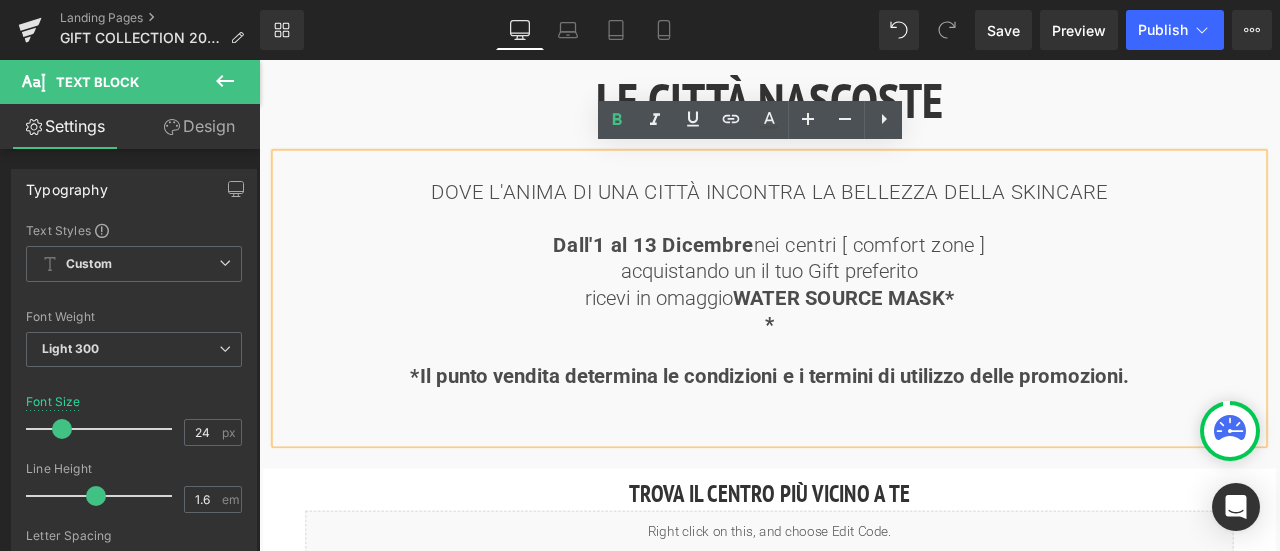 type 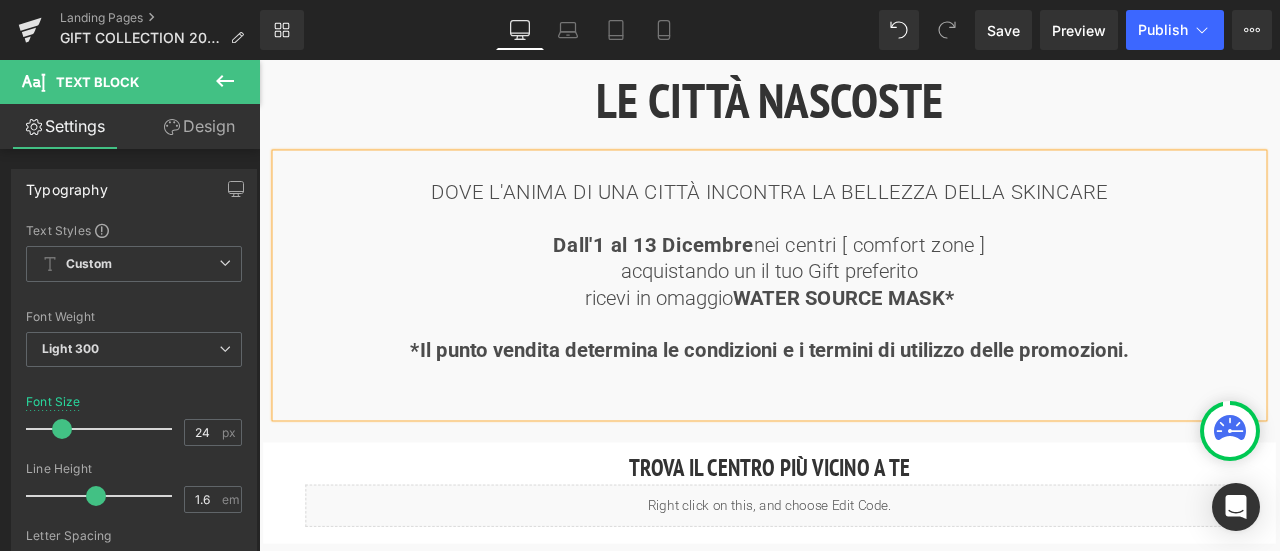 click at bounding box center [864, 435] 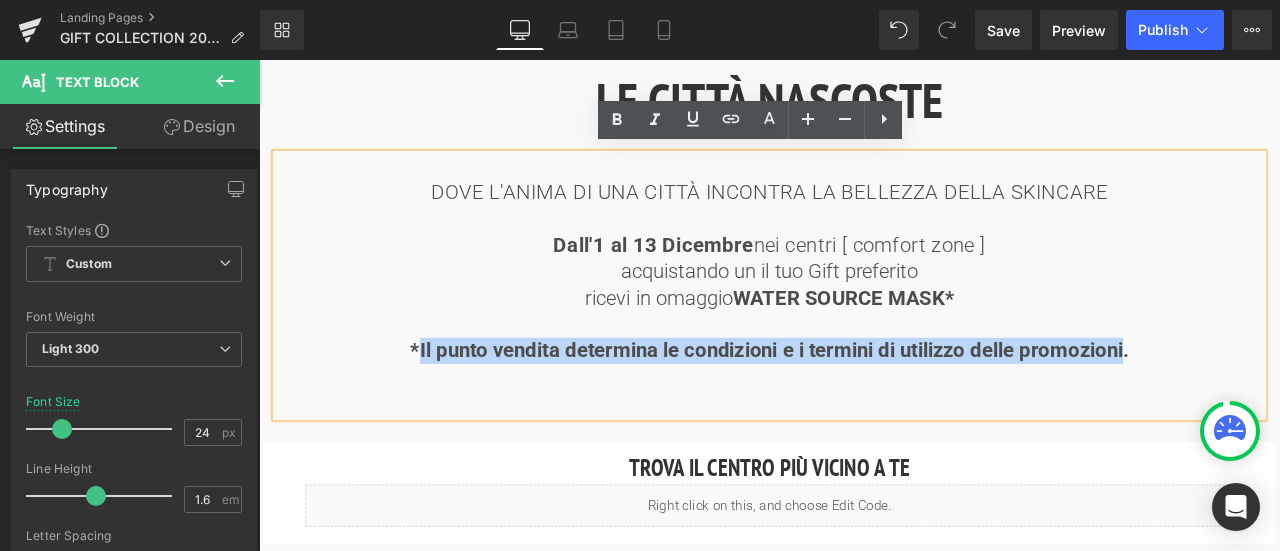 drag, startPoint x: 440, startPoint y: 399, endPoint x: 1276, endPoint y: 397, distance: 836.0024 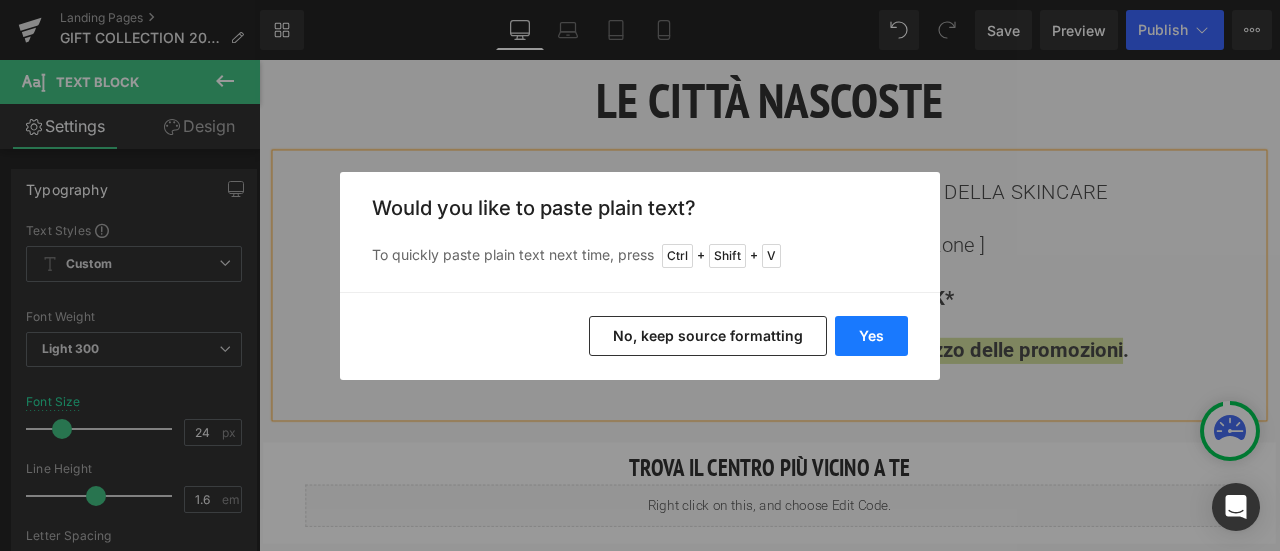 click on "Yes" at bounding box center (871, 336) 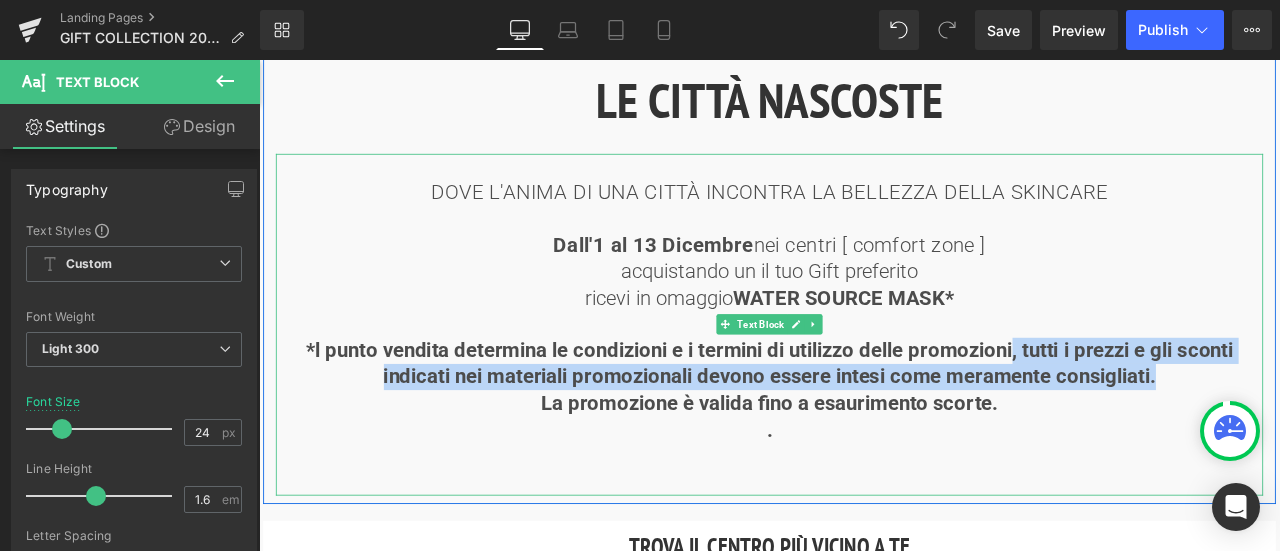 drag, startPoint x: 1315, startPoint y: 433, endPoint x: 1149, endPoint y: 397, distance: 169.85876 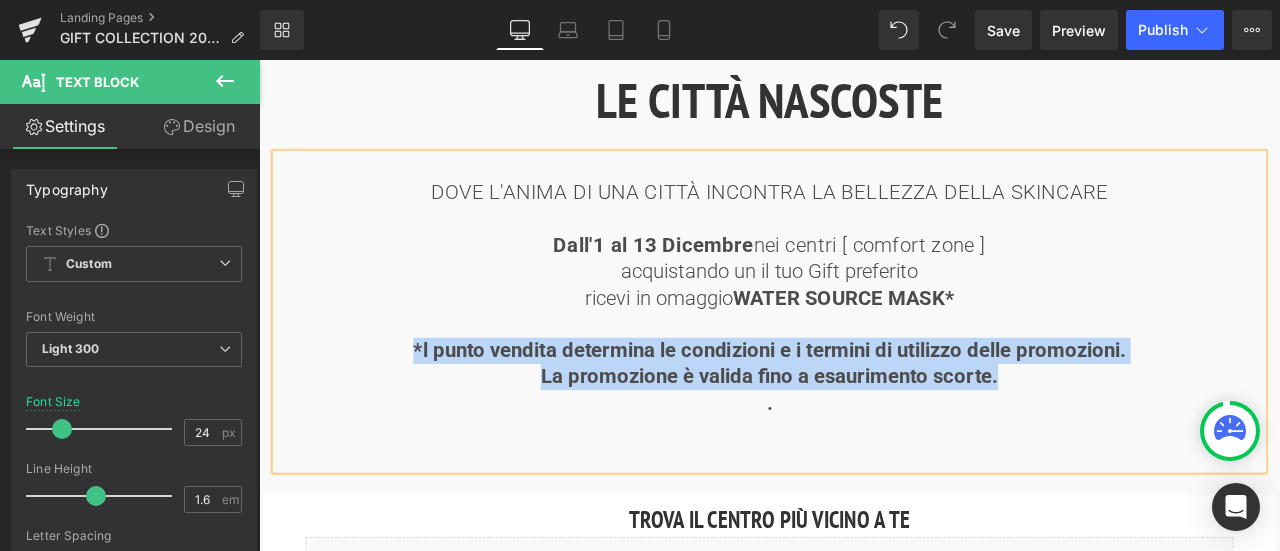 drag, startPoint x: 1175, startPoint y: 436, endPoint x: 418, endPoint y: 398, distance: 757.9532 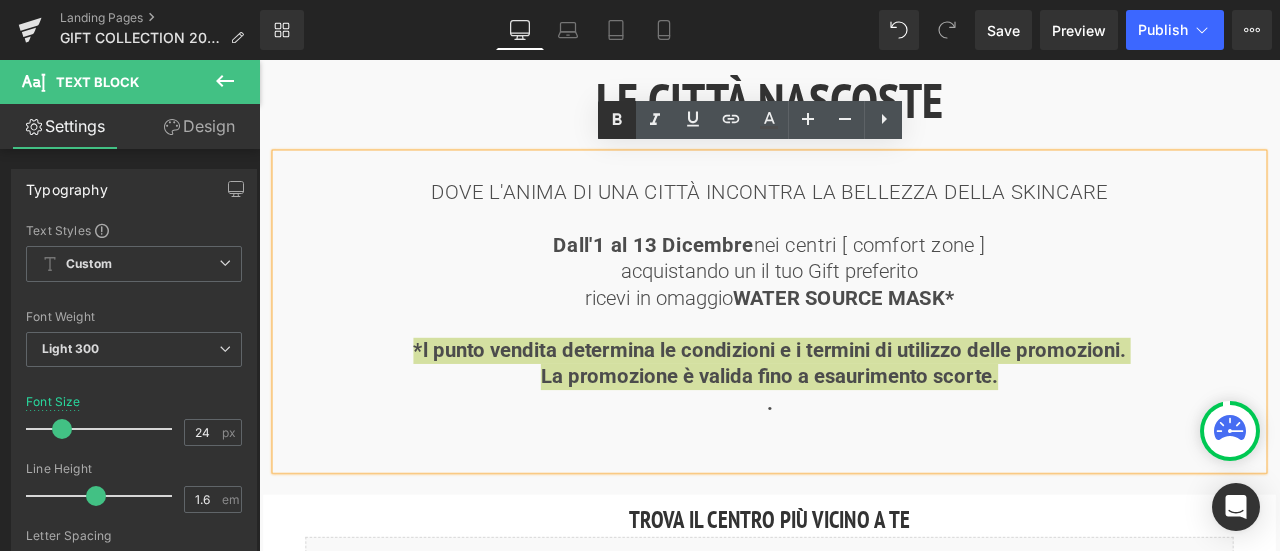click 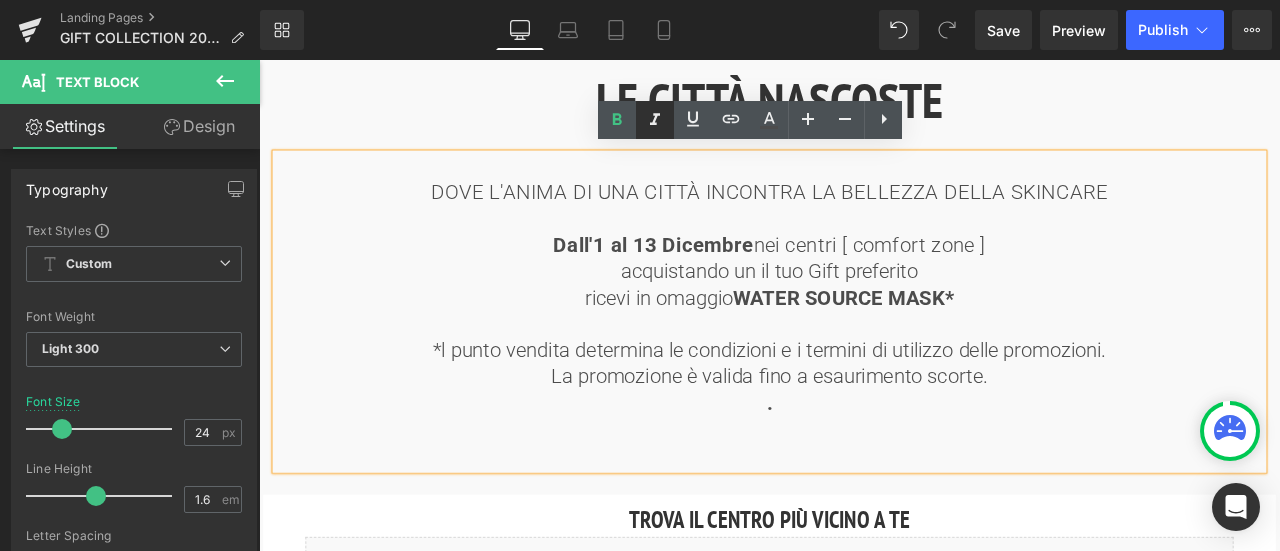 click 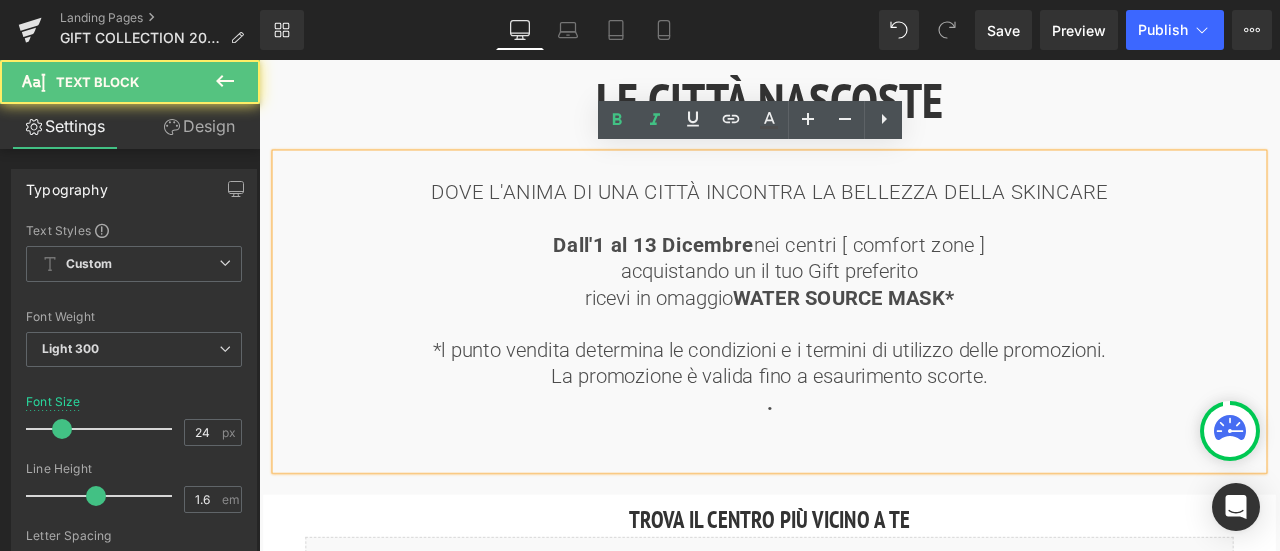 drag, startPoint x: 434, startPoint y: 402, endPoint x: 1127, endPoint y: 449, distance: 694.592 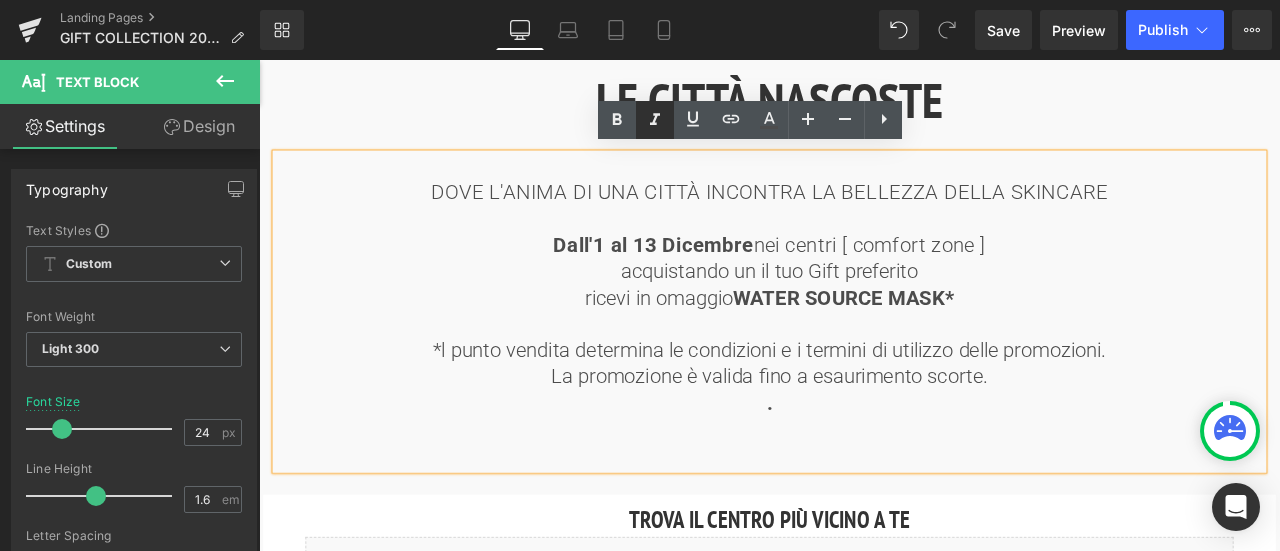 click 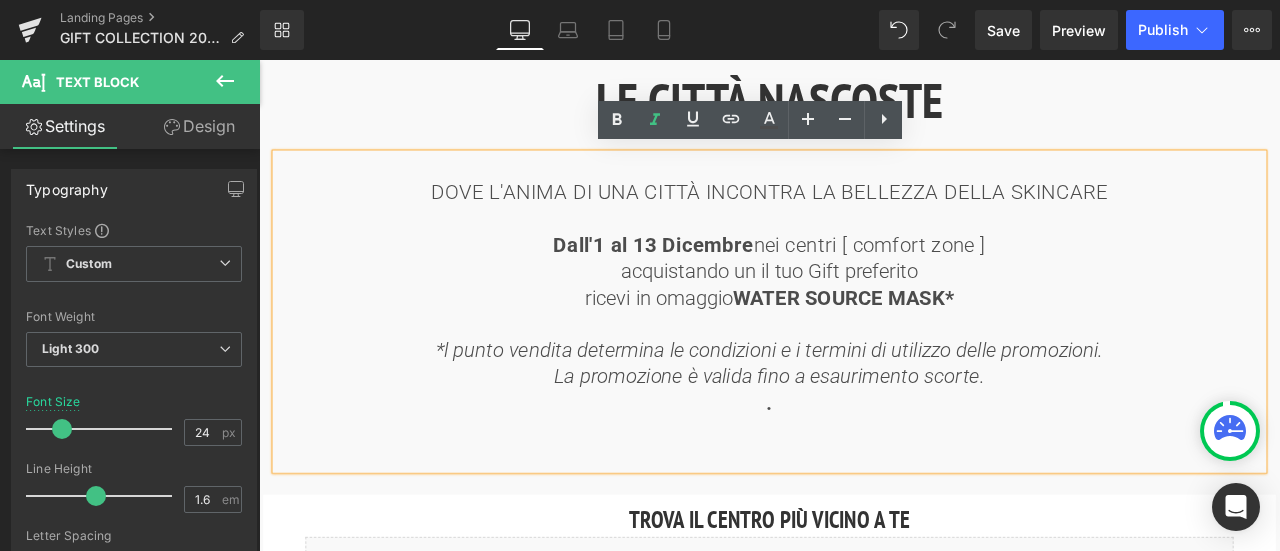 click on "La promozione è valida fino a esaurimento scorte." at bounding box center [864, 435] 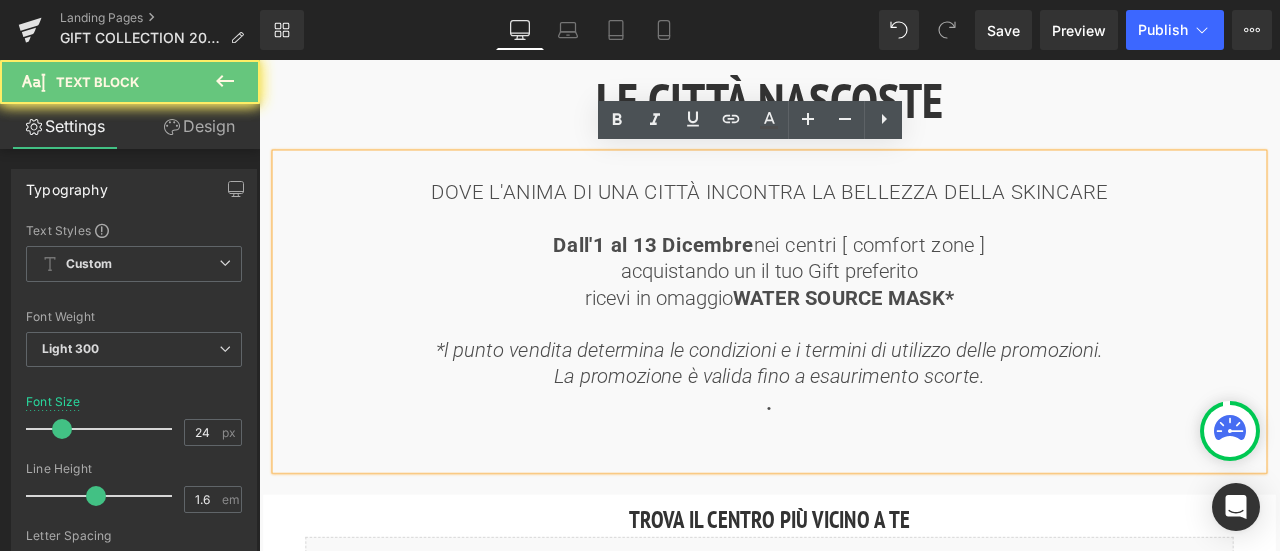 click on "." at bounding box center [864, 466] 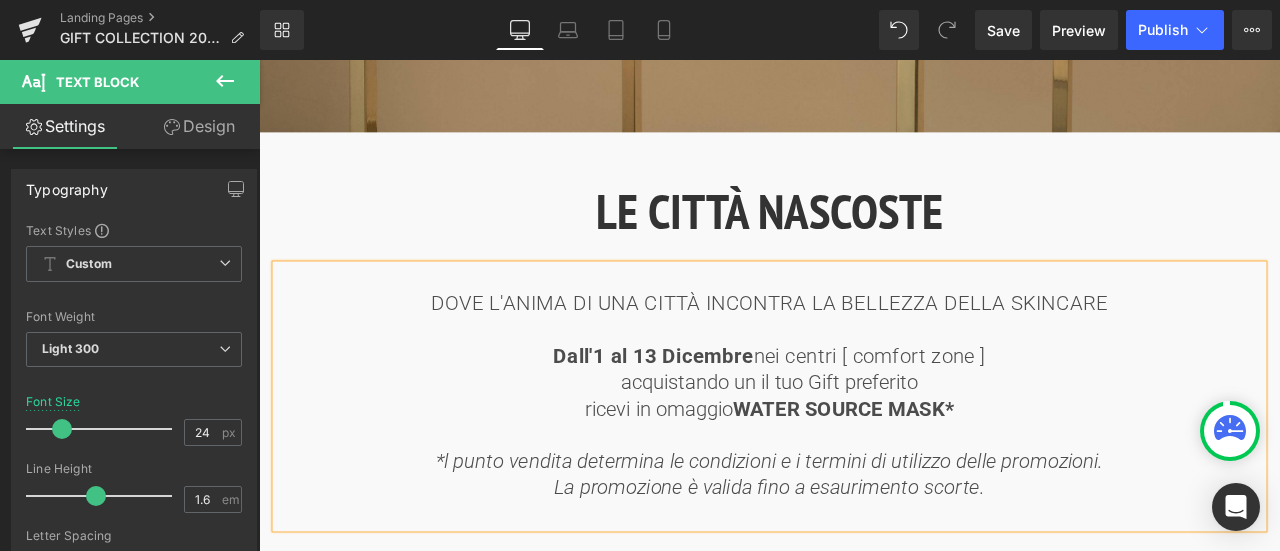 scroll, scrollTop: 1100, scrollLeft: 0, axis: vertical 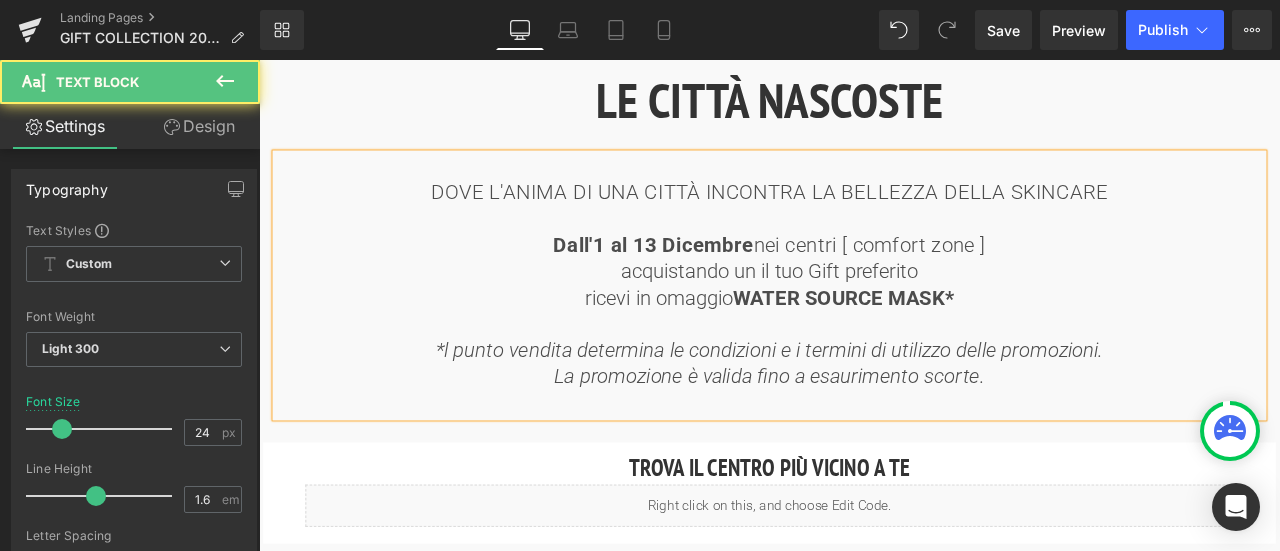 click on "DOVE L'ANIMA DI UNA CITTÀ INCONTRA LA BELLEZZA DELLA SKINCARE" at bounding box center [864, 217] 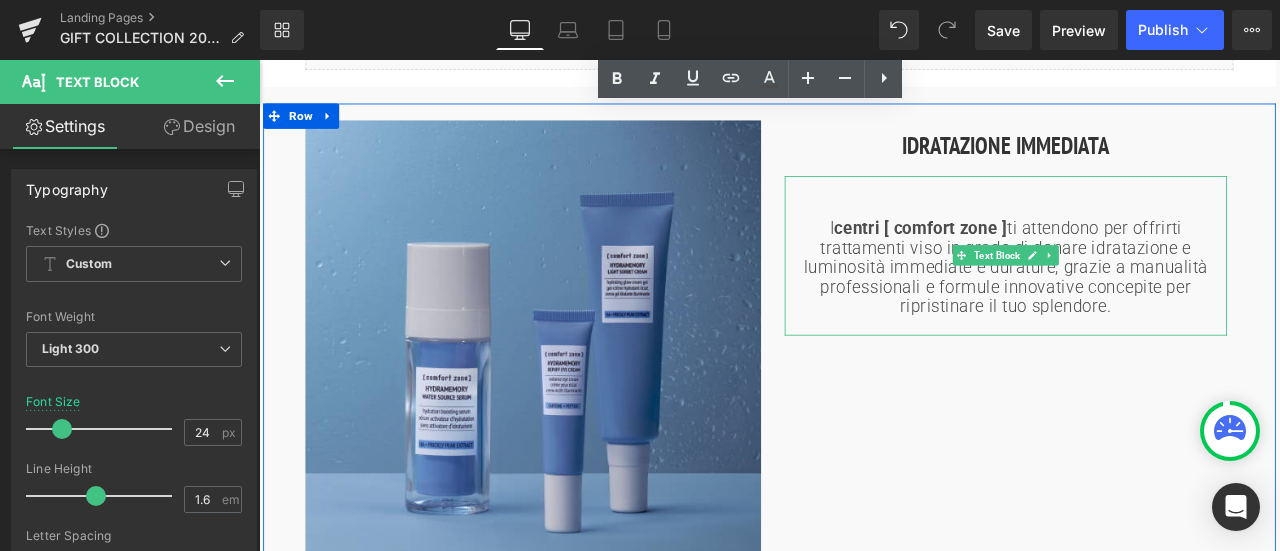 scroll, scrollTop: 1600, scrollLeft: 0, axis: vertical 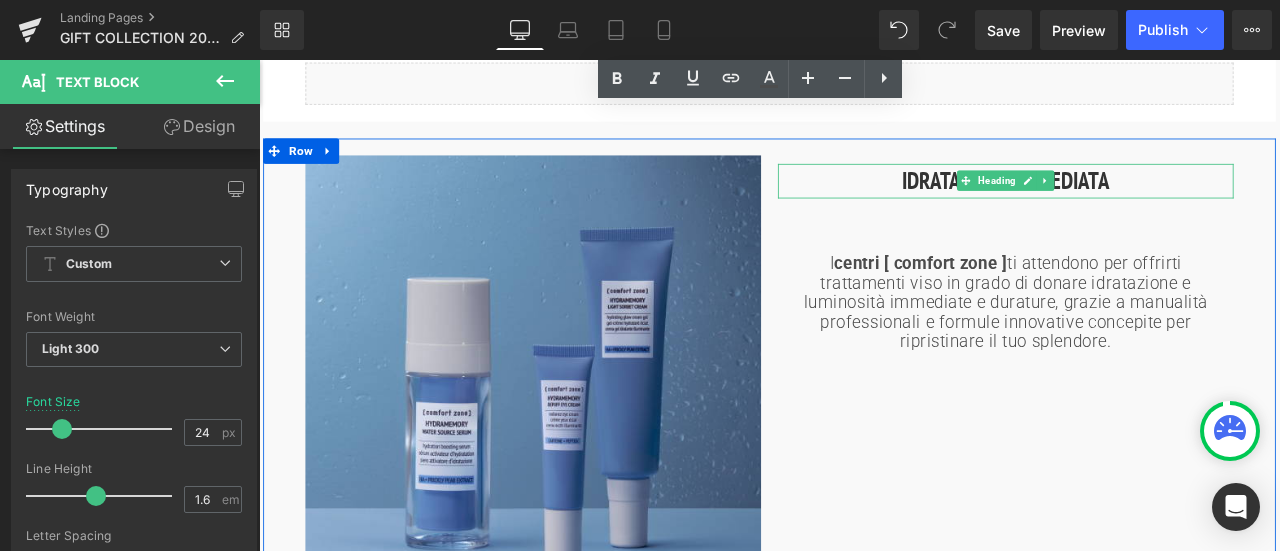 click on "IDRATAZIONE IMMEDIATA" at bounding box center [1144, 203] 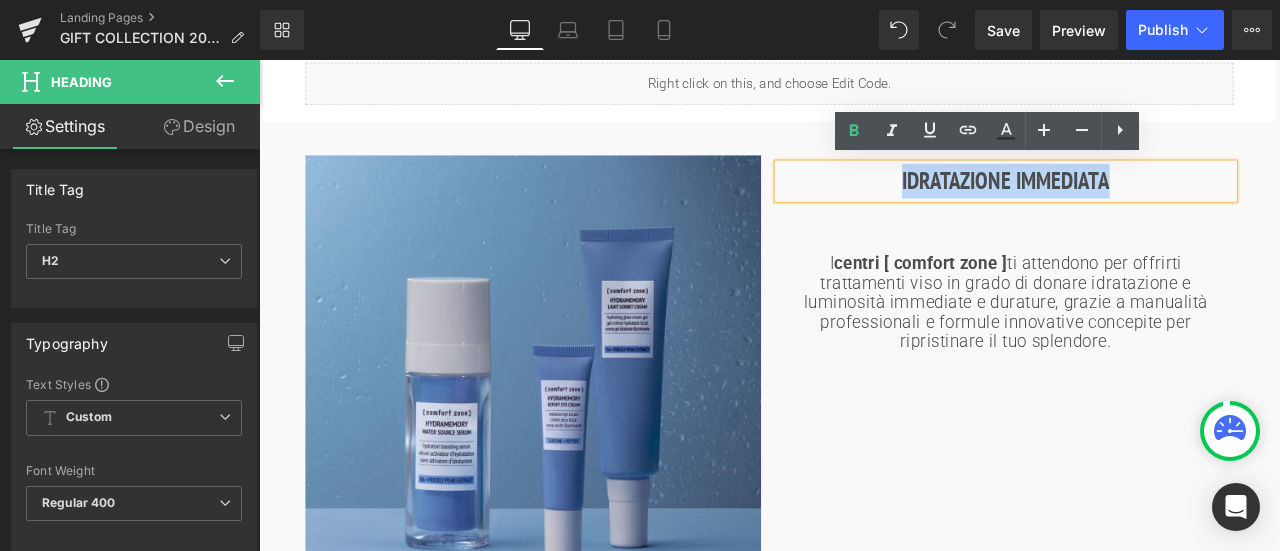 drag, startPoint x: 1010, startPoint y: 199, endPoint x: 1324, endPoint y: 204, distance: 314.0398 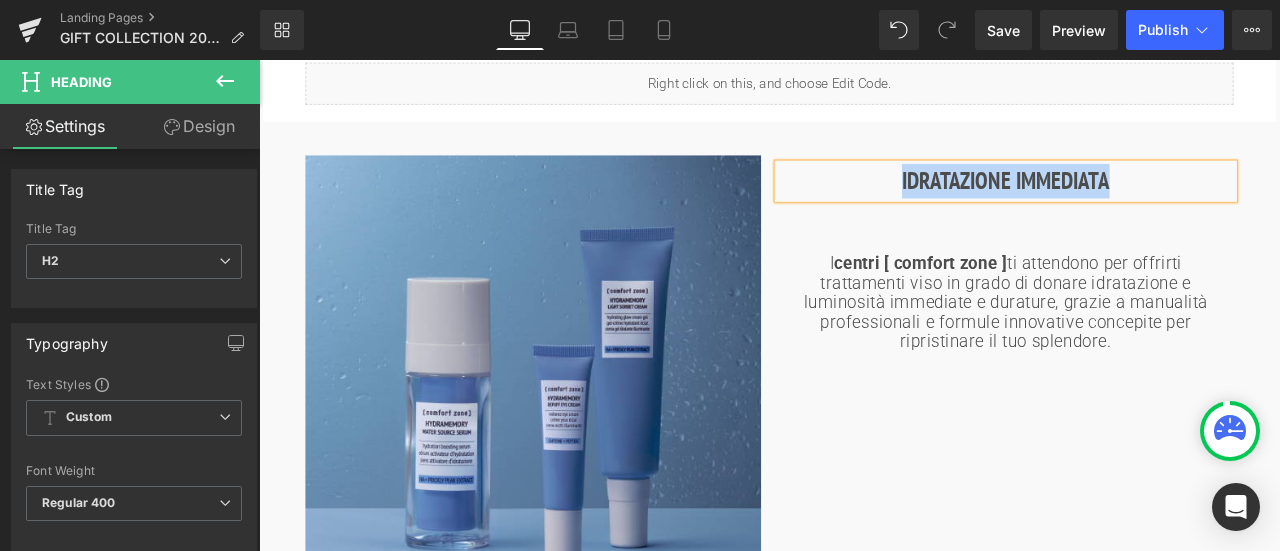 type 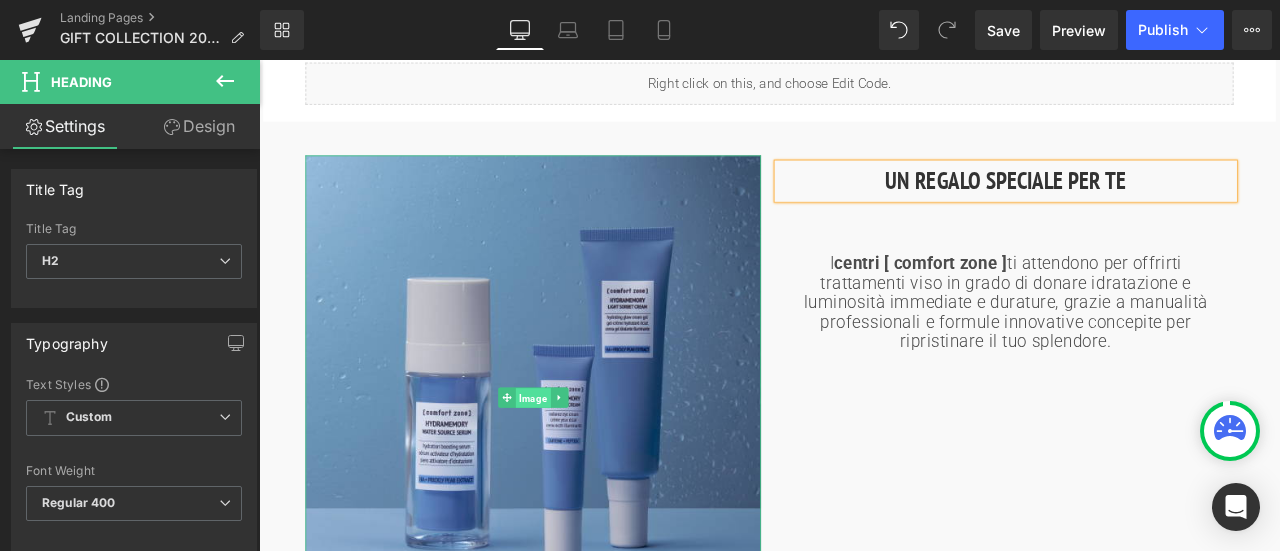 click on "Image" at bounding box center (583, 461) 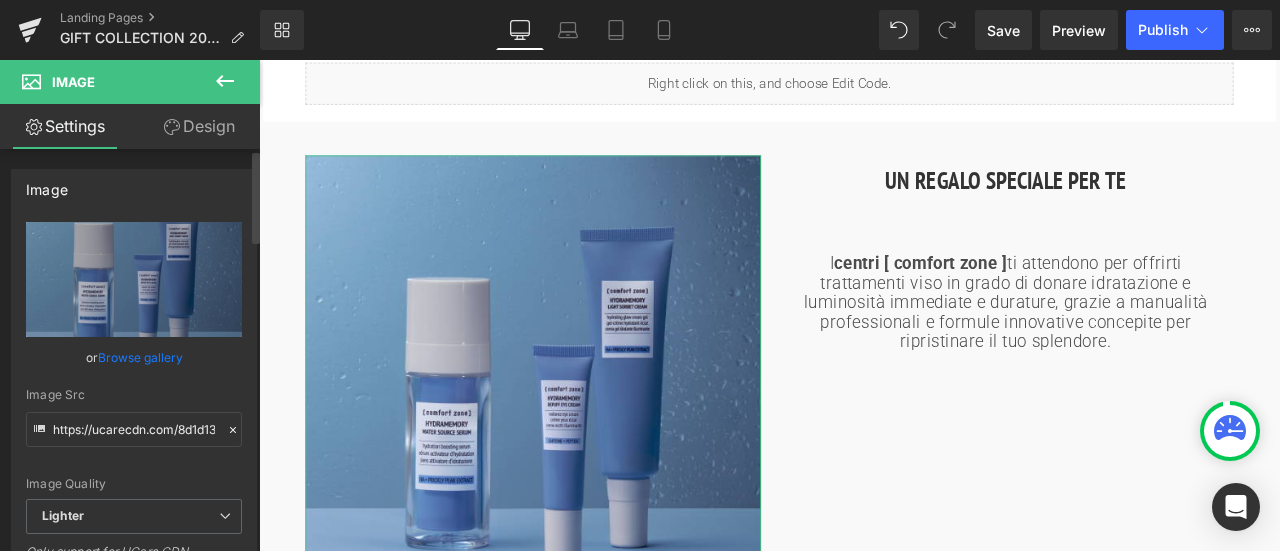 click on "Browse gallery" at bounding box center (140, 357) 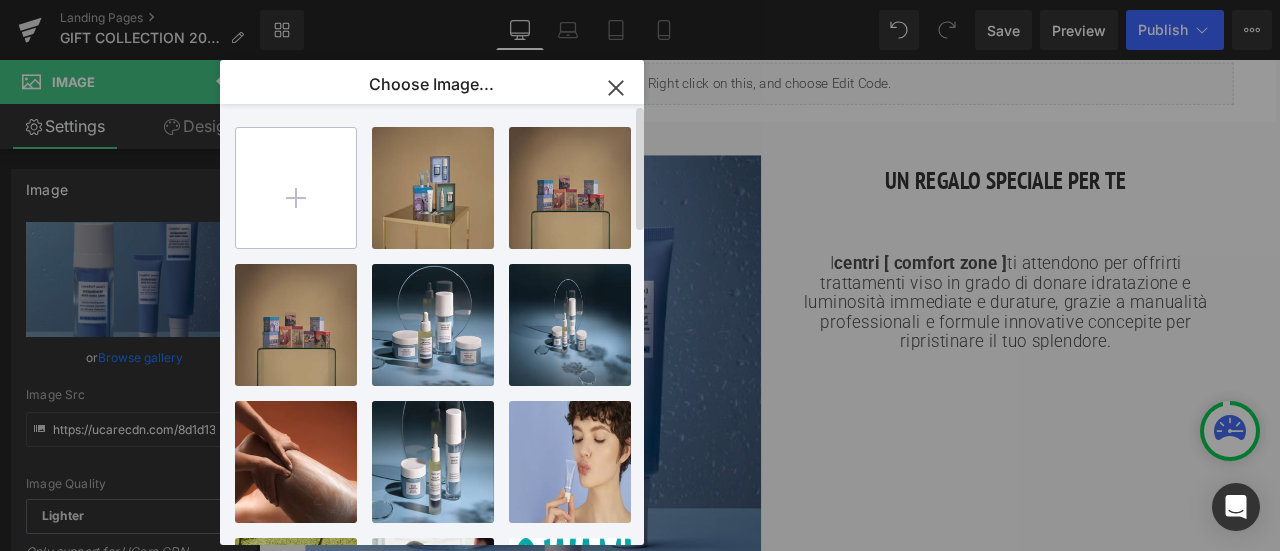 click at bounding box center [296, 188] 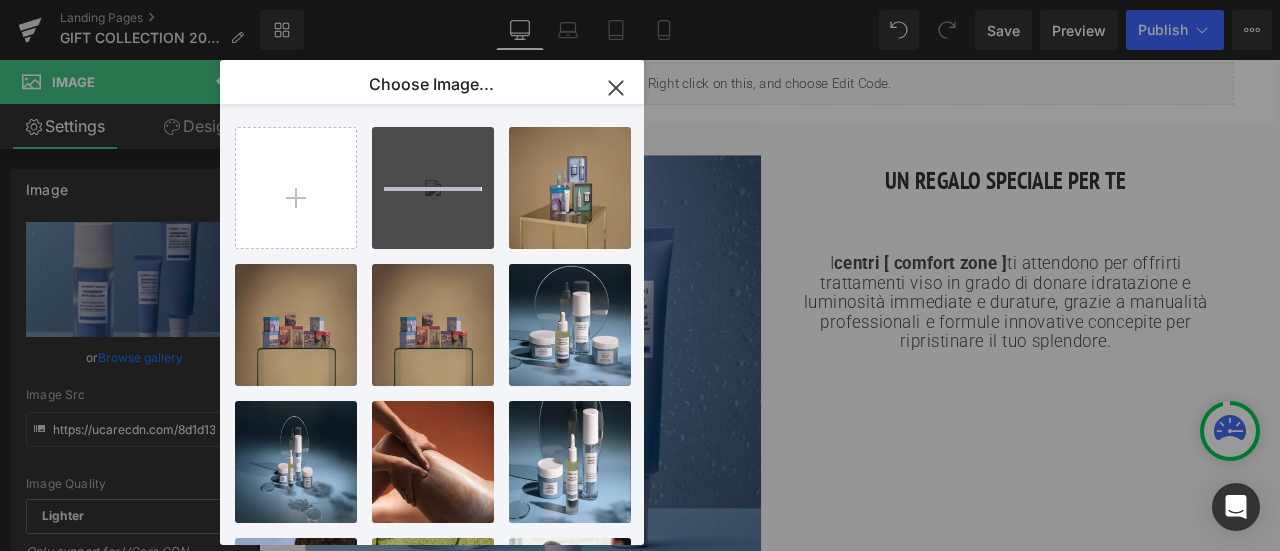 type 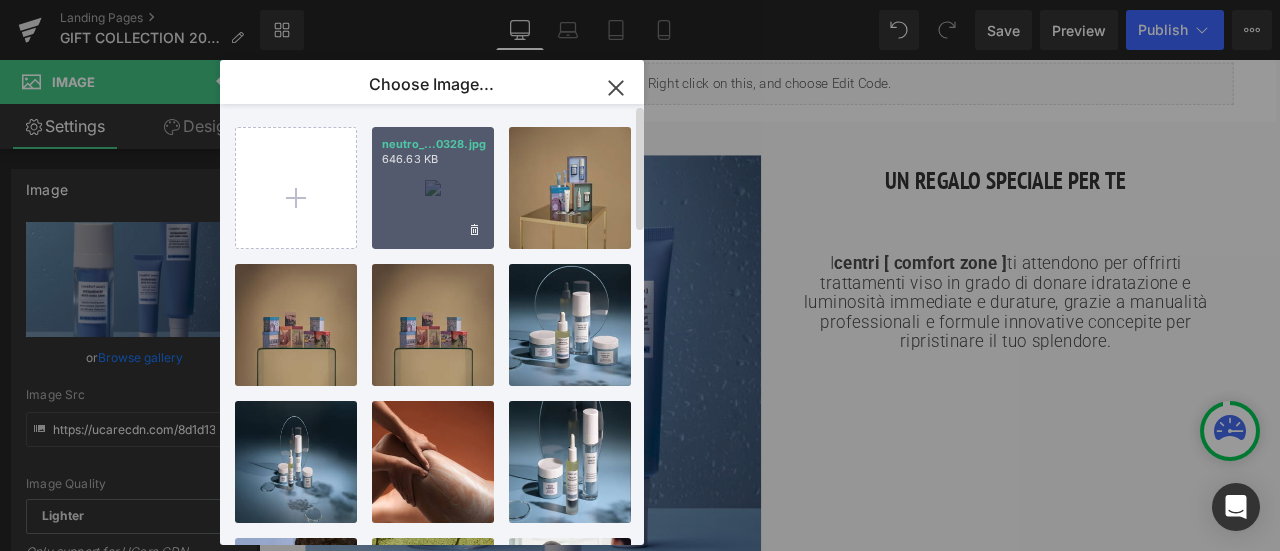 click on "neutro_...0328.jpg 646.63 KB" at bounding box center [433, 188] 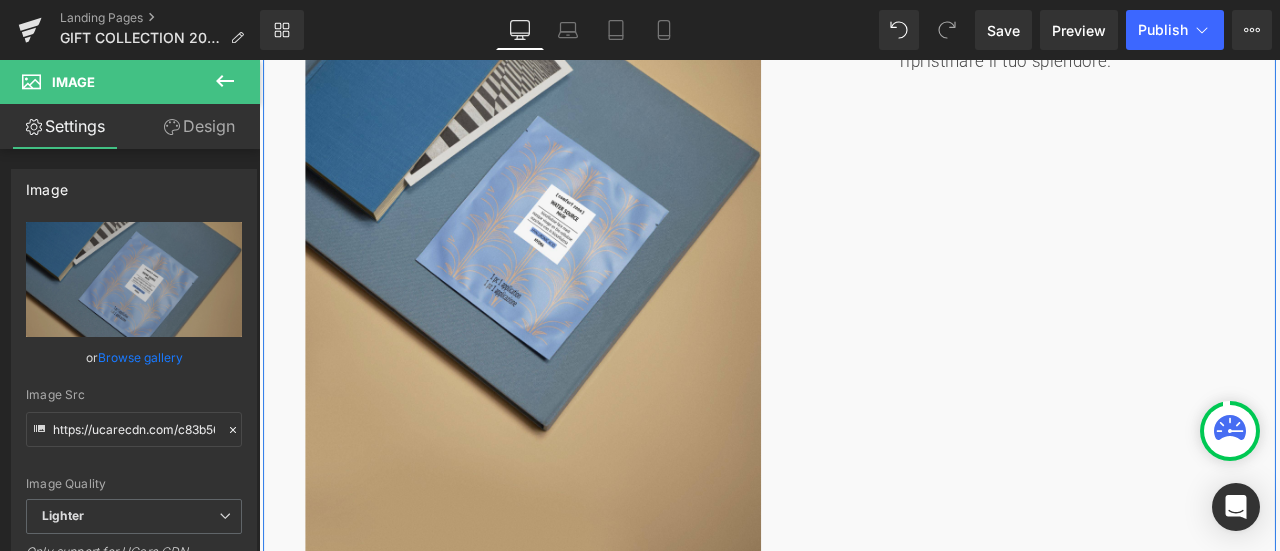 scroll, scrollTop: 1900, scrollLeft: 0, axis: vertical 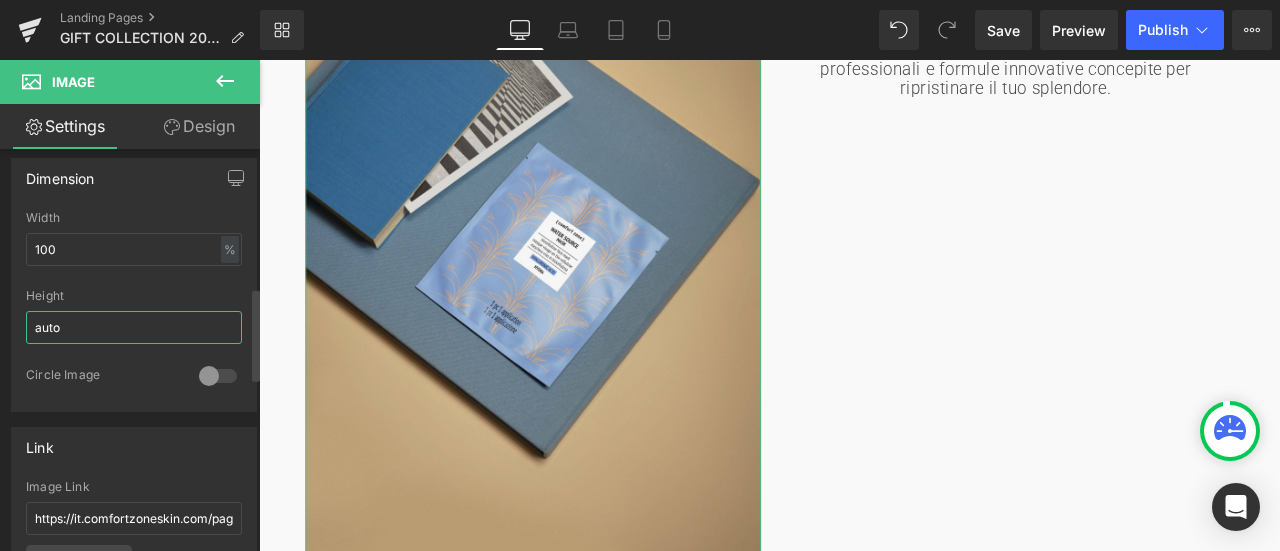 click on "auto" at bounding box center (134, 327) 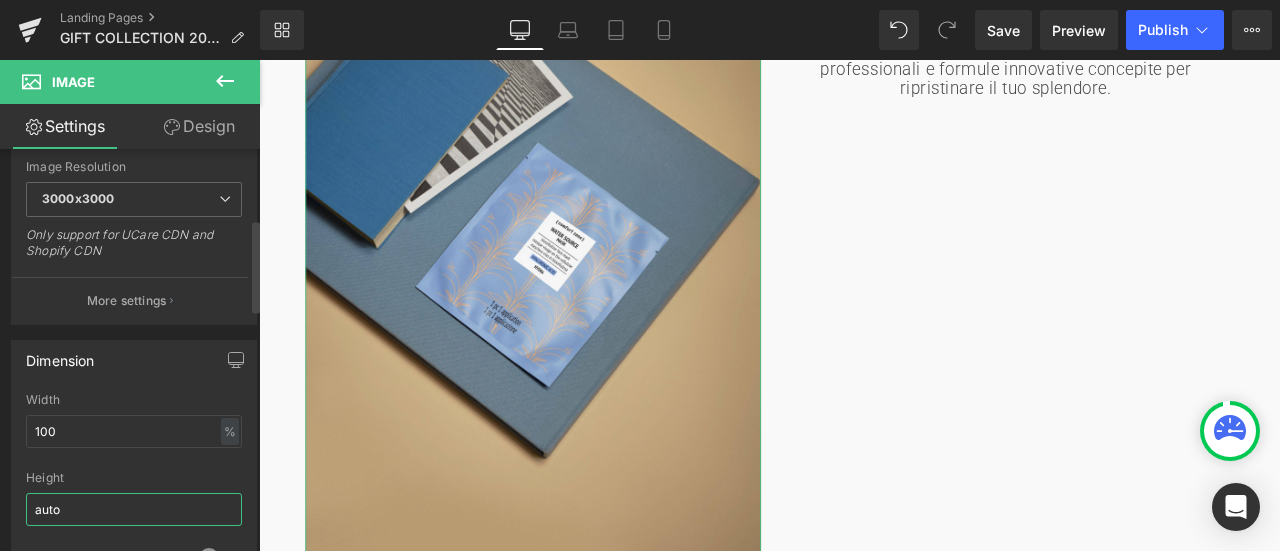 scroll, scrollTop: 300, scrollLeft: 0, axis: vertical 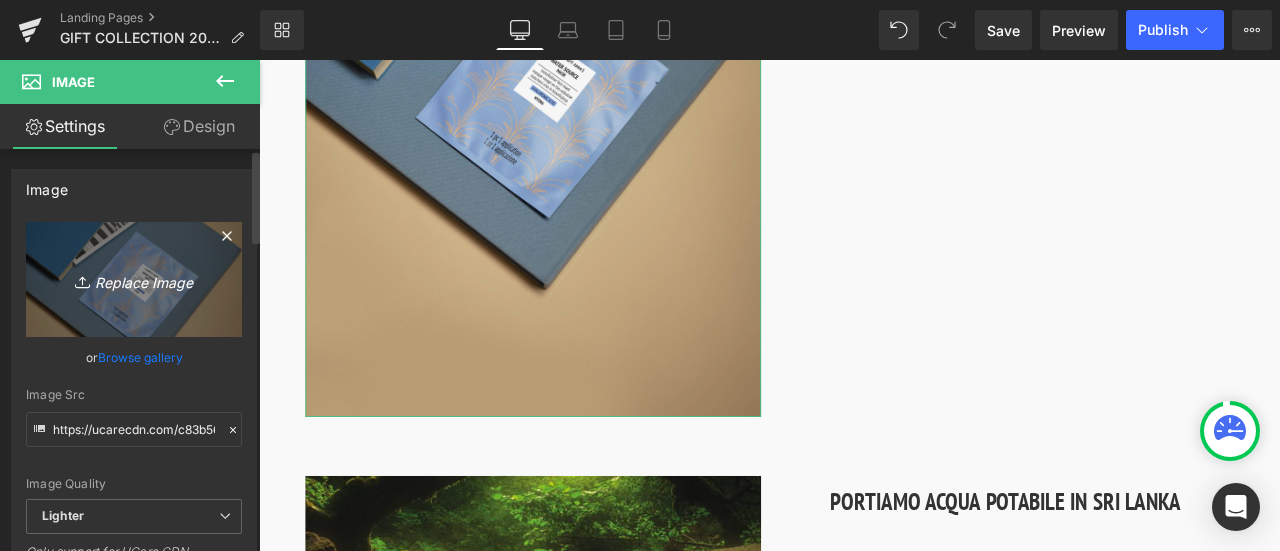 click on "Replace Image" at bounding box center (134, 279) 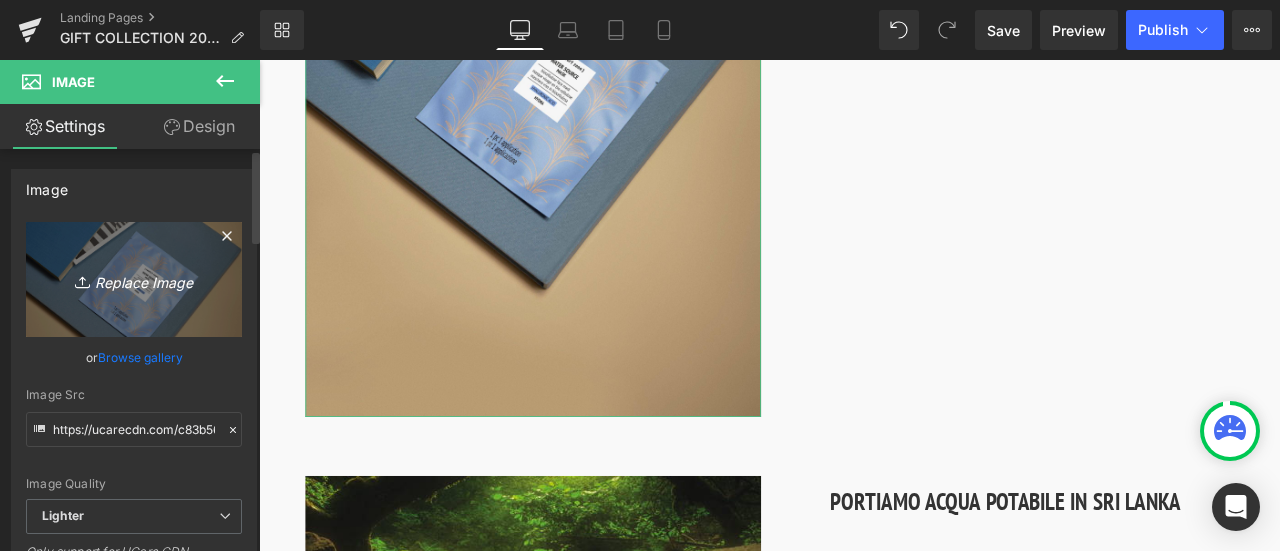type on "C:\fakepath\neutro_0328-TAGLIO.jpg" 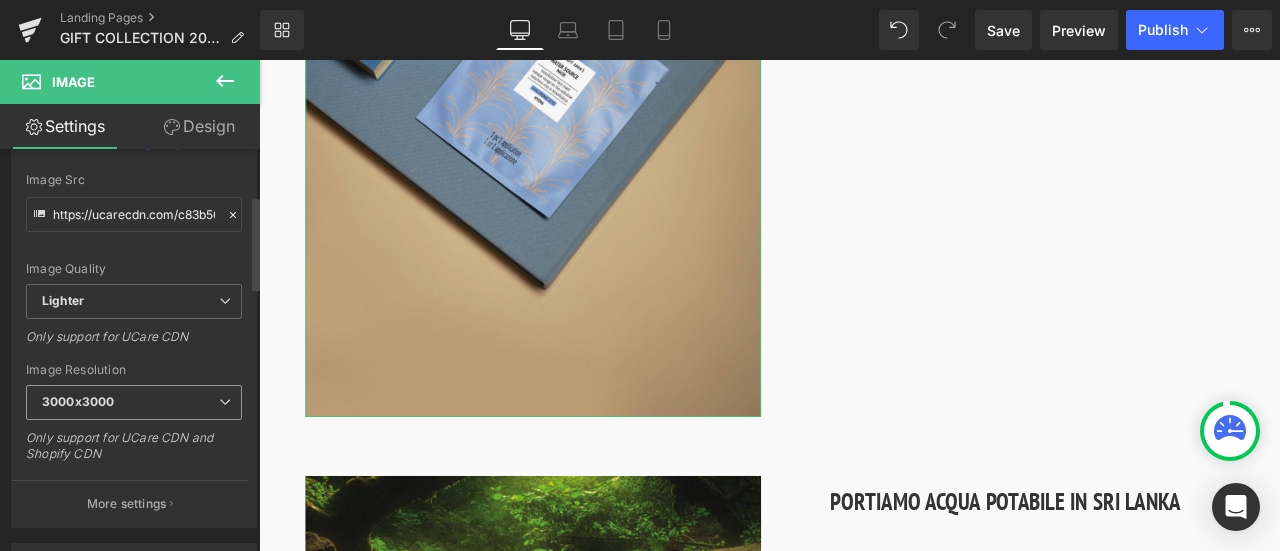 type 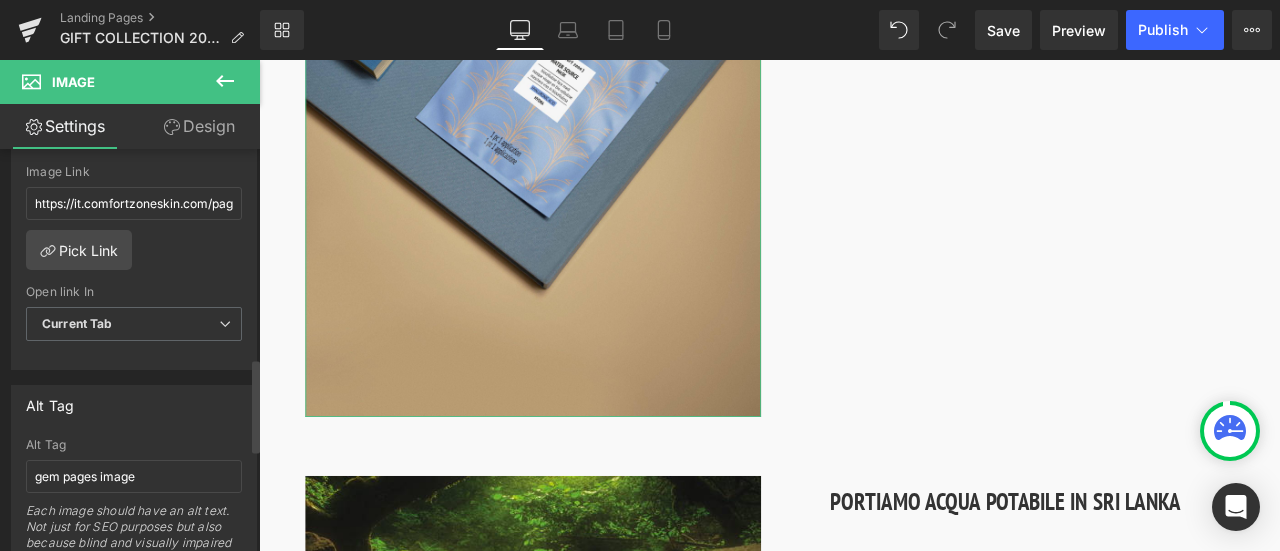 type on "https://ucarecdn.com/319c1690-bb9d-49ff-9773-6f5af793cbaf/-/format/auto/-/preview/3000x3000/-/quality/lighter/neutro_0328-TAGLIO.jpg" 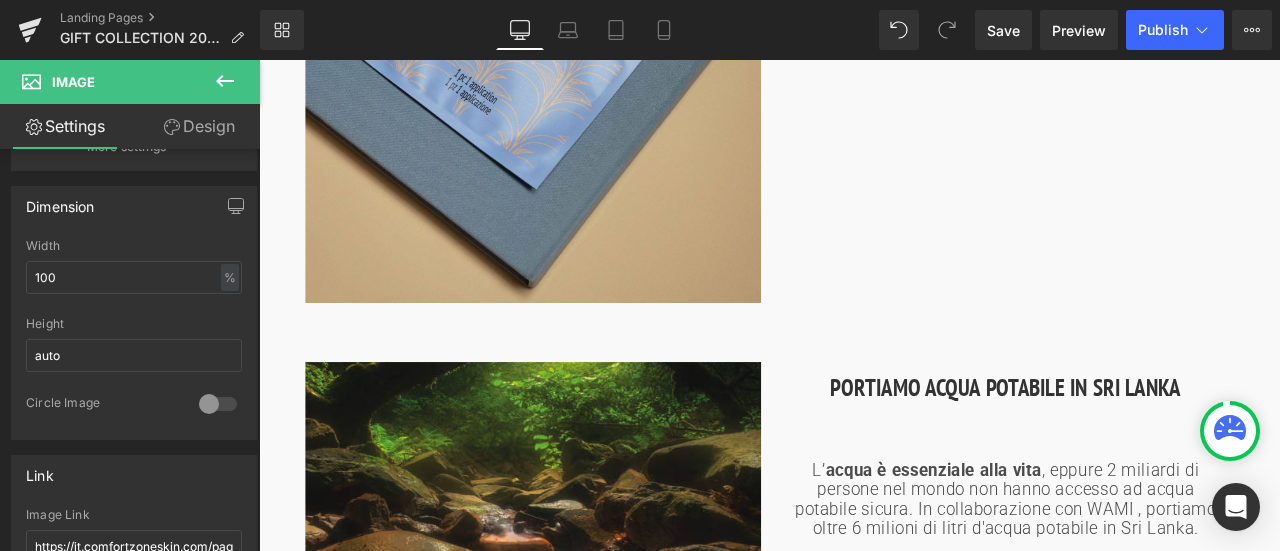scroll, scrollTop: 358, scrollLeft: 0, axis: vertical 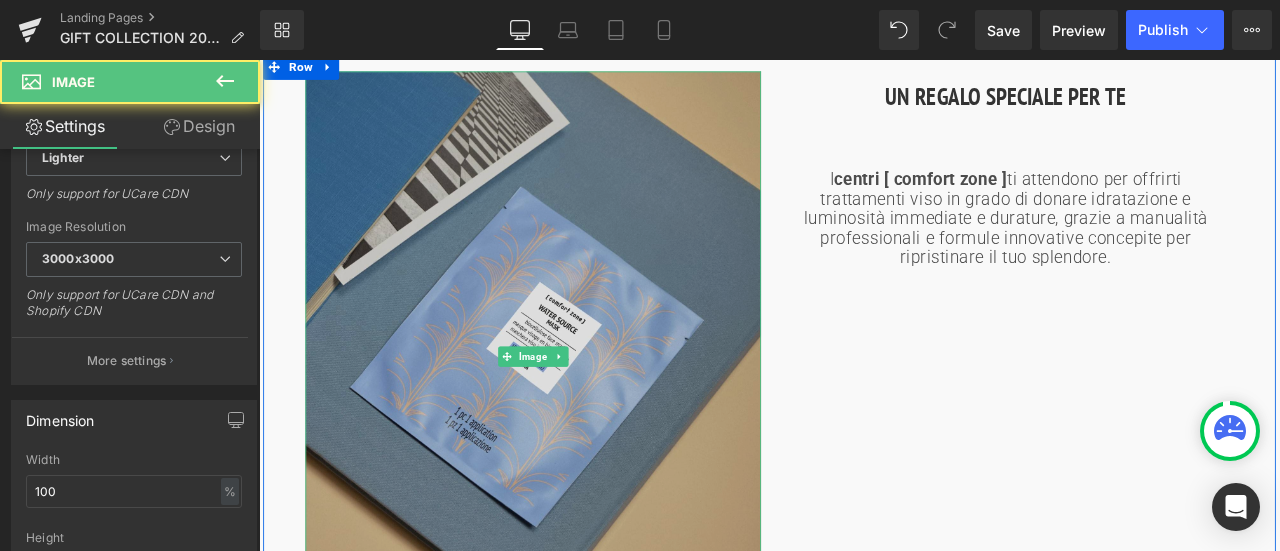 click at bounding box center [584, 410] 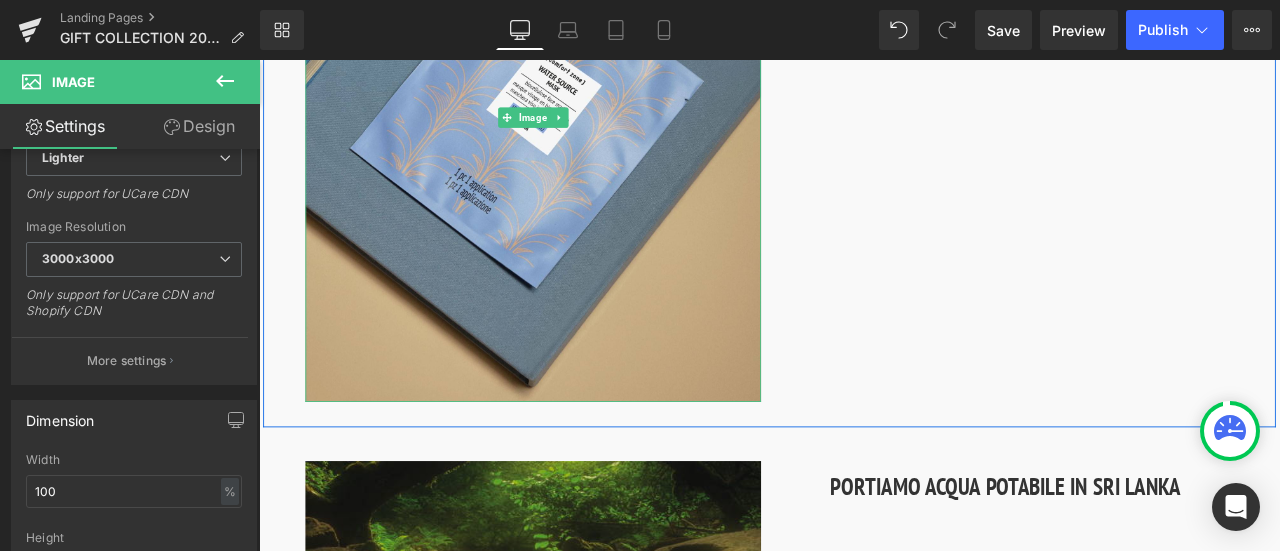 scroll, scrollTop: 2200, scrollLeft: 0, axis: vertical 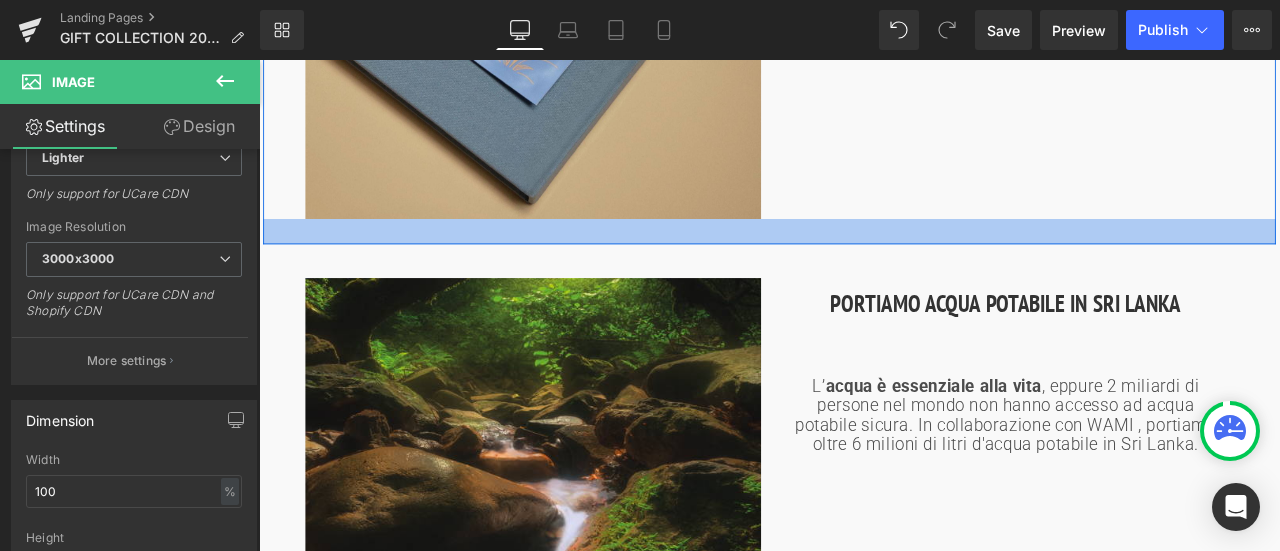 click at bounding box center [864, 263] 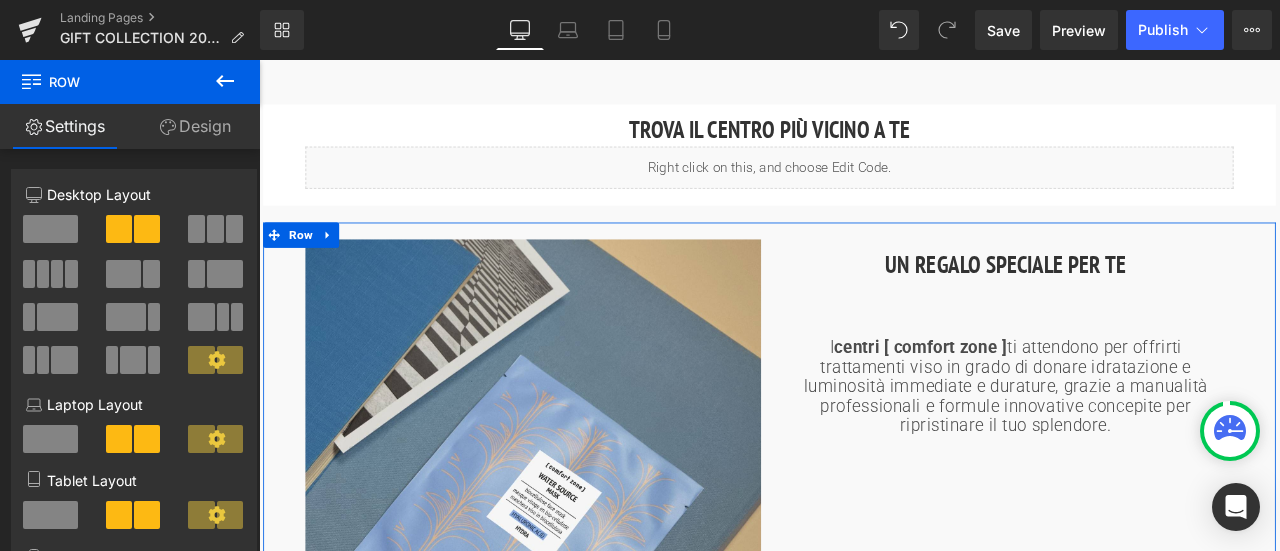 scroll, scrollTop: 1500, scrollLeft: 0, axis: vertical 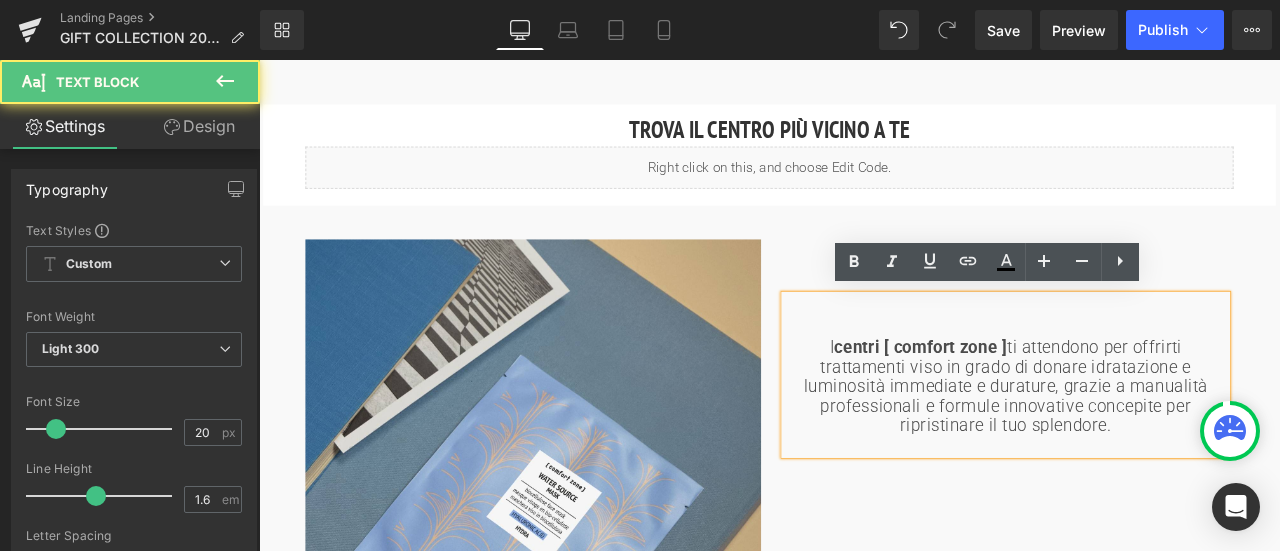 click on "I  centri [ comfort zone ]  ti attendono per offrirti trattamenti viso in grado di donare idratazione e luminosità immediate e durature, grazie a manualità professionali e formule innovative concepite per ripristinare il tuo splendore." at bounding box center [1144, 447] 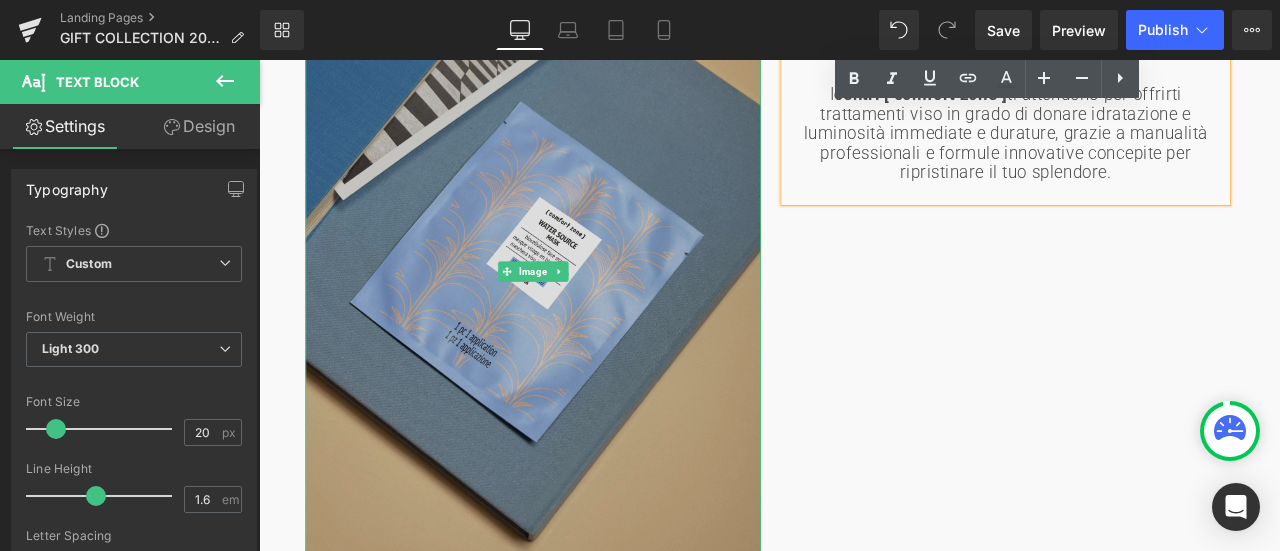 scroll, scrollTop: 2100, scrollLeft: 0, axis: vertical 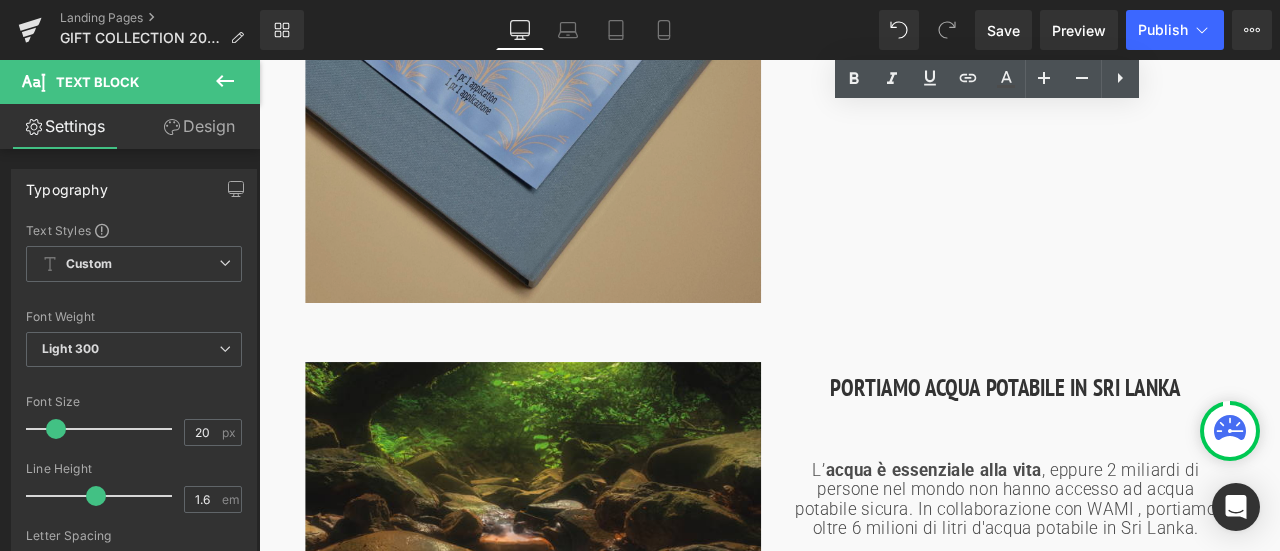 click at bounding box center [584, 10] 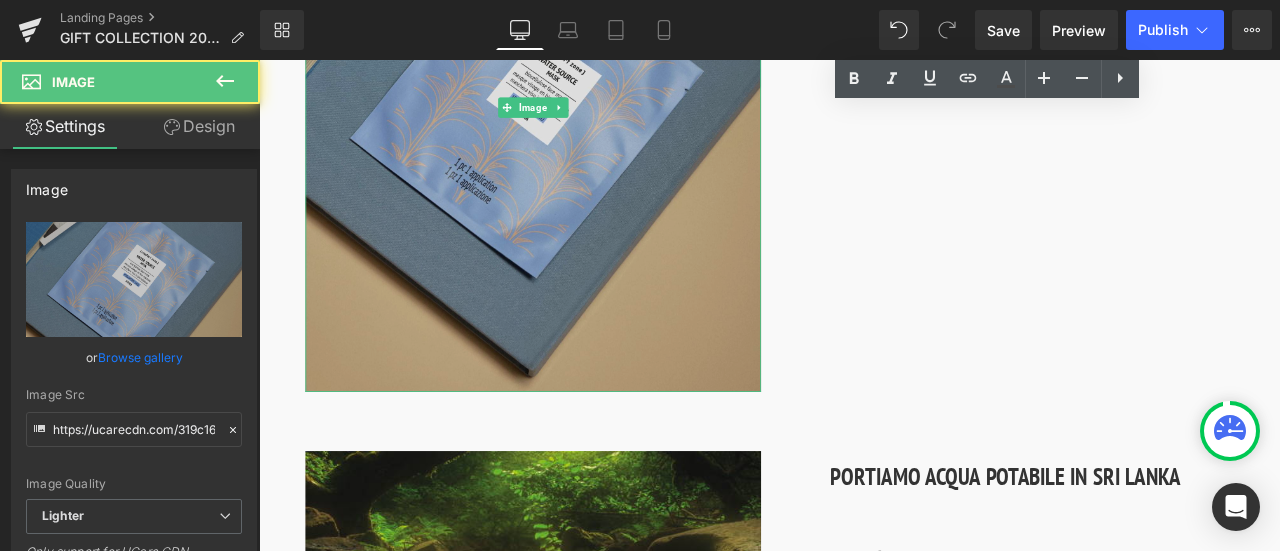 scroll, scrollTop: 1900, scrollLeft: 0, axis: vertical 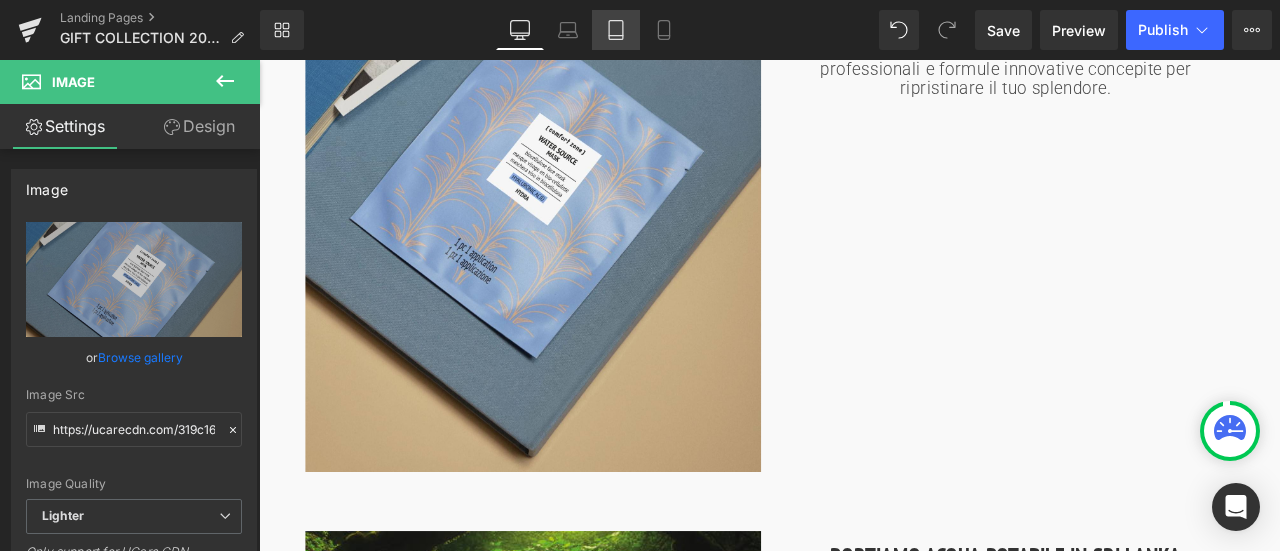 click on "Tablet" at bounding box center (616, 30) 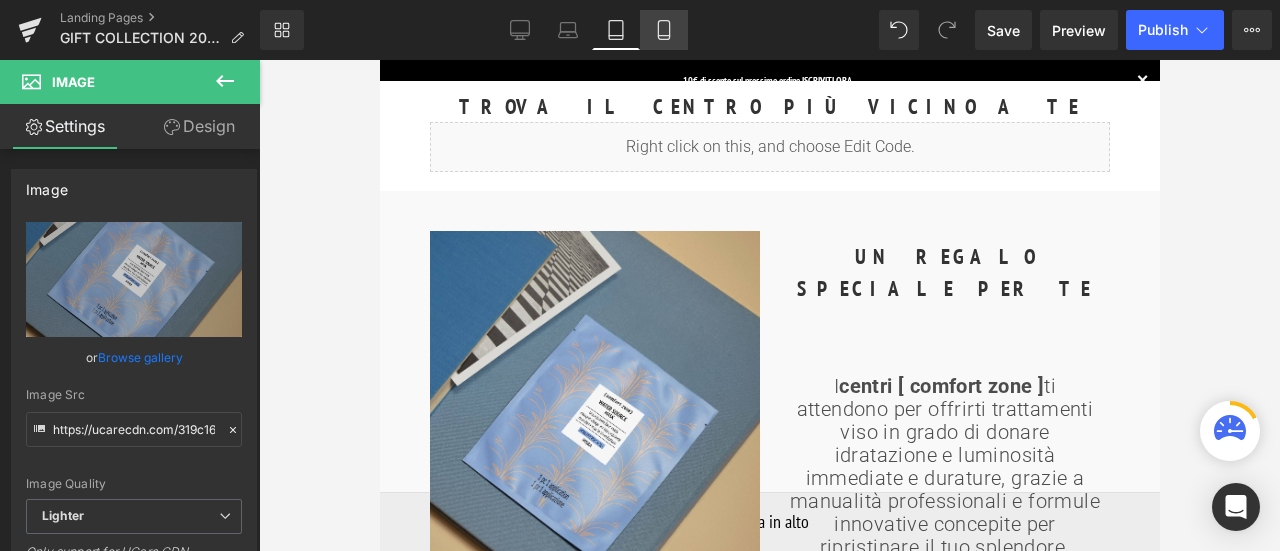 click 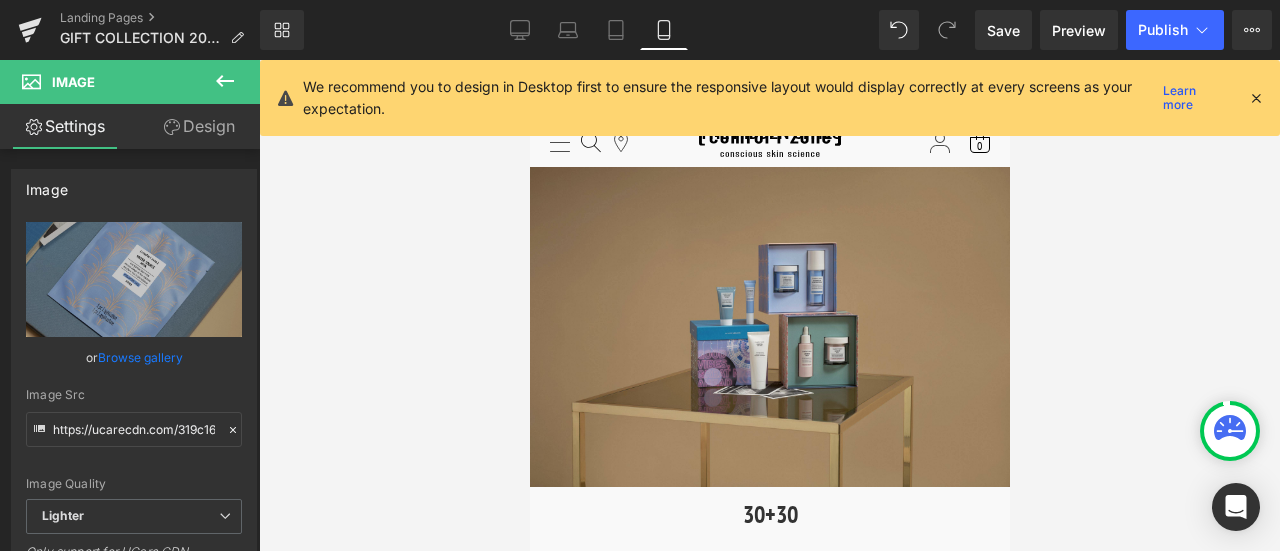 scroll, scrollTop: 0, scrollLeft: 0, axis: both 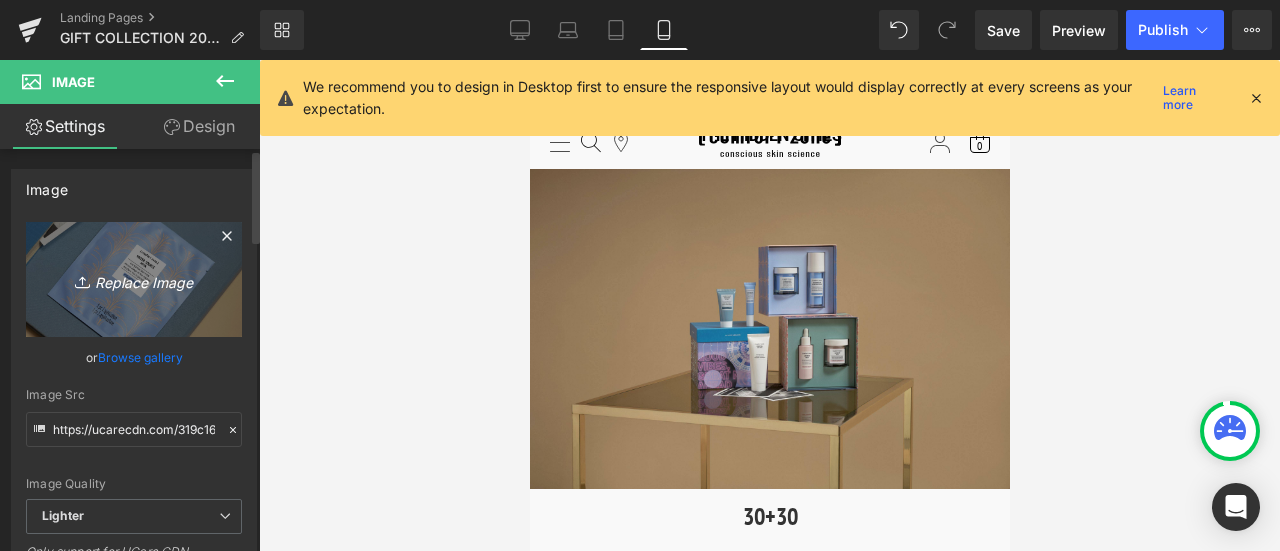 click on "Replace Image" at bounding box center (134, 279) 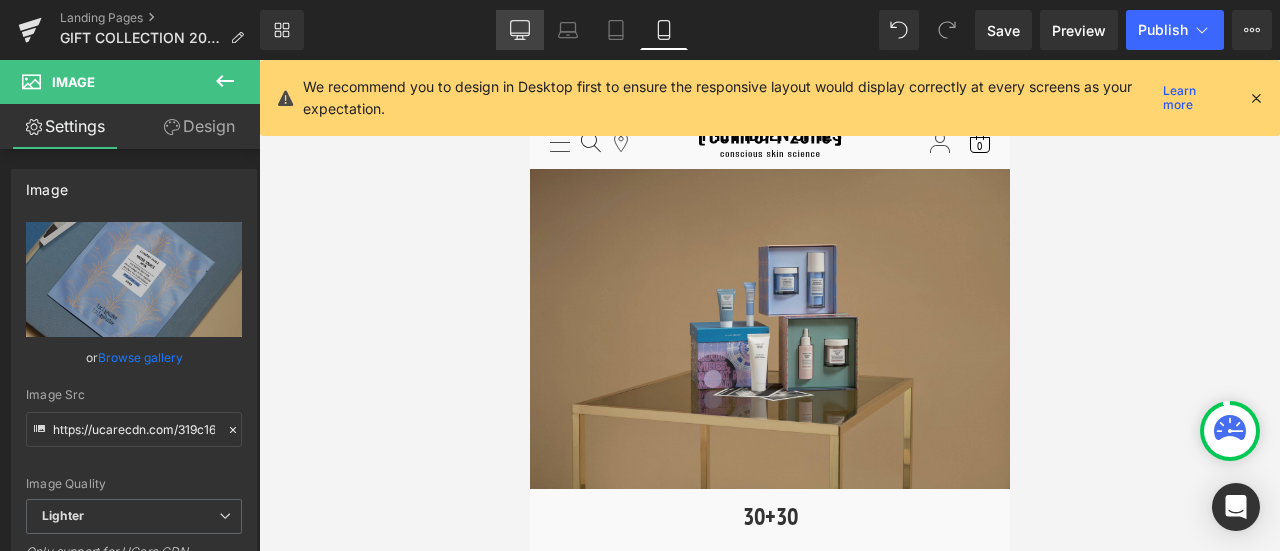 click 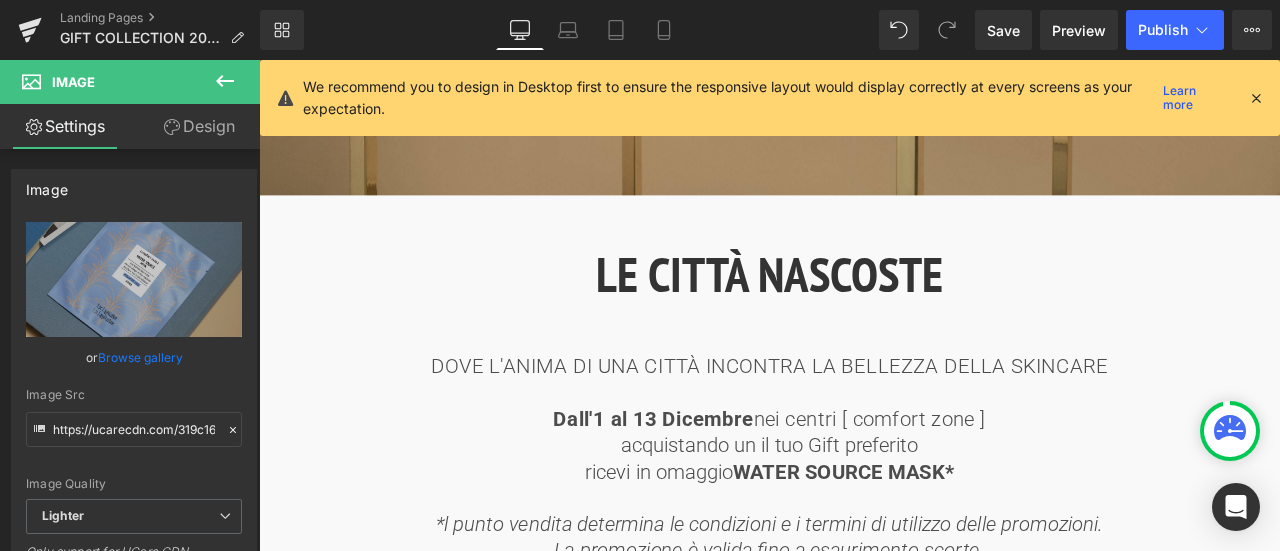 click on "We recommend you to design in Desktop first to ensure the responsive layout would display correctly at every screens as your expectation. Learn more" at bounding box center [770, 98] 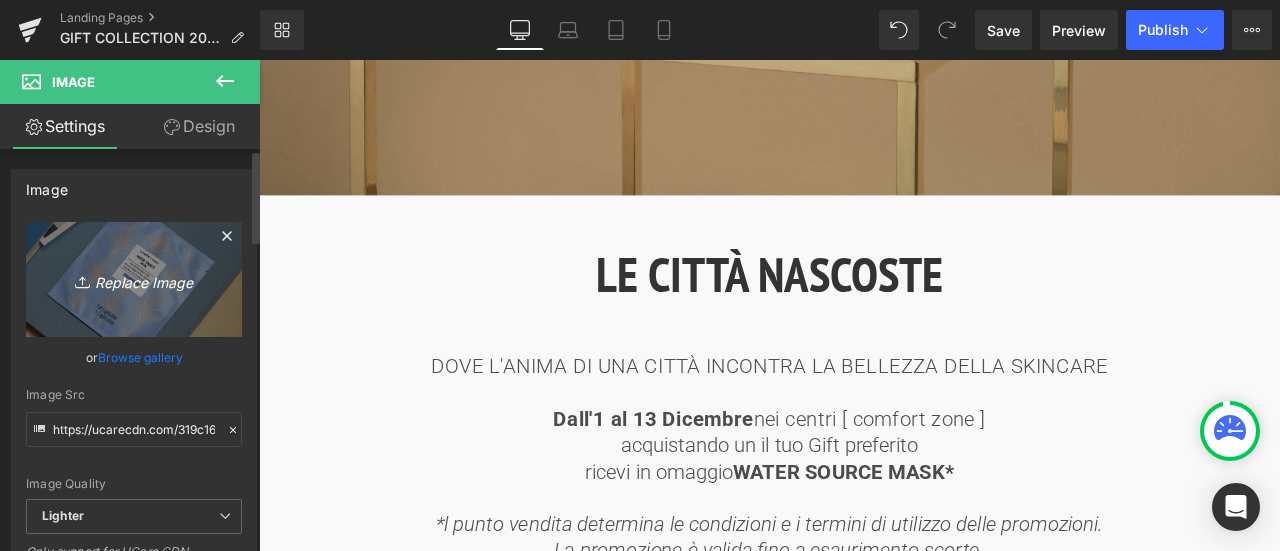 click on "Replace Image" at bounding box center (134, 279) 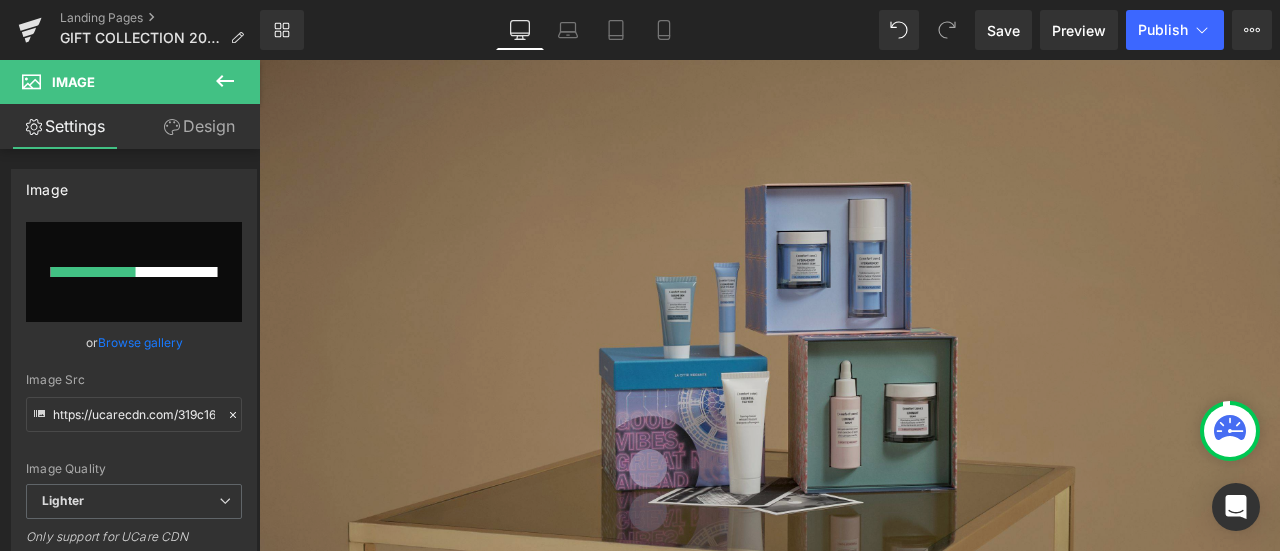 type 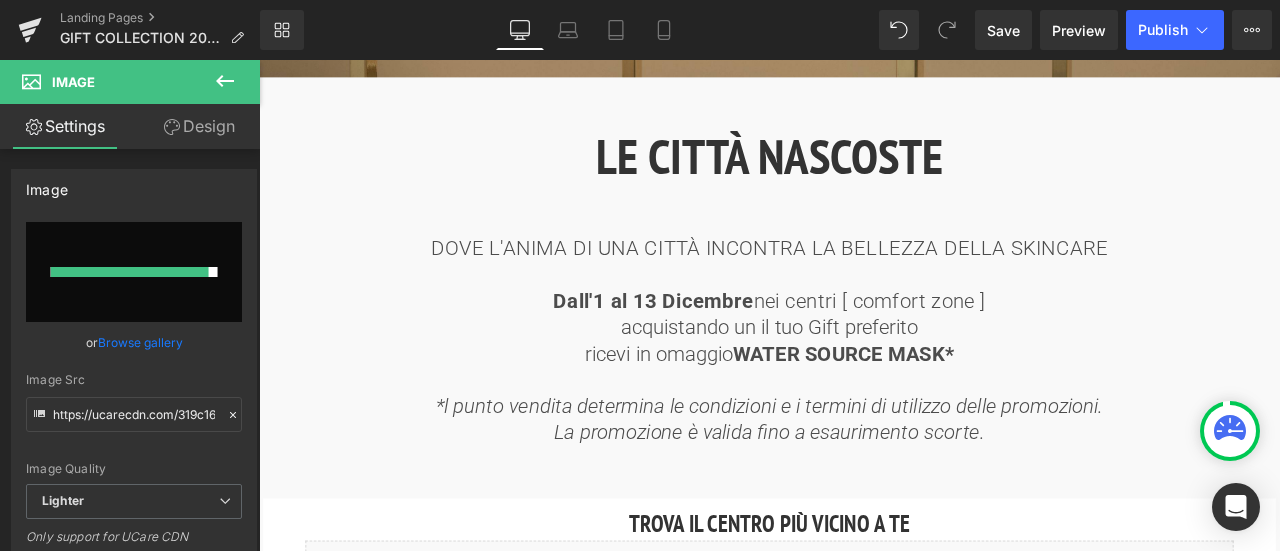 type on "https://ucarecdn.com/17b5db94-2836-430d-9173-7cf1b9bbe9a6/-/format/auto/-/preview/3000x3000/-/quality/lighter/water%20source%20mask%20-%20squared.jpg" 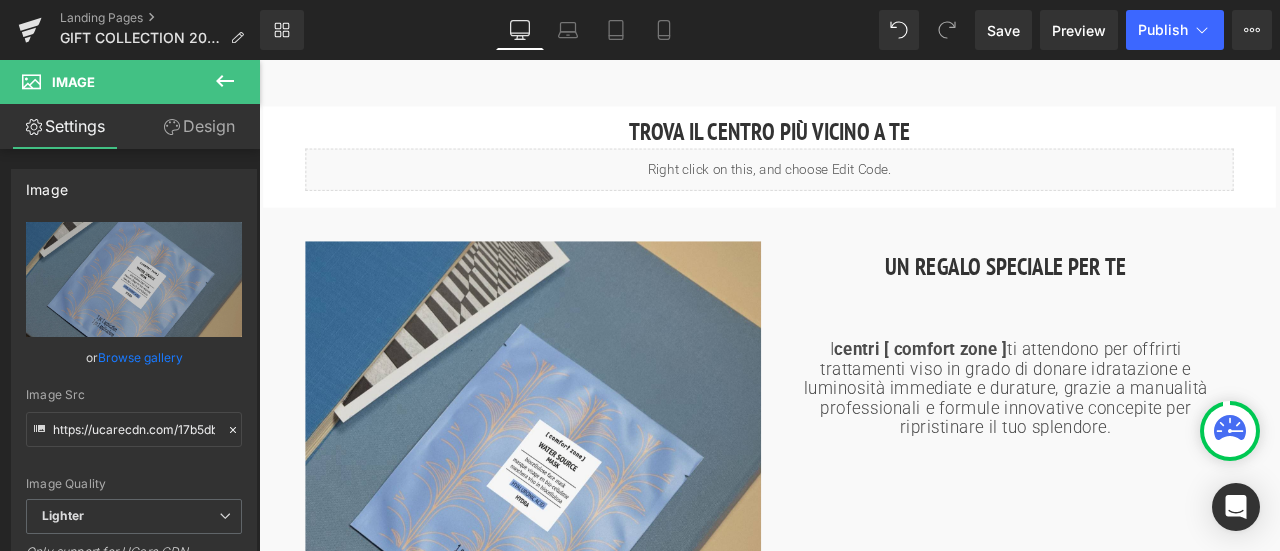 scroll, scrollTop: 1693, scrollLeft: 0, axis: vertical 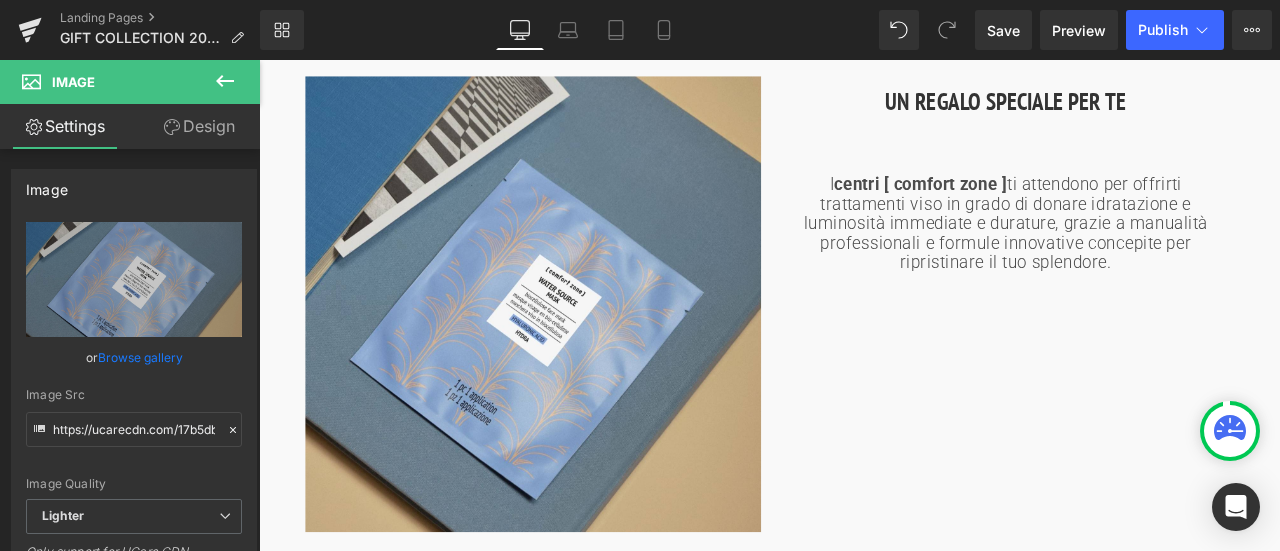 click on "I  centri [ comfort zone ]  ti attendono per offrirti trattamenti viso in grado di donare idratazione e luminosità immediate e durature, grazie a manualità professionali e formule innovative concepite per ripristinare il tuo splendore." at bounding box center [1144, 254] 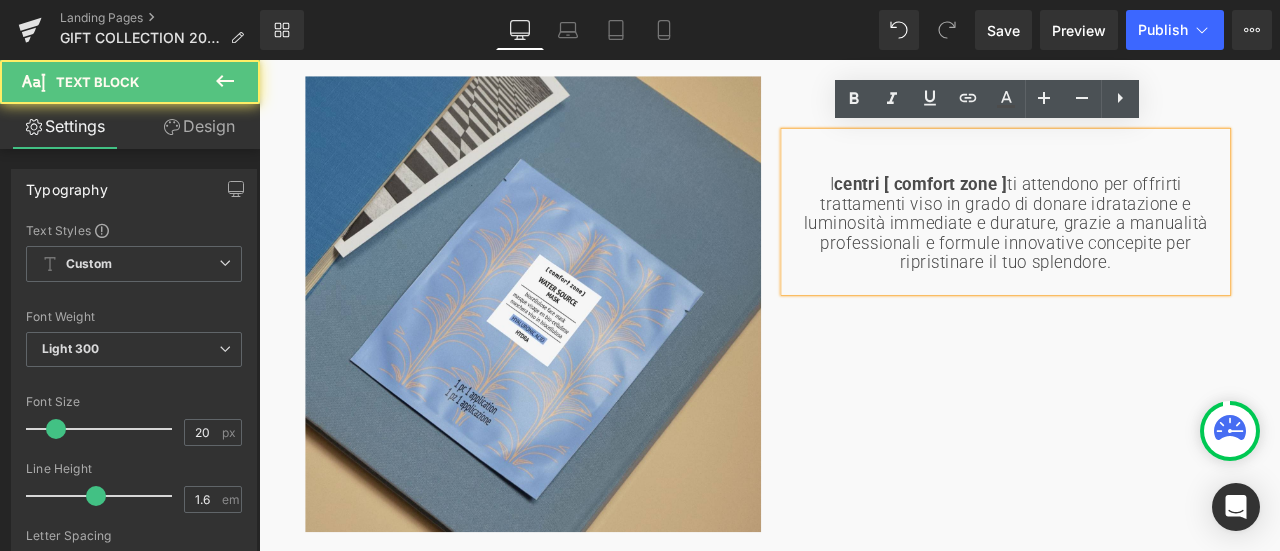 click on "I  centri [ comfort zone ]  ti attendono per offrirti trattamenti viso in grado di donare idratazione e luminosità immediate e durature, grazie a manualità professionali e formule innovative concepite per ripristinare il tuo splendore." at bounding box center (1144, 254) 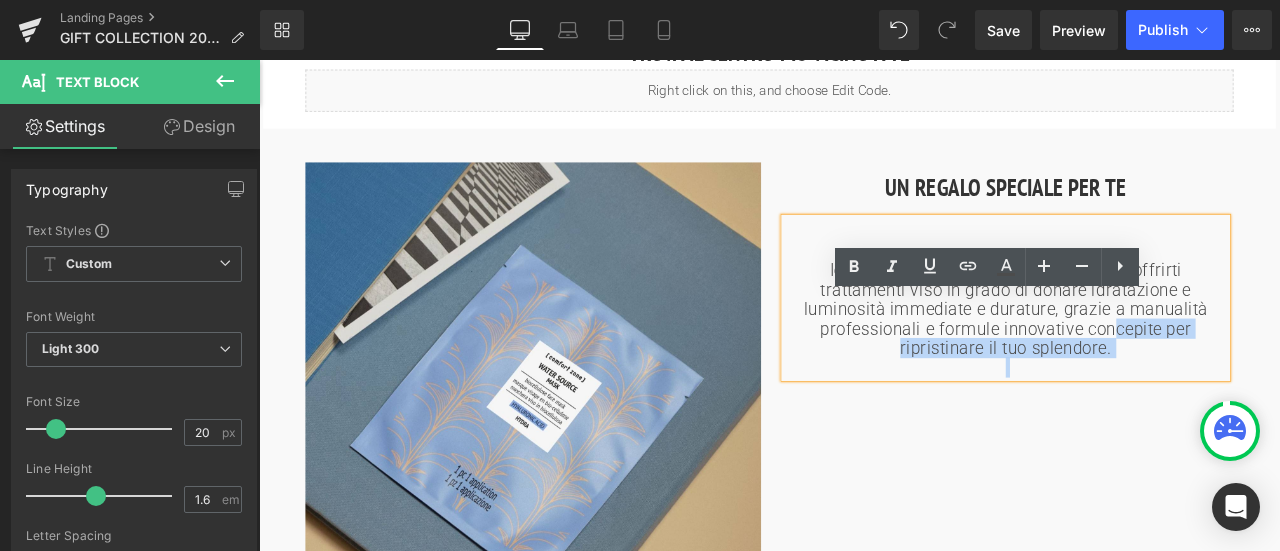 scroll, scrollTop: 1493, scrollLeft: 0, axis: vertical 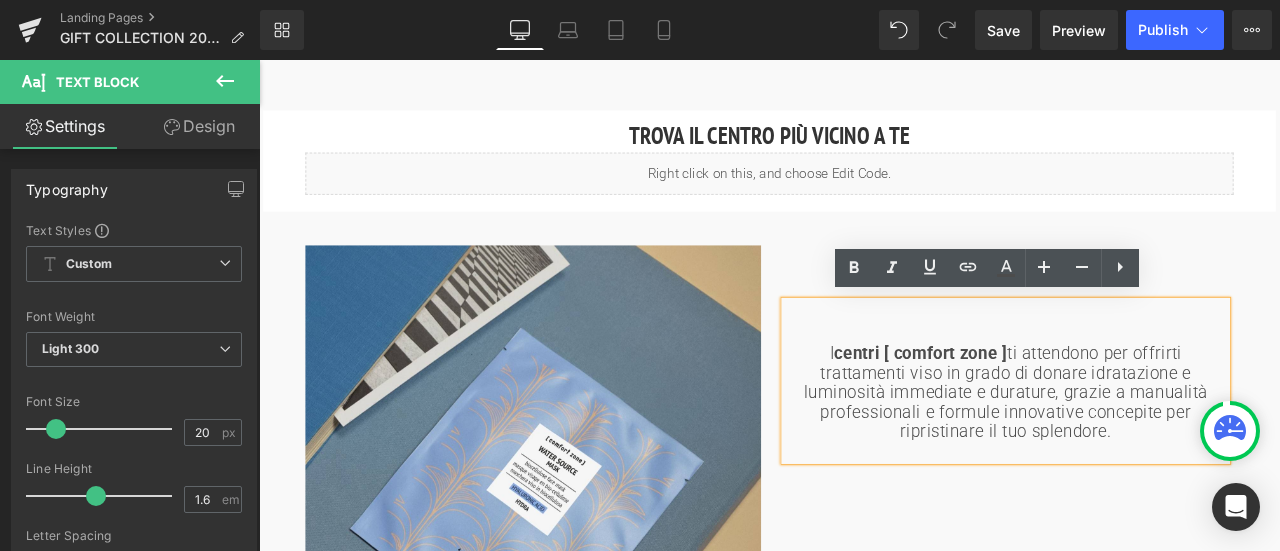 click on "I  centri [ comfort zone ]  ti attendono per offrirti trattamenti viso in grado di donare idratazione e luminosità immediate e durature, grazie a manualità professionali e formule innovative concepite per ripristinare il tuo splendore." at bounding box center (1144, 454) 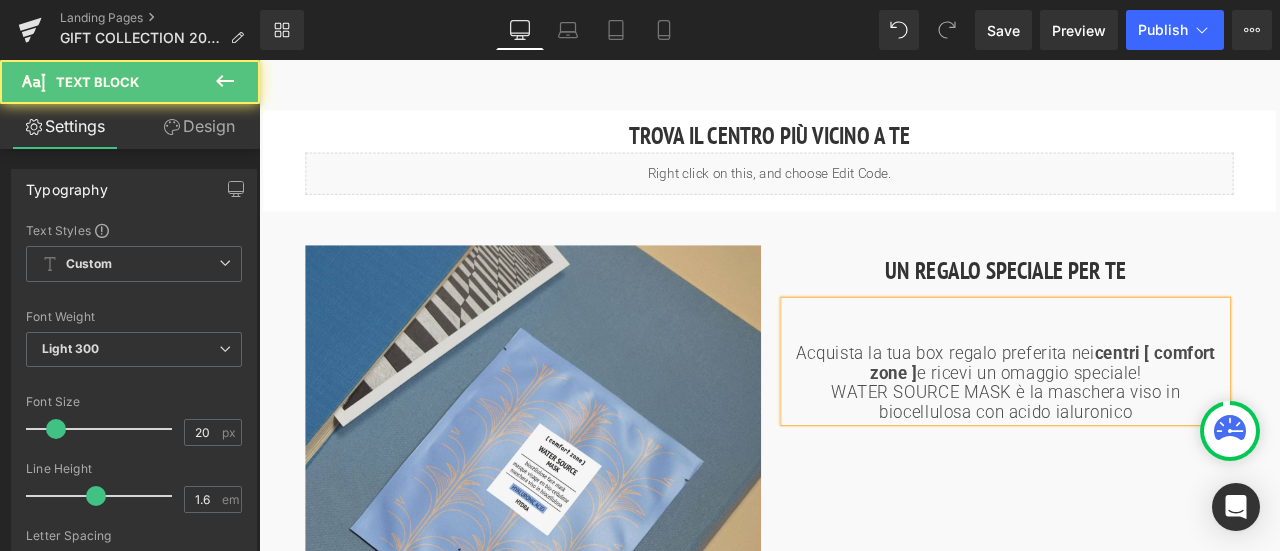 click on "WATER SOURCE MASK è la maschera viso in biocellulosa con acido ialuronico" at bounding box center [1144, 466] 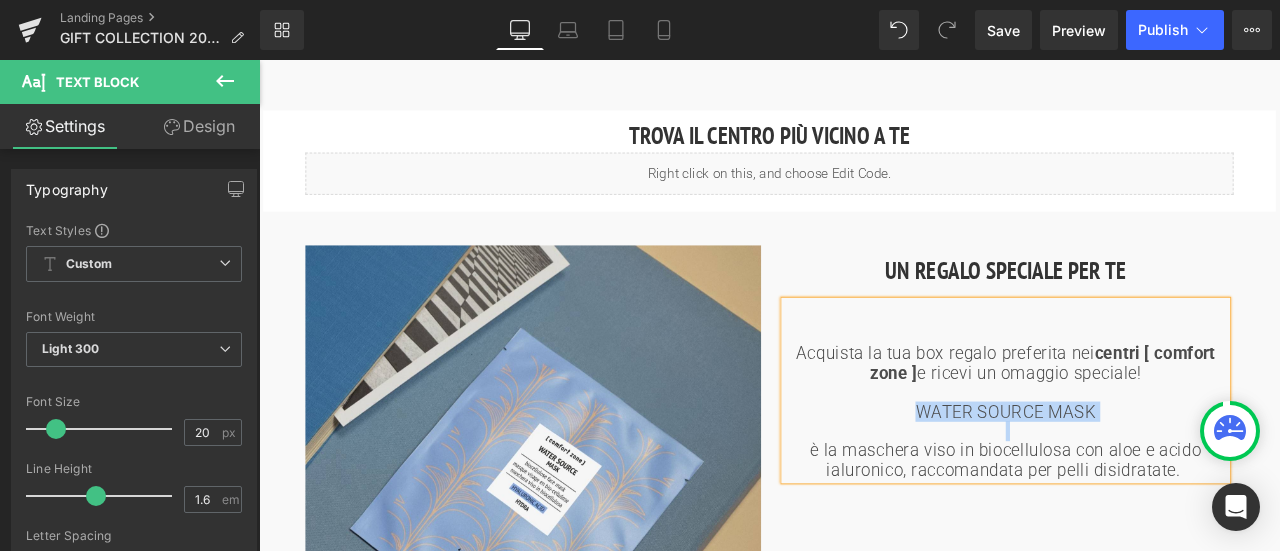 click at bounding box center [1144, 500] 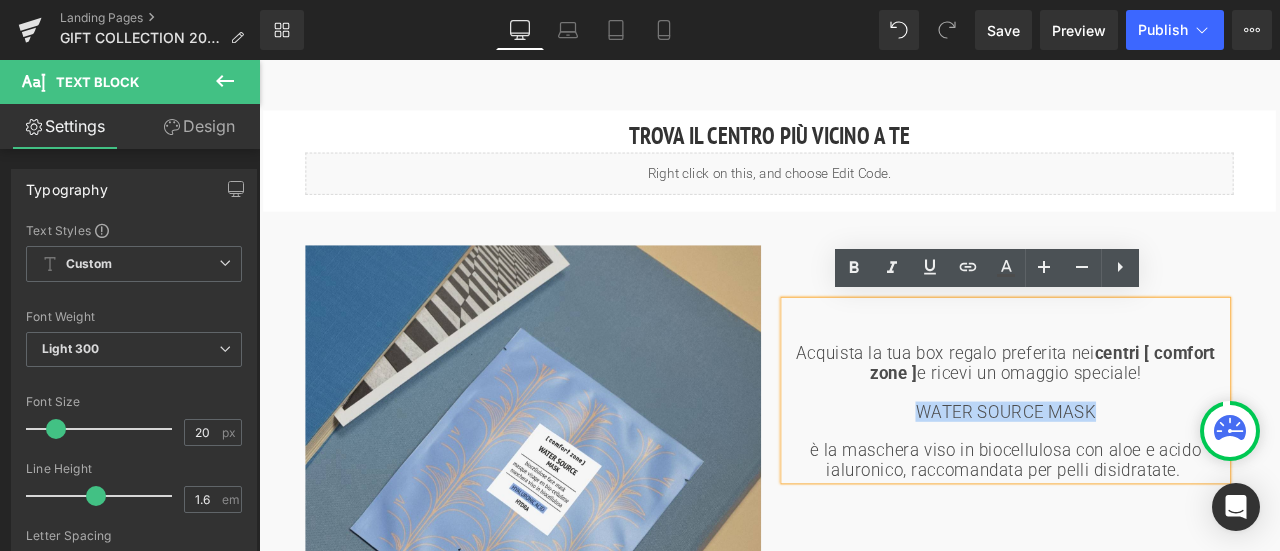 drag, startPoint x: 1032, startPoint y: 472, endPoint x: 1245, endPoint y: 474, distance: 213.00938 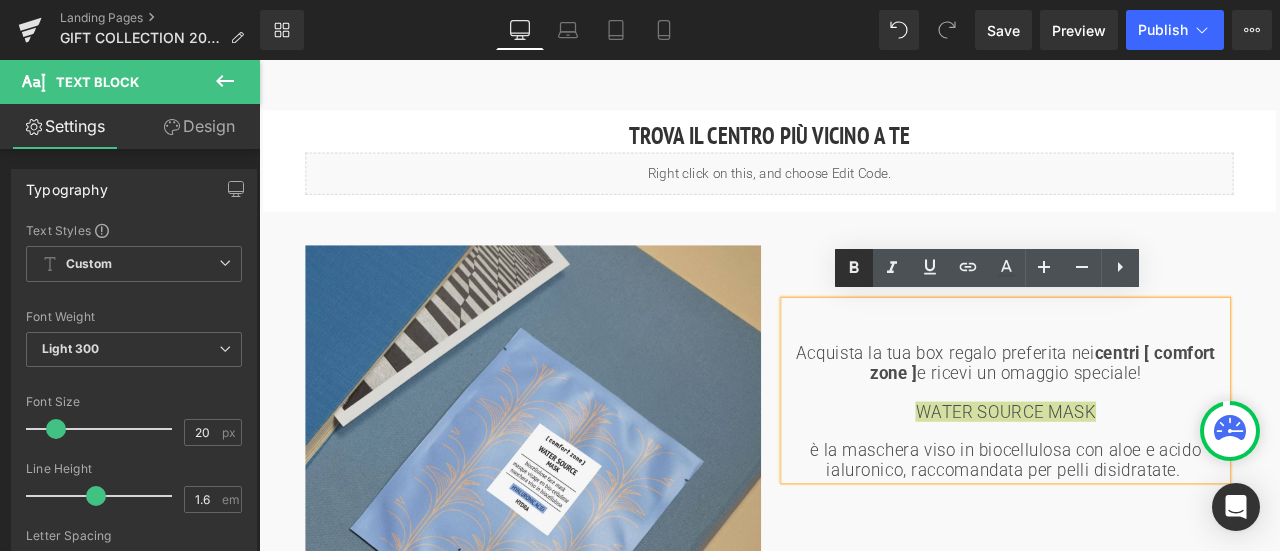 click 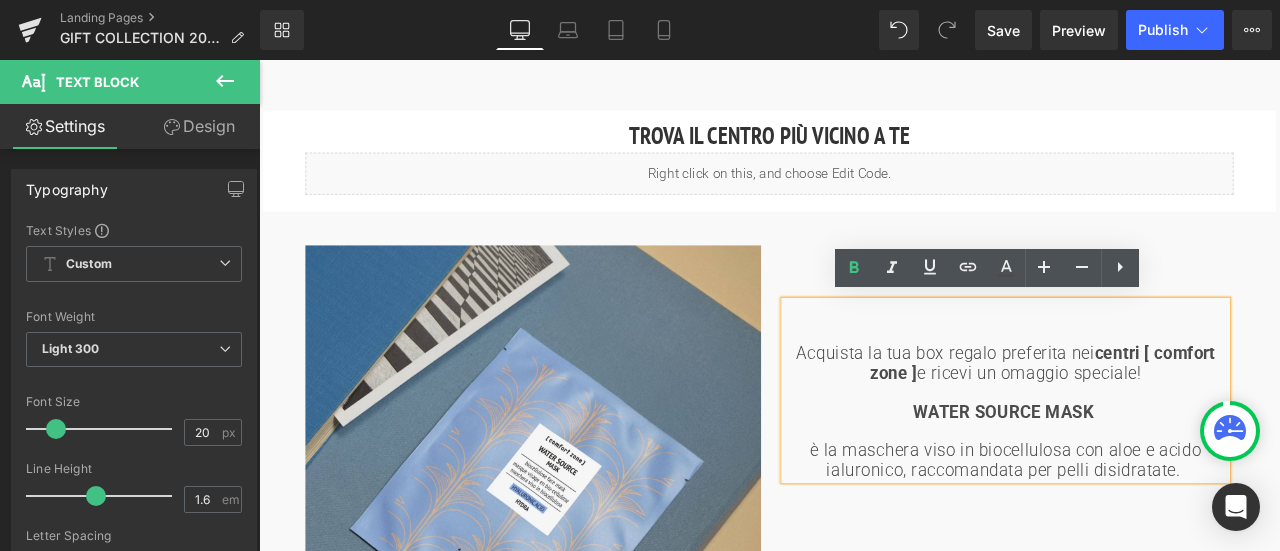 click on "WATER SOURCE MASK" at bounding box center (1144, 477) 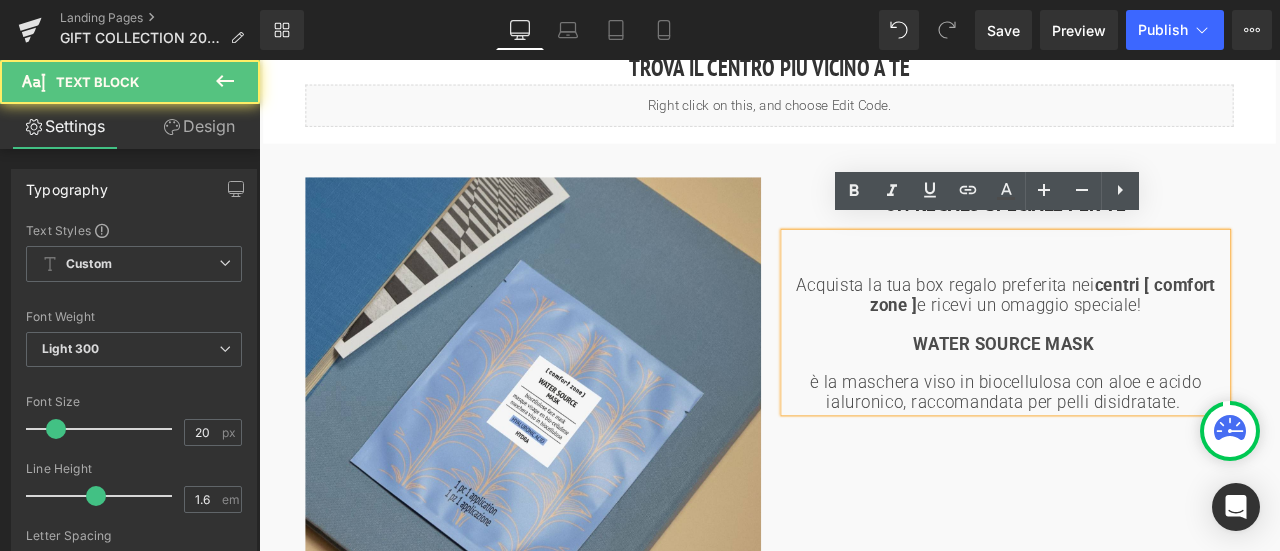 scroll, scrollTop: 1593, scrollLeft: 0, axis: vertical 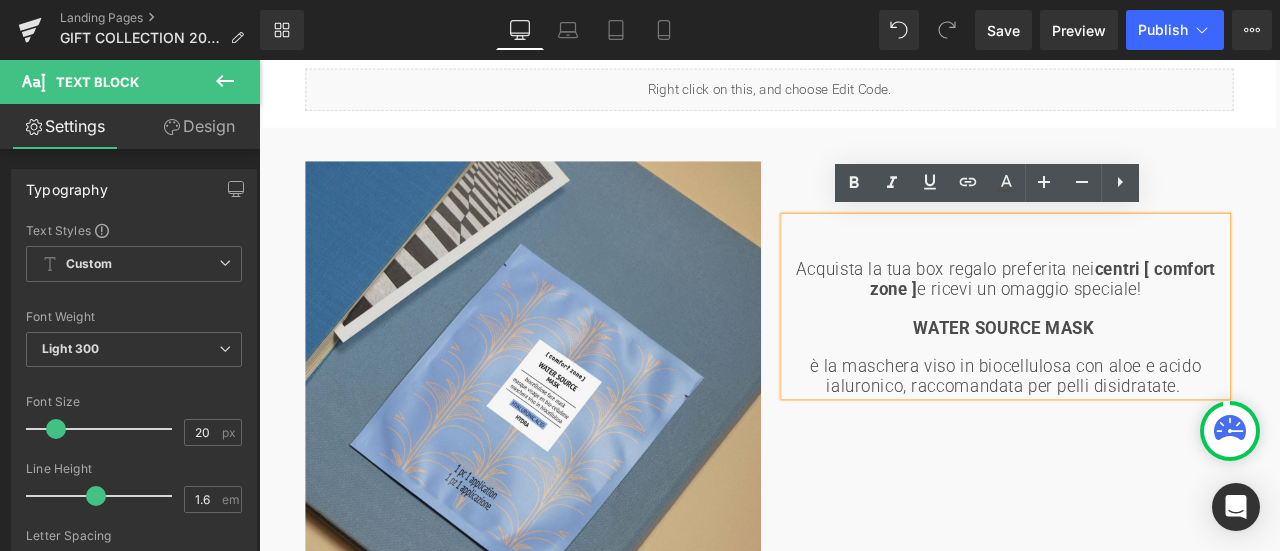 click at bounding box center [1144, 354] 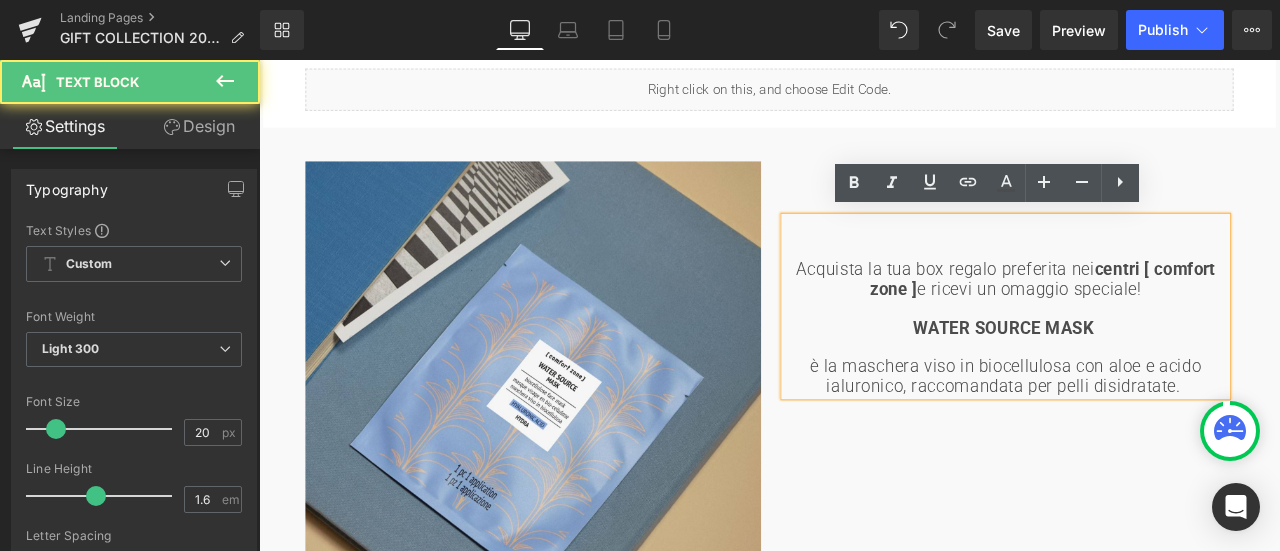 click on "WATER SOURCE MASK" at bounding box center [1141, 377] 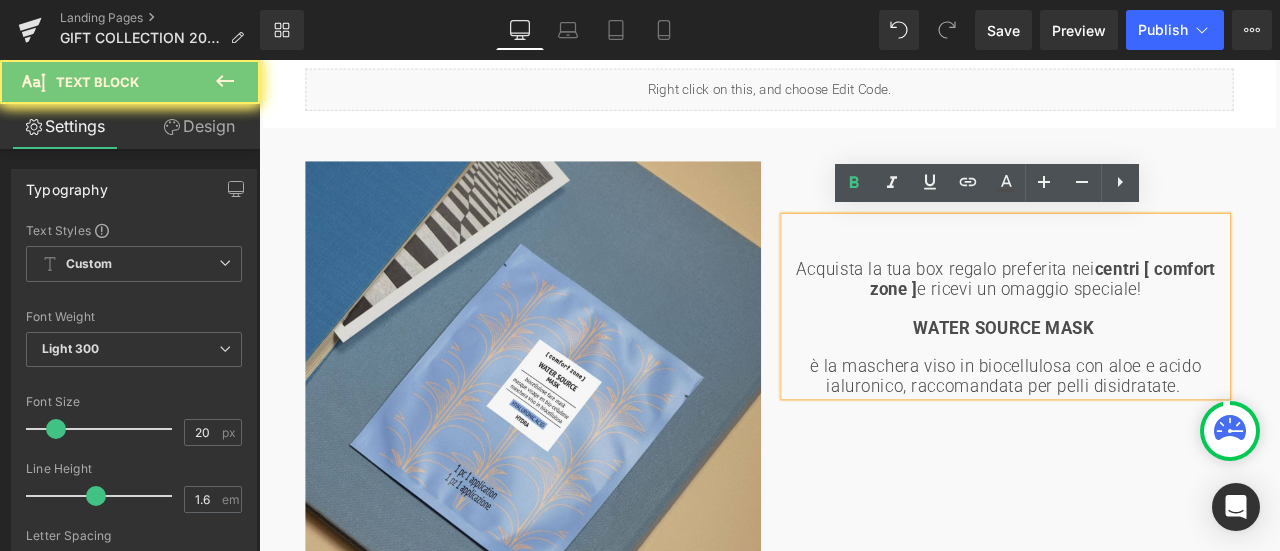 click at bounding box center (1144, 400) 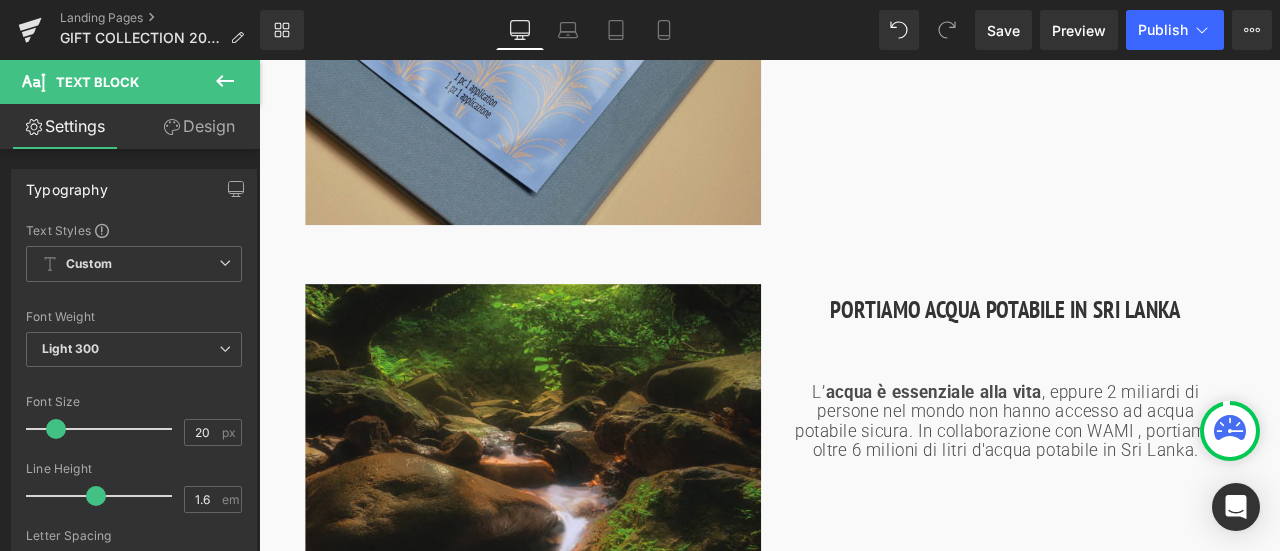 scroll, scrollTop: 2193, scrollLeft: 0, axis: vertical 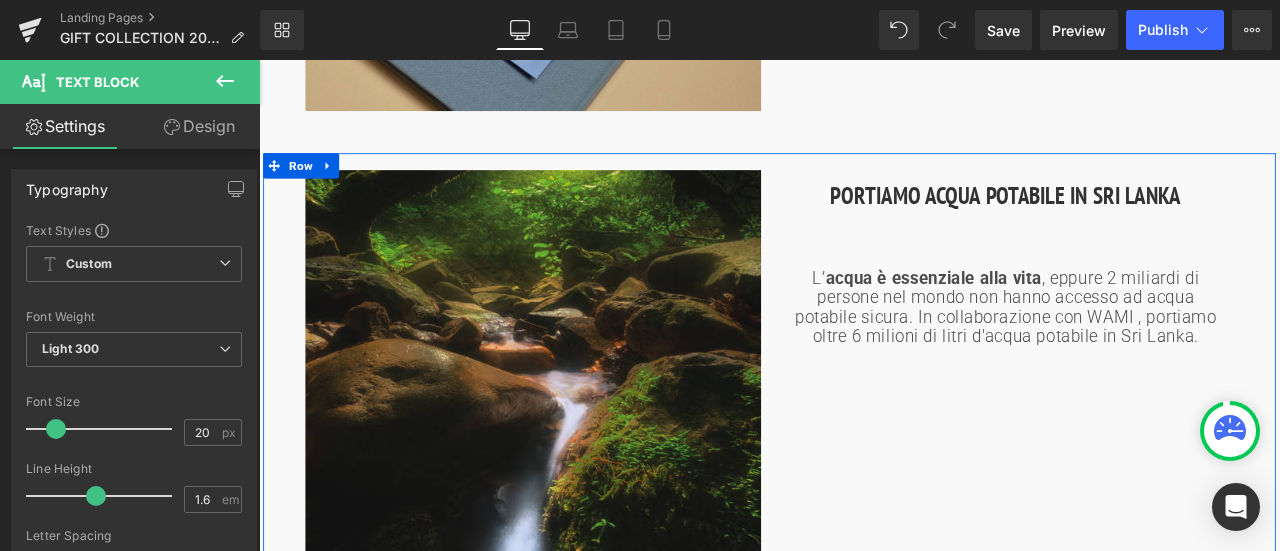 drag, startPoint x: 972, startPoint y: 212, endPoint x: 839, endPoint y: 238, distance: 135.51753 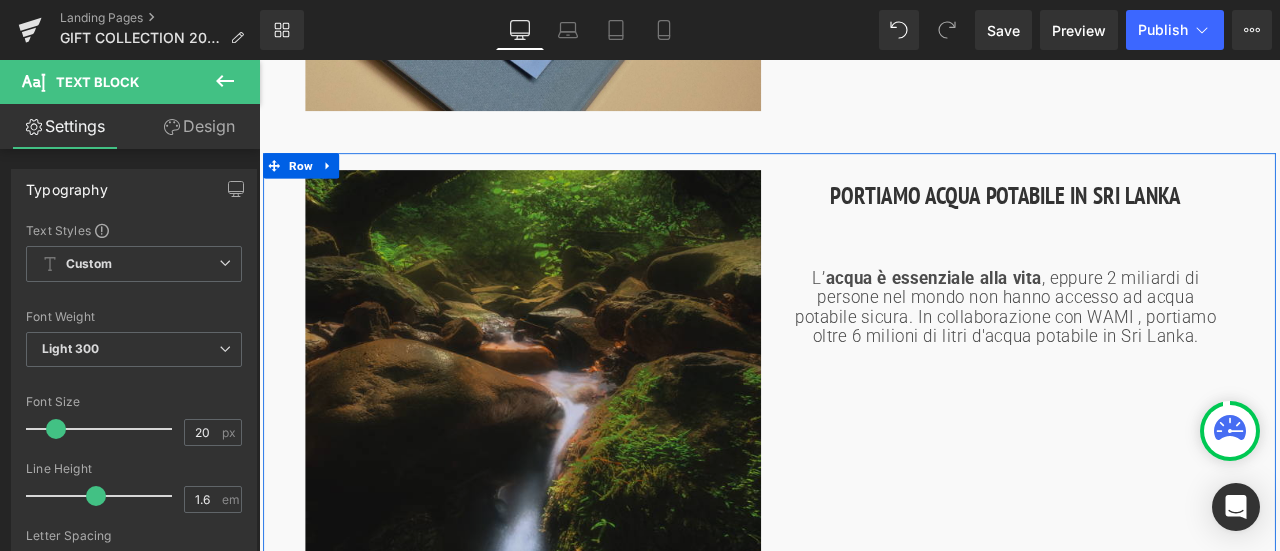 click on "PORTIAMO ACQUA POTABILE IN SRI LANKA" at bounding box center (1144, 220) 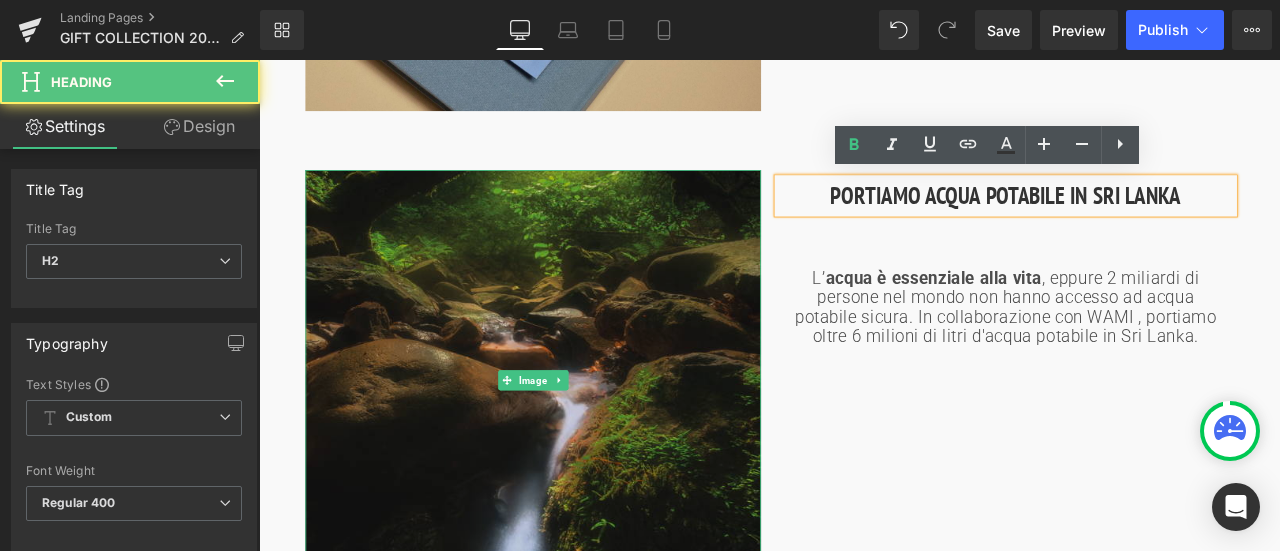 click at bounding box center (584, 438) 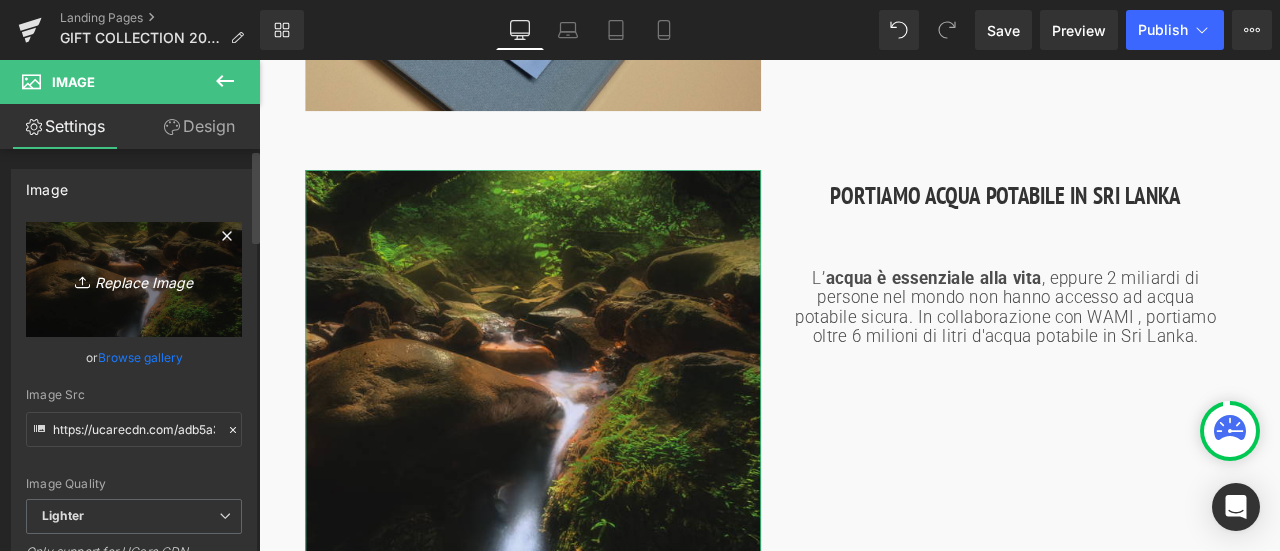 click on "Replace Image" at bounding box center [134, 279] 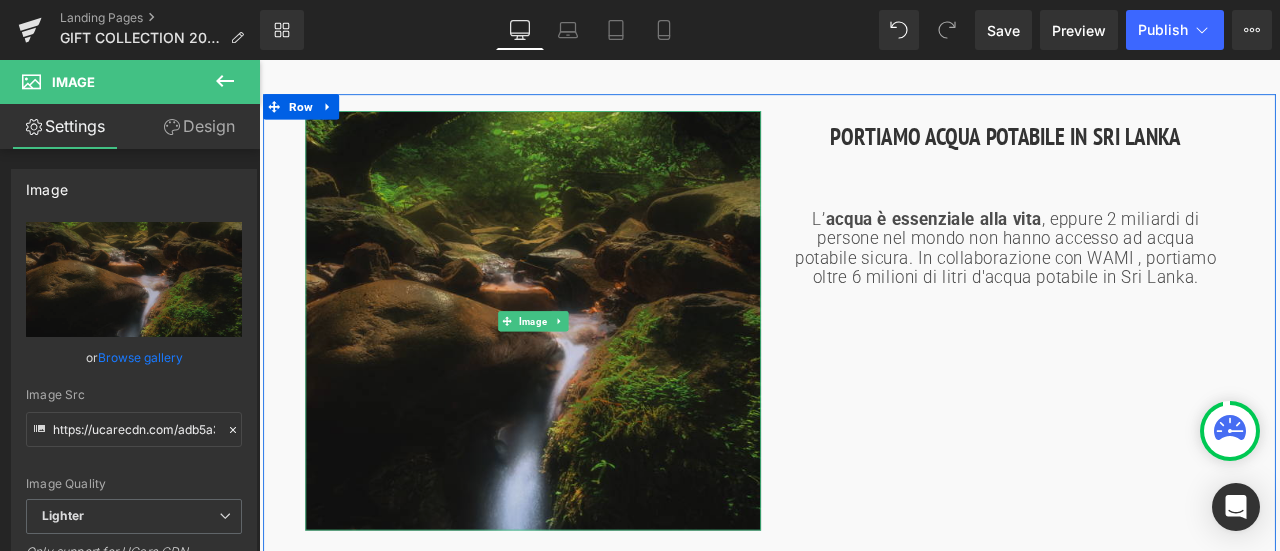 scroll, scrollTop: 2293, scrollLeft: 0, axis: vertical 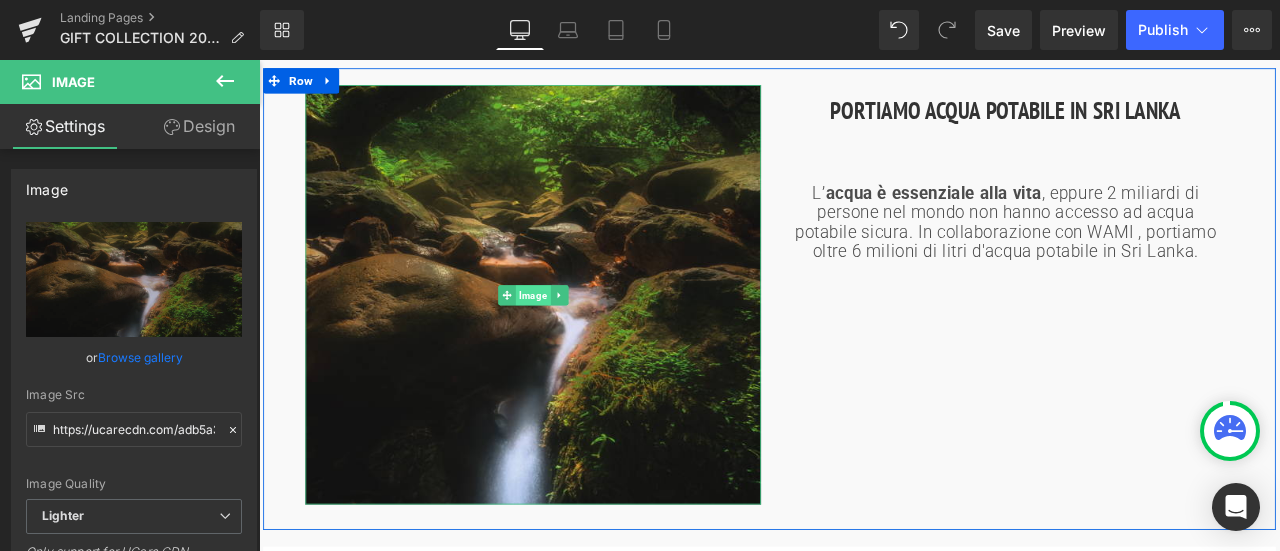 click on "Image" at bounding box center [583, 339] 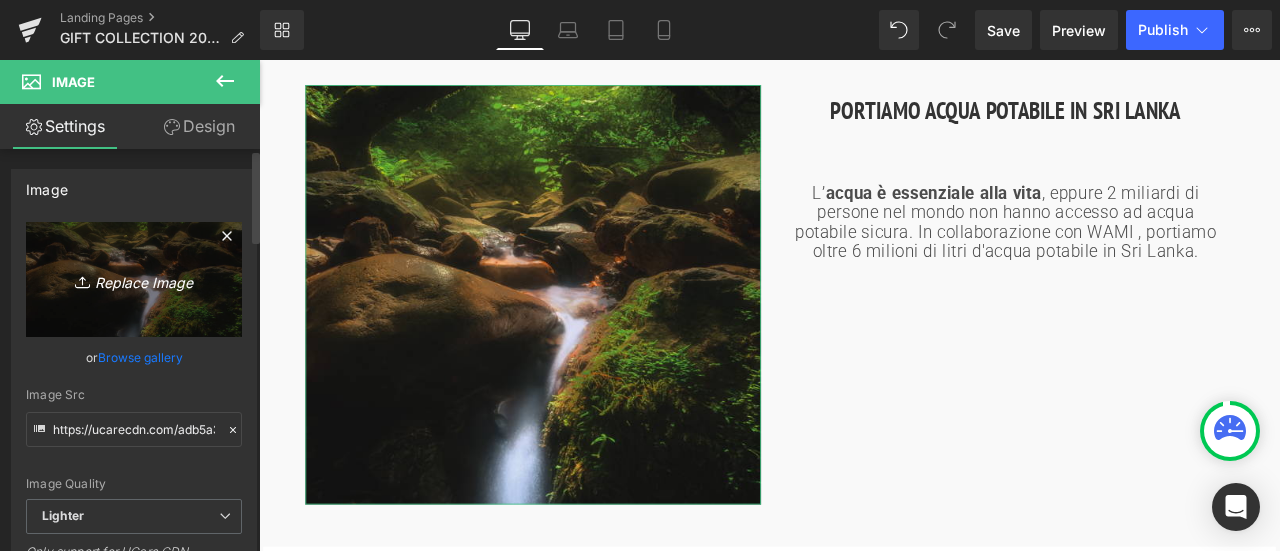 click on "Replace Image" at bounding box center (134, 279) 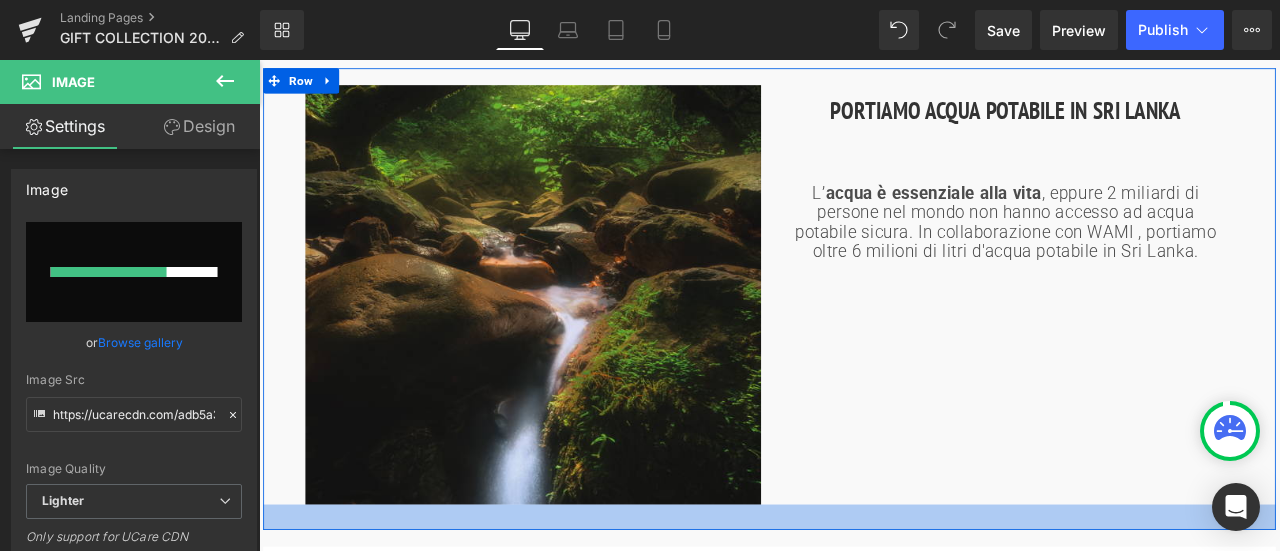 type 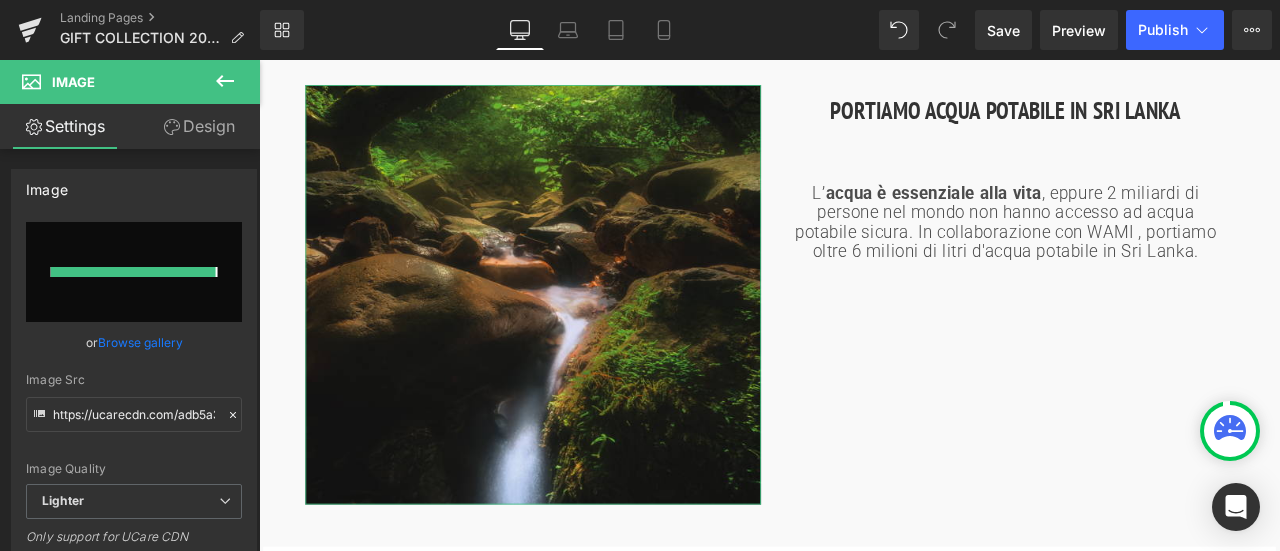 type on "https://ucarecdn.com/248a5c9d-af65-4a84-860b-c56c7e492a79/-/format/auto/-/preview/3000x3000/-/quality/lighter/banner1.jpg" 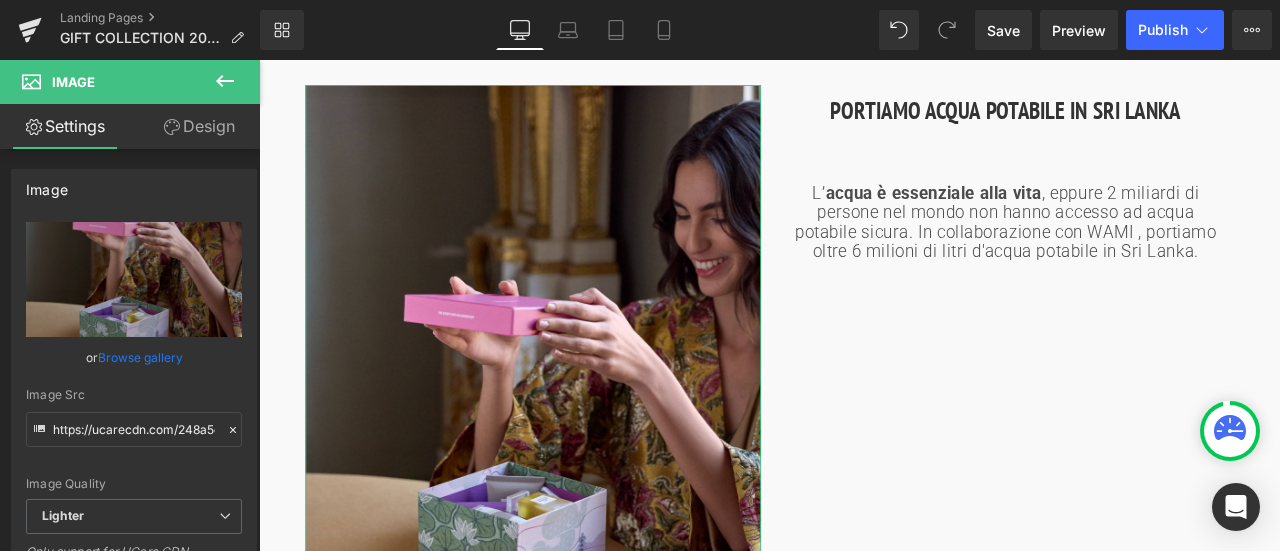 click on "Design" at bounding box center (199, 126) 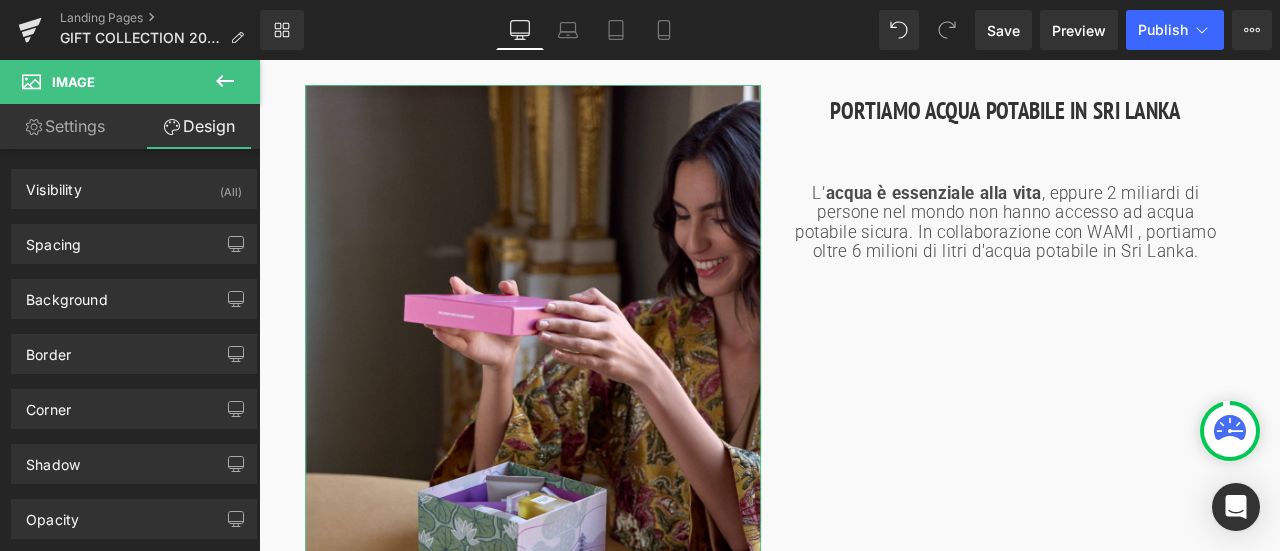 click on "Settings" at bounding box center (65, 126) 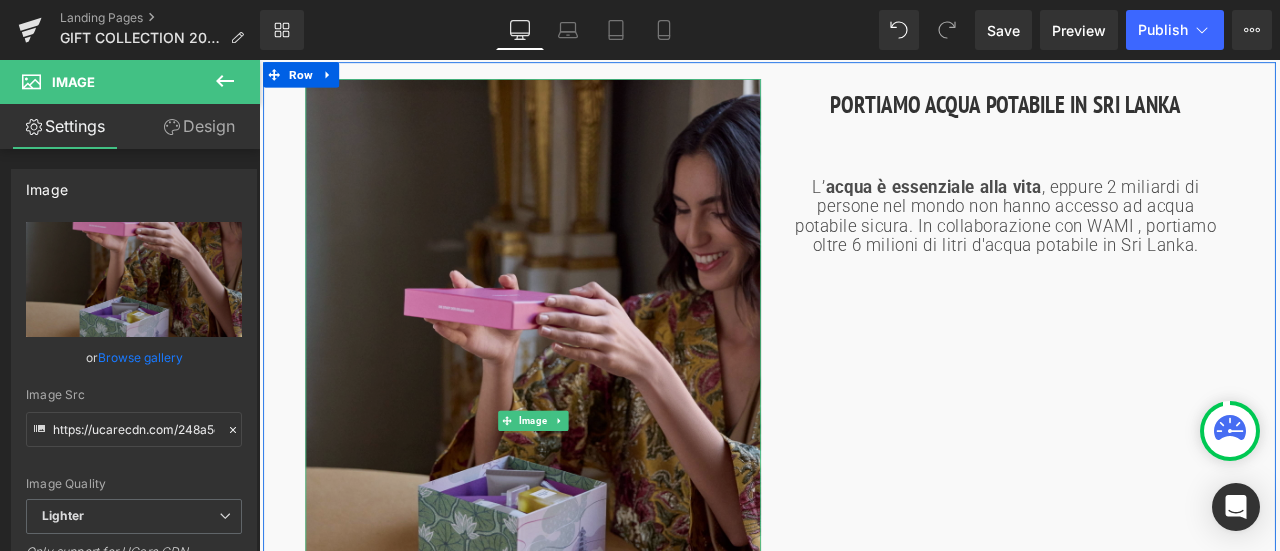 scroll, scrollTop: 2293, scrollLeft: 0, axis: vertical 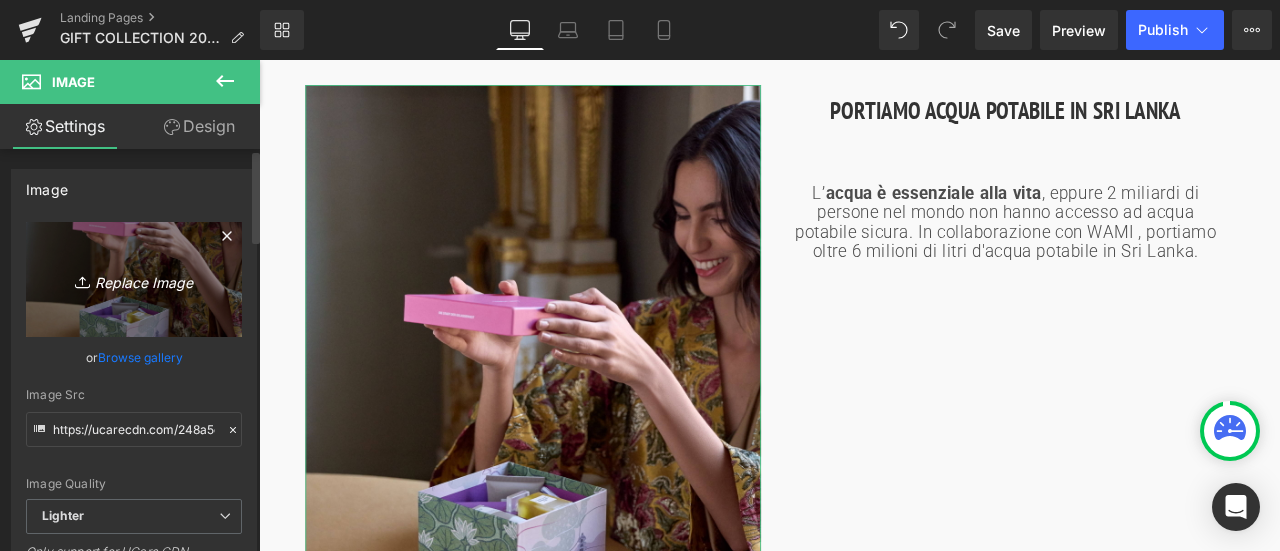 click on "Replace Image" at bounding box center (134, 279) 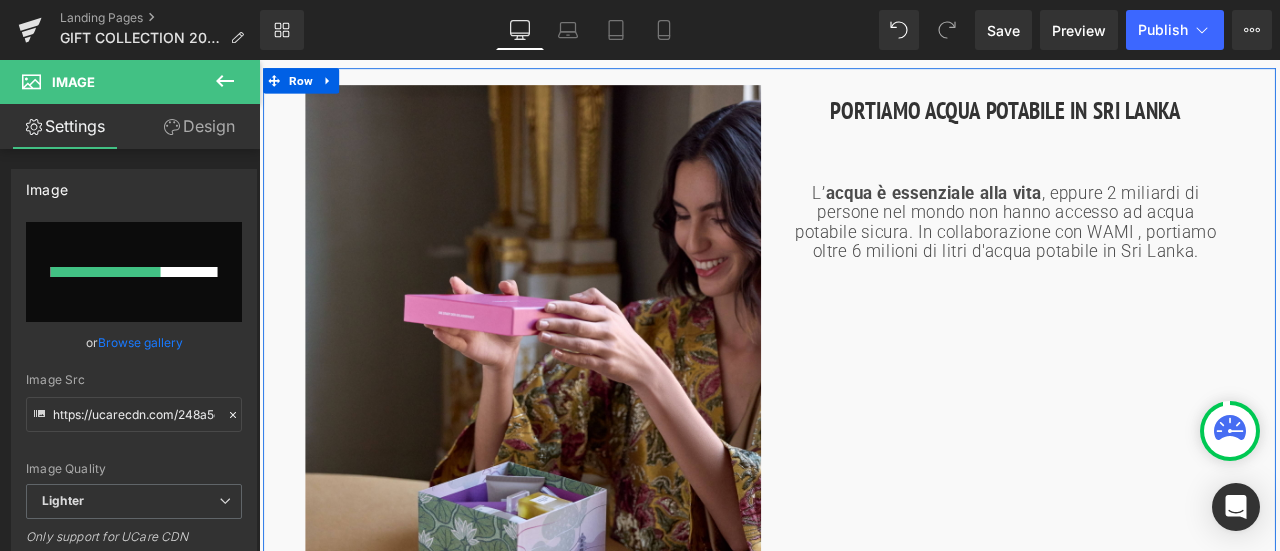 type 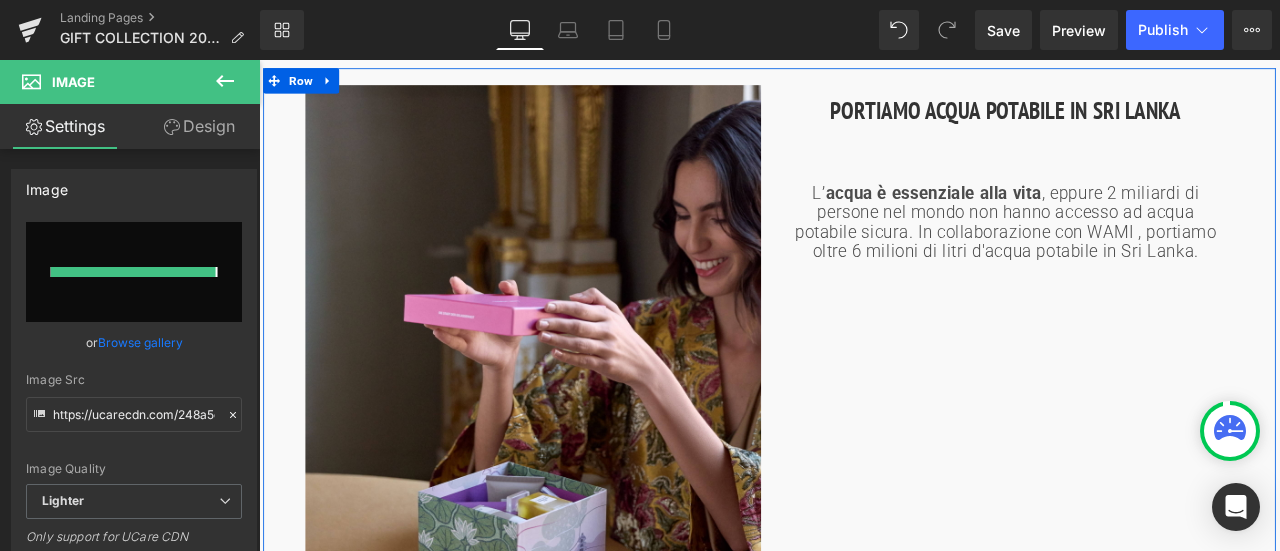 type on "https://ucarecdn.com/950743eb-9977-43d9-84f4-1ac9b54c37f5/-/format/auto/-/preview/3000x3000/-/quality/lighter/gift%20collection%20tranquillity%20-%20squared.jpg" 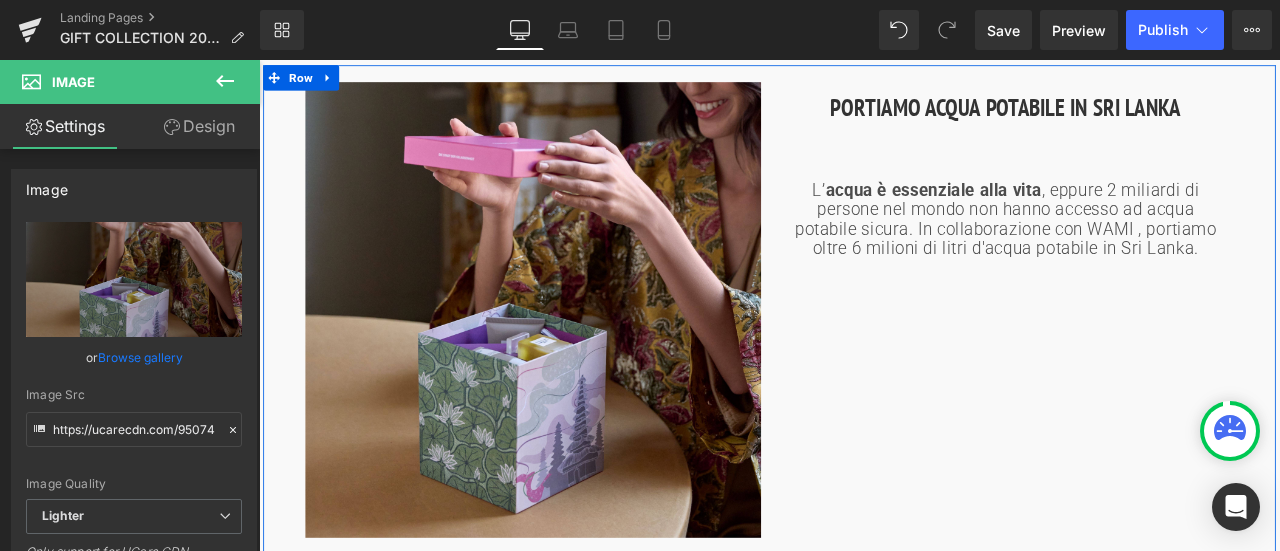 scroll, scrollTop: 2298, scrollLeft: 0, axis: vertical 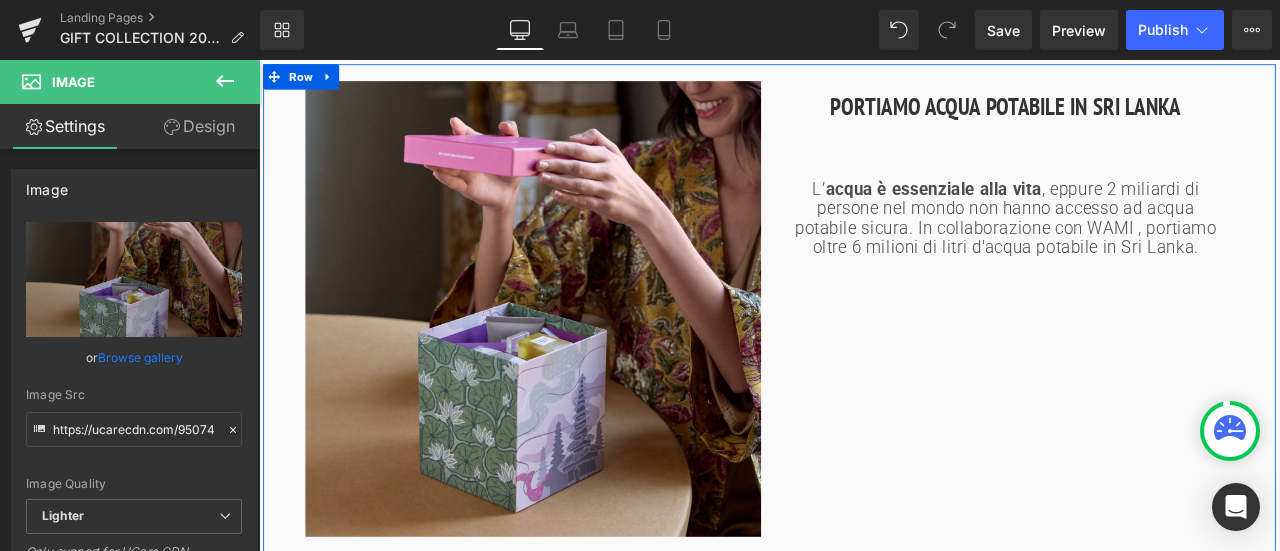 click on "PORTIAMO ACQUA POTABILE IN SRI LANKA" at bounding box center (1144, 115) 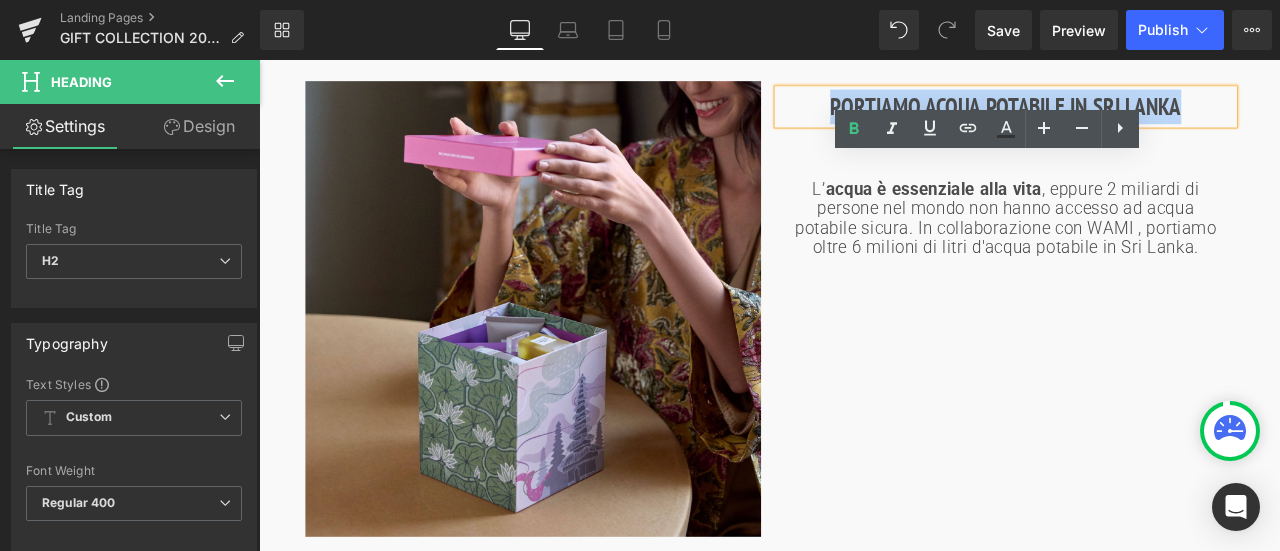 drag, startPoint x: 938, startPoint y: 117, endPoint x: 1393, endPoint y: 117, distance: 455 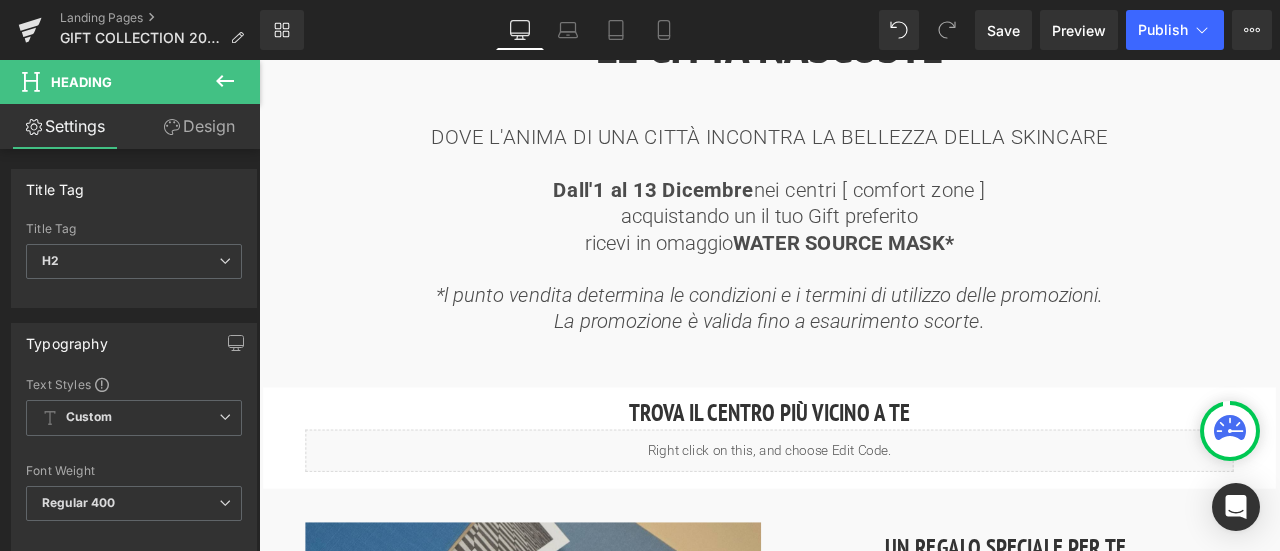 scroll, scrollTop: 1098, scrollLeft: 0, axis: vertical 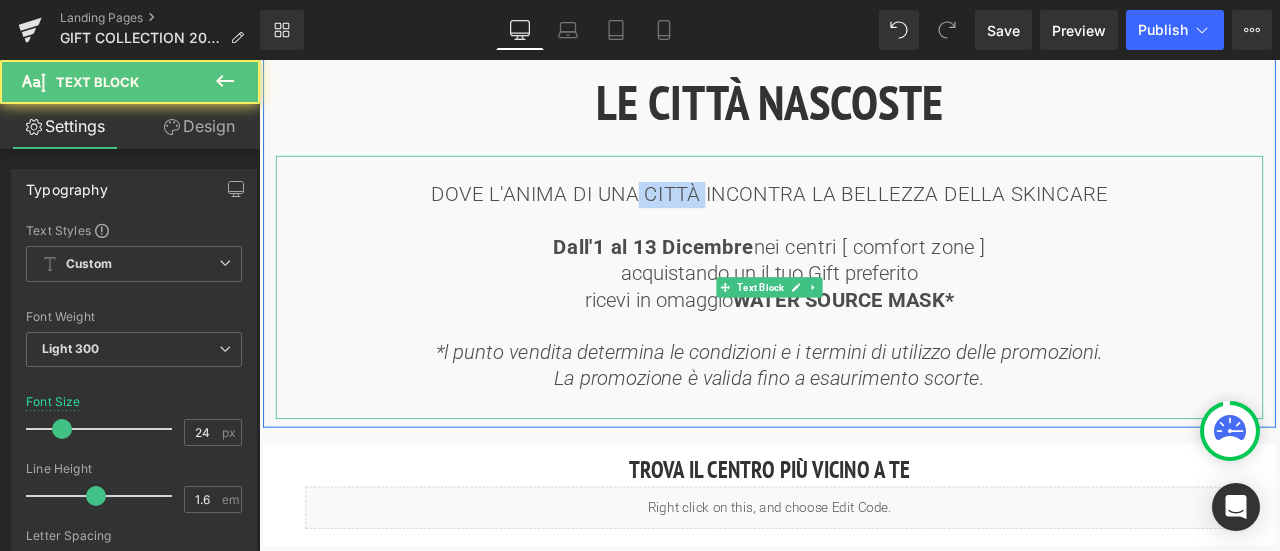 drag, startPoint x: 768, startPoint y: 221, endPoint x: 784, endPoint y: 221, distance: 16 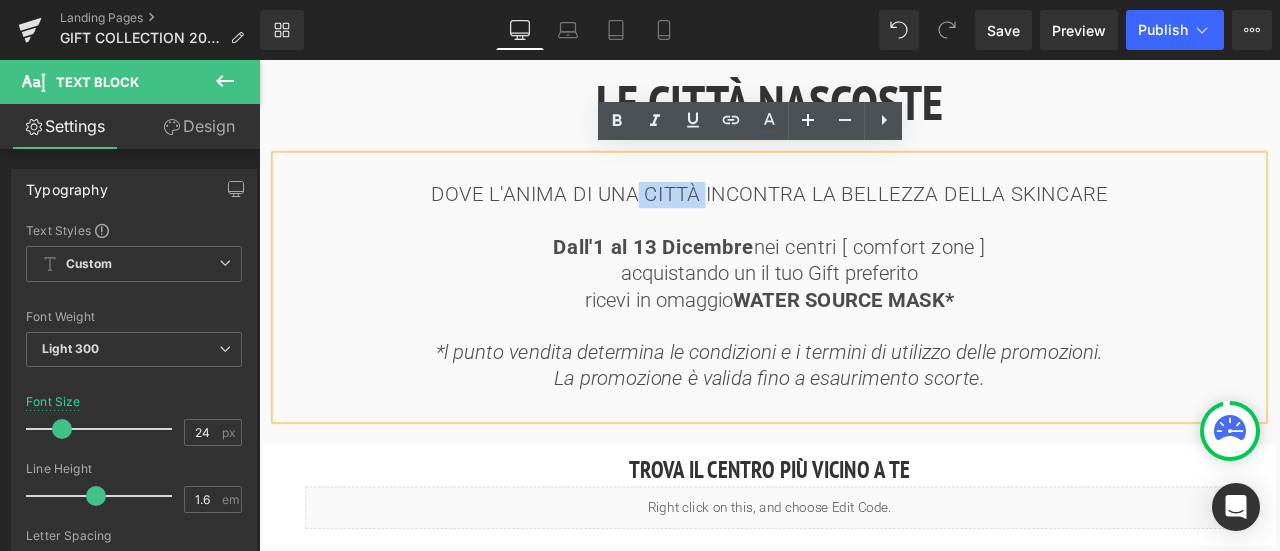 copy on "CITTÀ" 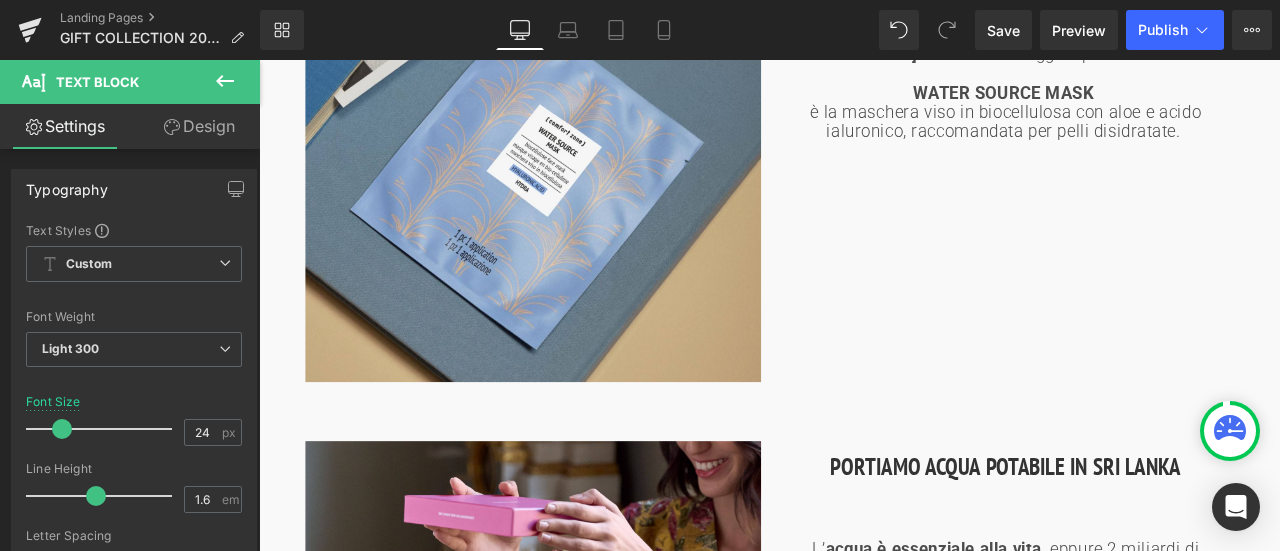 scroll, scrollTop: 1998, scrollLeft: 0, axis: vertical 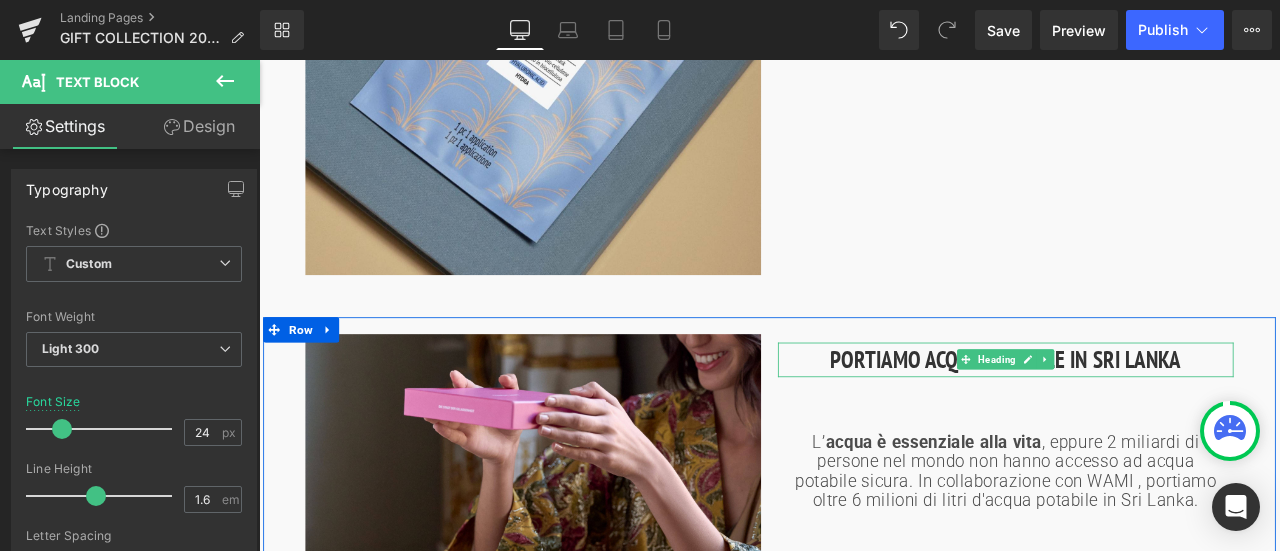 click on "PORTIAMO ACQUA POTABILE IN SRI LANKA" at bounding box center [1144, 415] 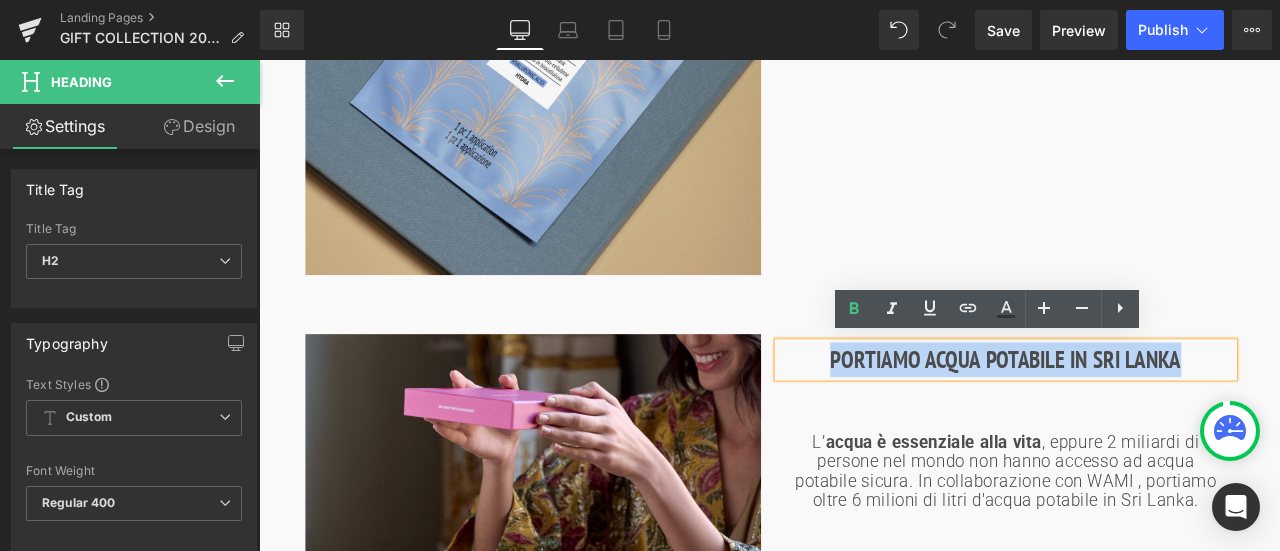 drag, startPoint x: 928, startPoint y: 414, endPoint x: 1359, endPoint y: 412, distance: 431.00464 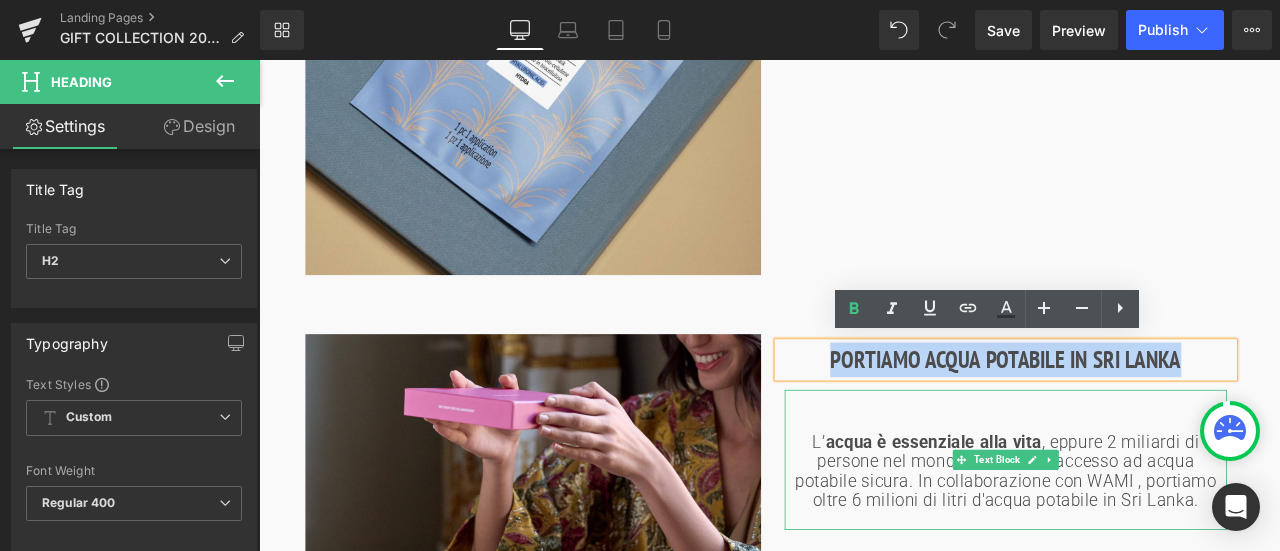 type 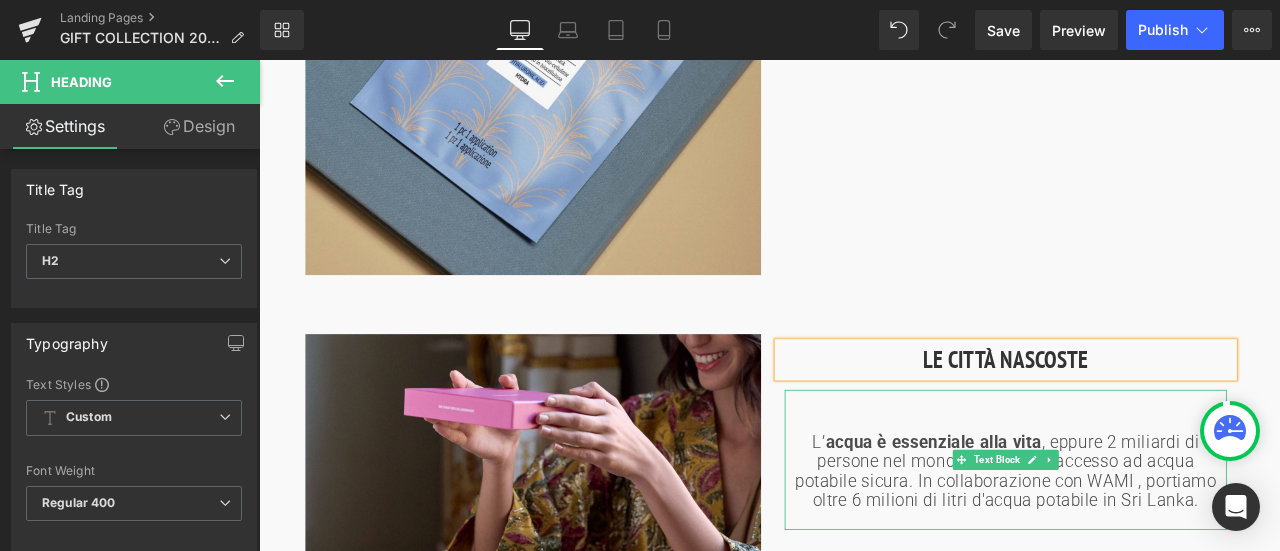 click on "acqua è essenziale alla vita" at bounding box center [1058, 513] 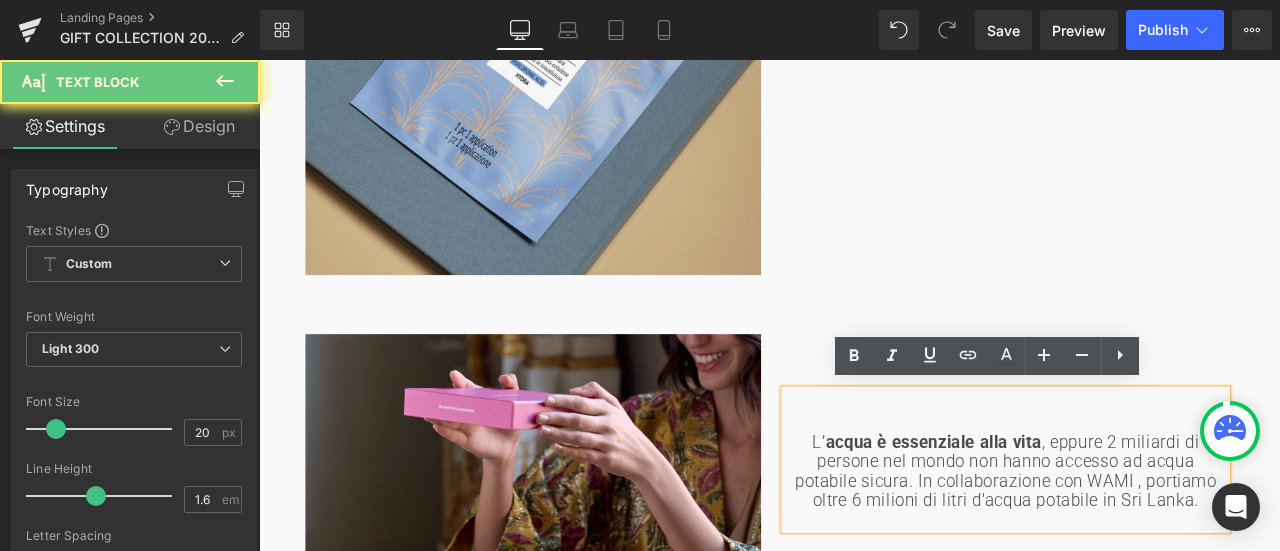 click on "L’ acqua è essenziale alla vita , eppure 2 miliardi di persone nel mondo non hanno accesso ad acqua potabile sicura. In collaborazione con WAMI , portiamo oltre 6 milioni di litri d'acqua potabile in Sri Lanka." at bounding box center [1144, 548] 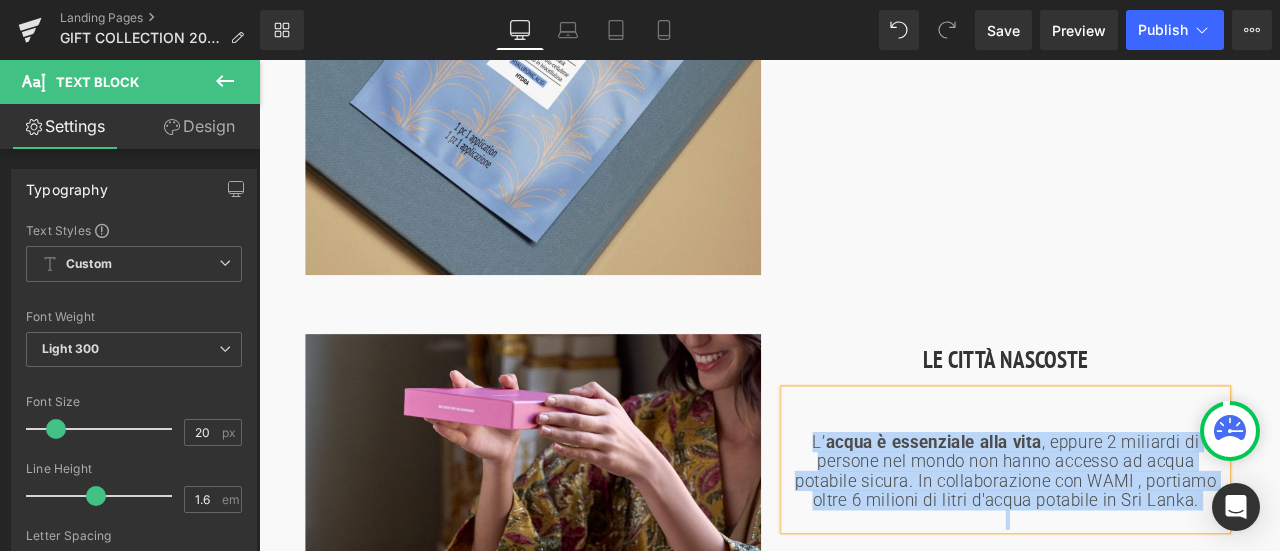 type 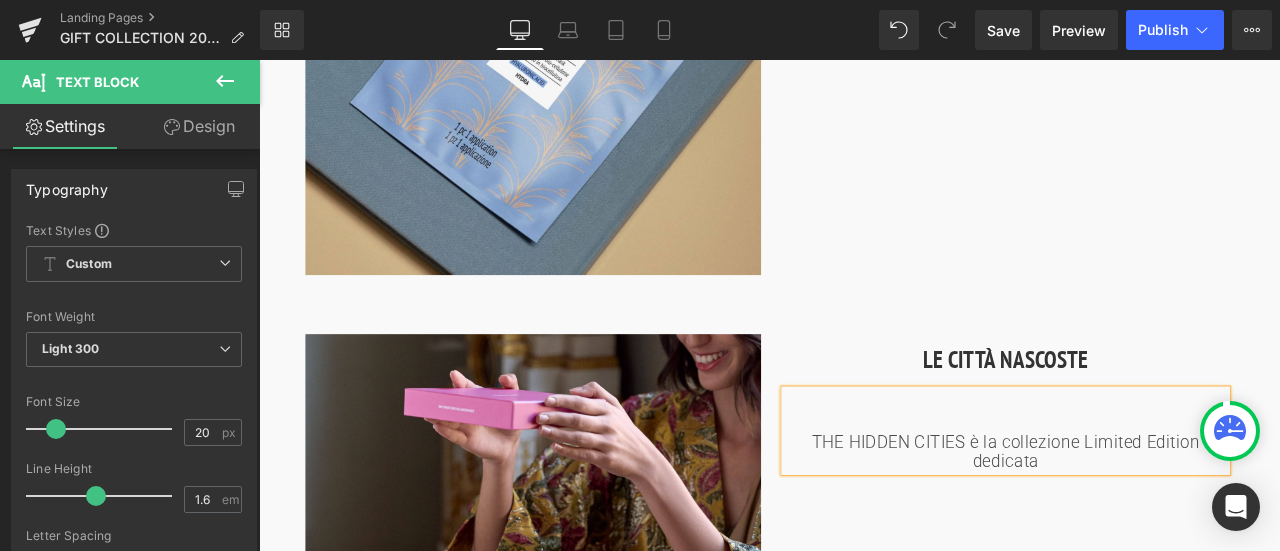 click on "Image         UN REGALO SPECIALE PER TE Heading         Acquista la tua box regalo preferita nei  centri [ comfort zone ]  e ricevi un omaggio speciale! WATER SOURCE MASK   è la maschera viso in biocellulosa con aloe e acido ialuronico, raccomandata per pelli disidratate.    Text Block         Row" at bounding box center (864, 50) 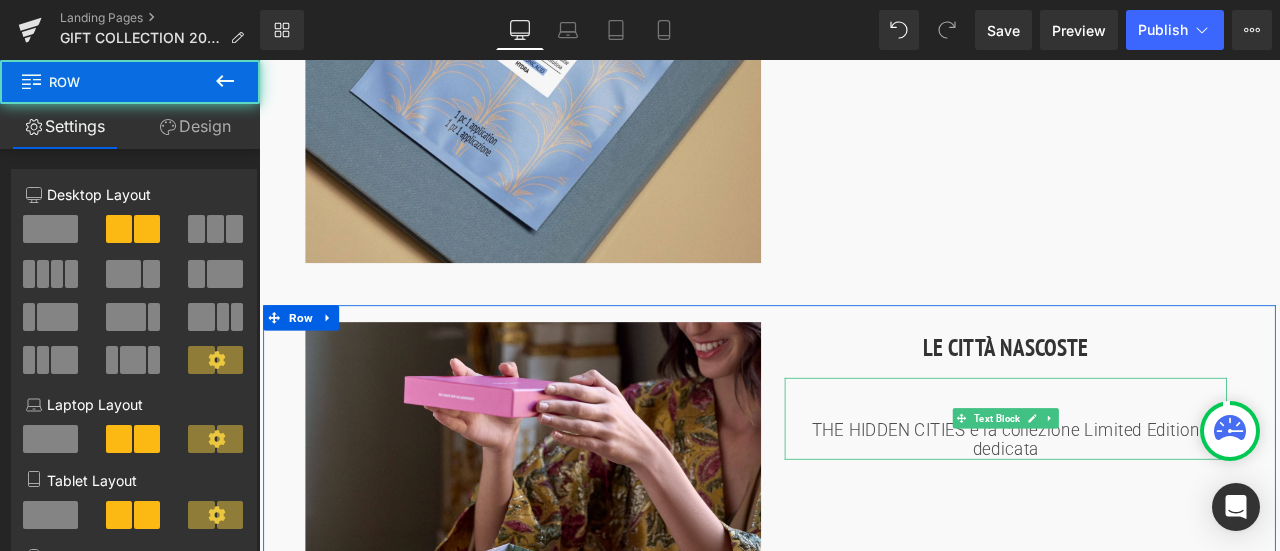 scroll, scrollTop: 2098, scrollLeft: 0, axis: vertical 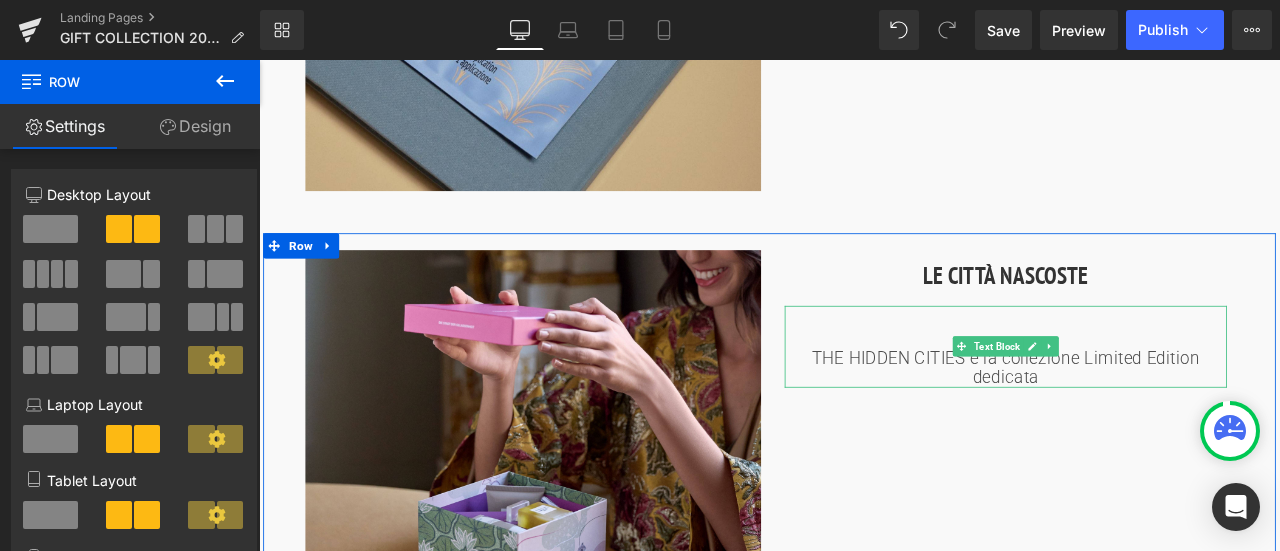 click on "THE HIDDEN CITIES è la collezione Limited Edition dedicata" at bounding box center (1144, 425) 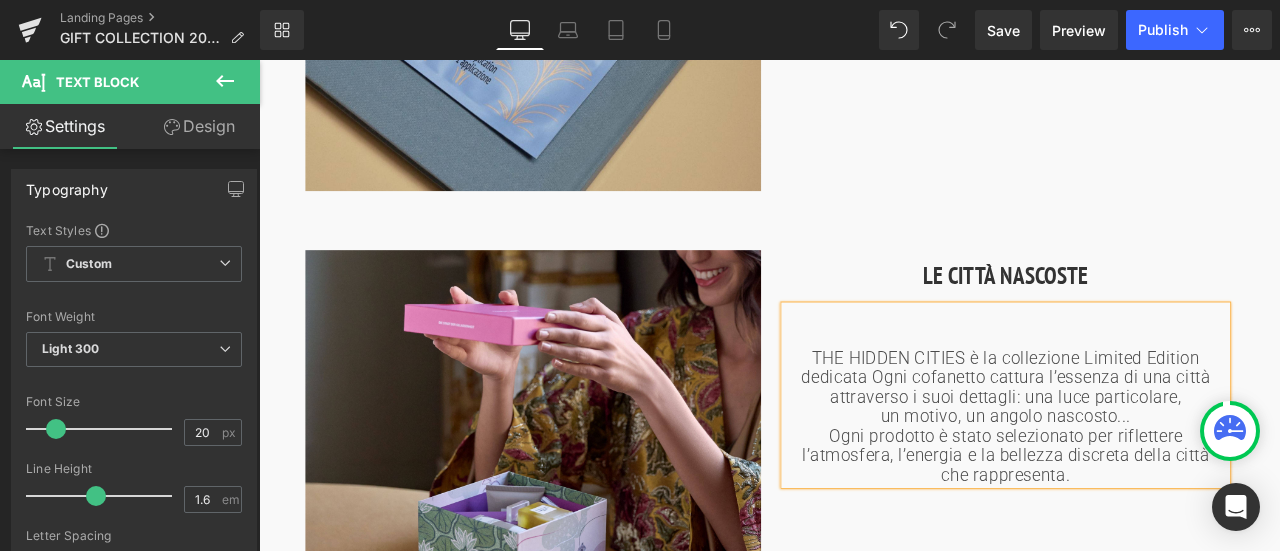 click on "THE HIDDEN CITIES è la collezione Limited Edition dedicata Ogni cofanetto cattura l’essenza di una città" at bounding box center [1144, 425] 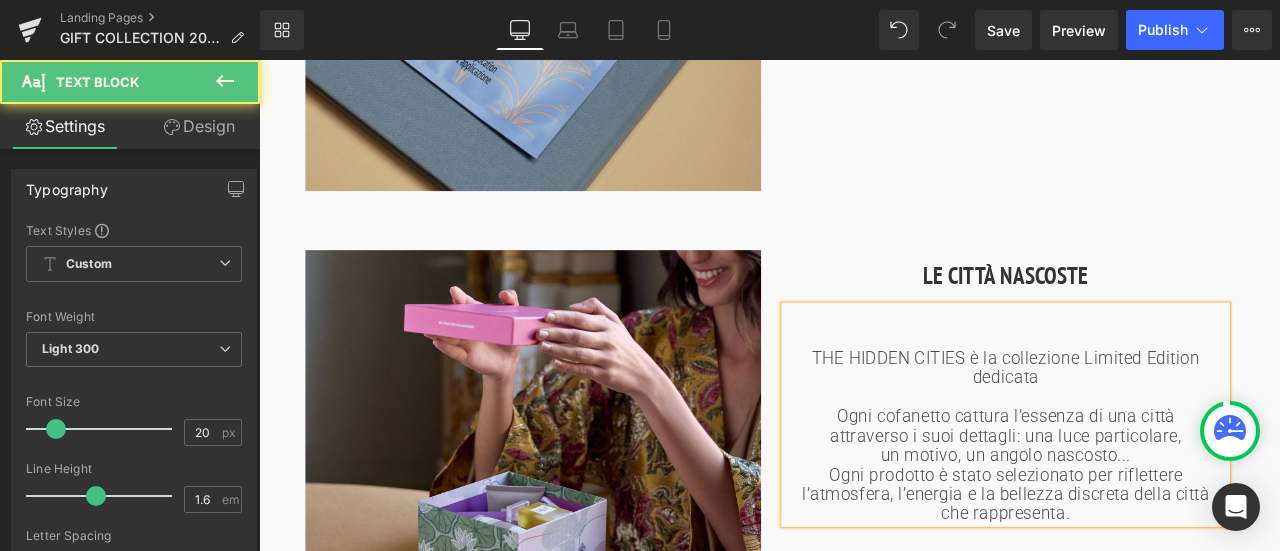 click on "THE HIDDEN CITIES è la collezione Limited Edition dedicata" at bounding box center [1144, 425] 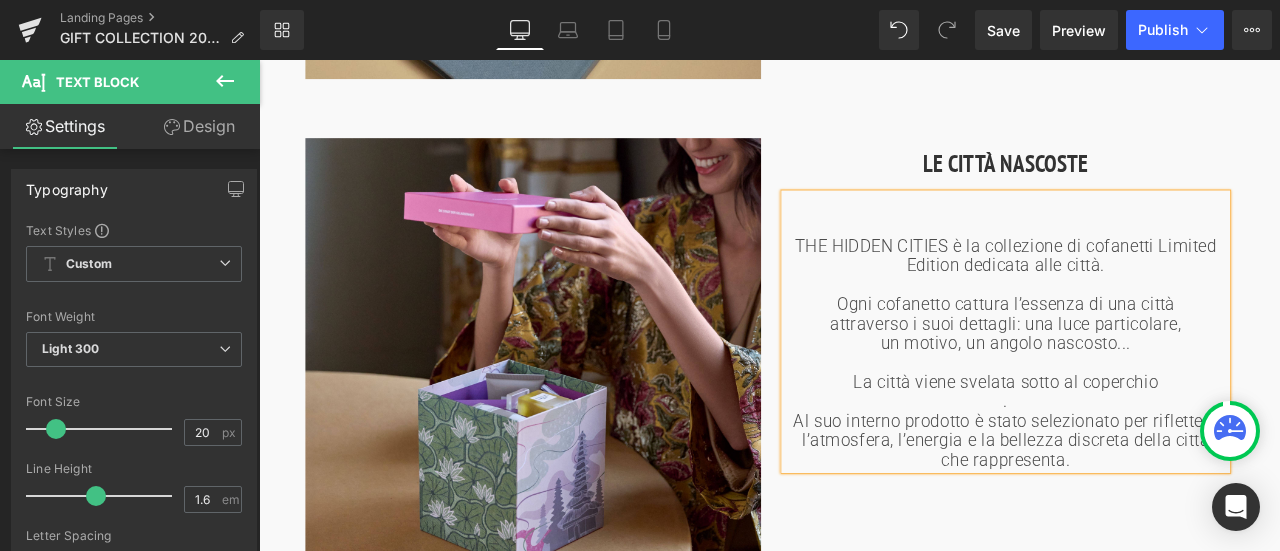 scroll, scrollTop: 2231, scrollLeft: 0, axis: vertical 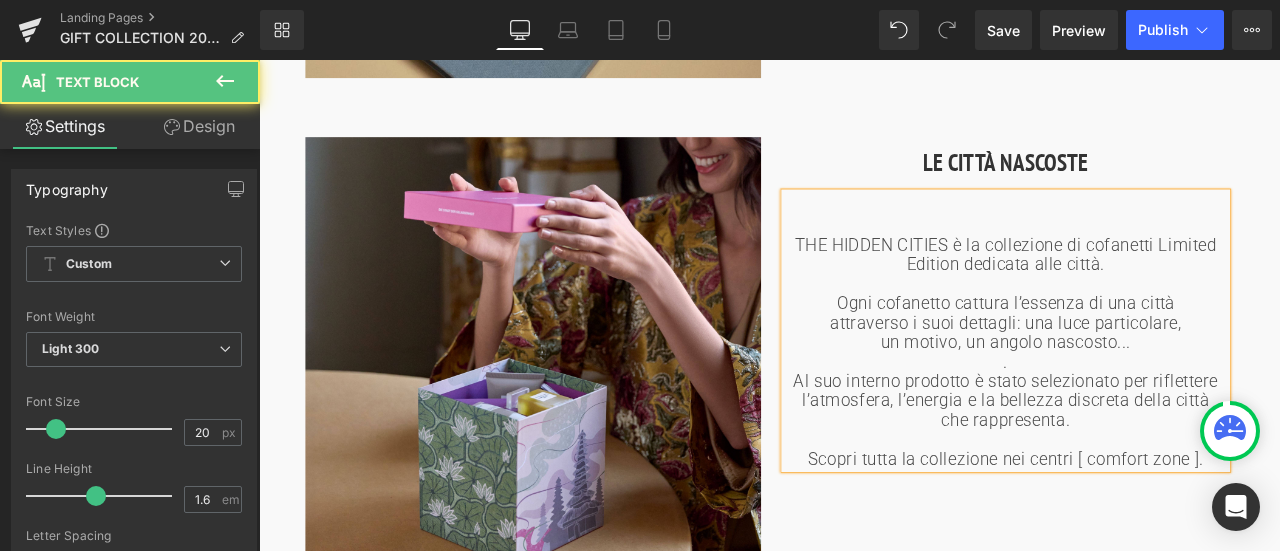 click on "Ogni cofanetto cattura l’essenza di una città" at bounding box center (1144, 349) 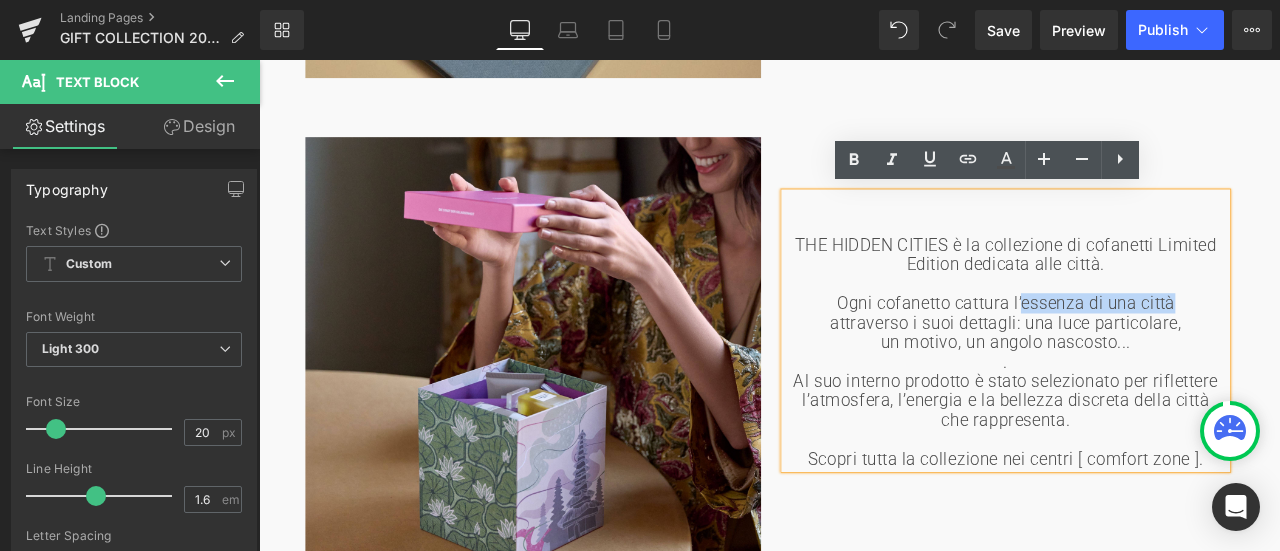 drag, startPoint x: 1160, startPoint y: 344, endPoint x: 1345, endPoint y: 339, distance: 185.06755 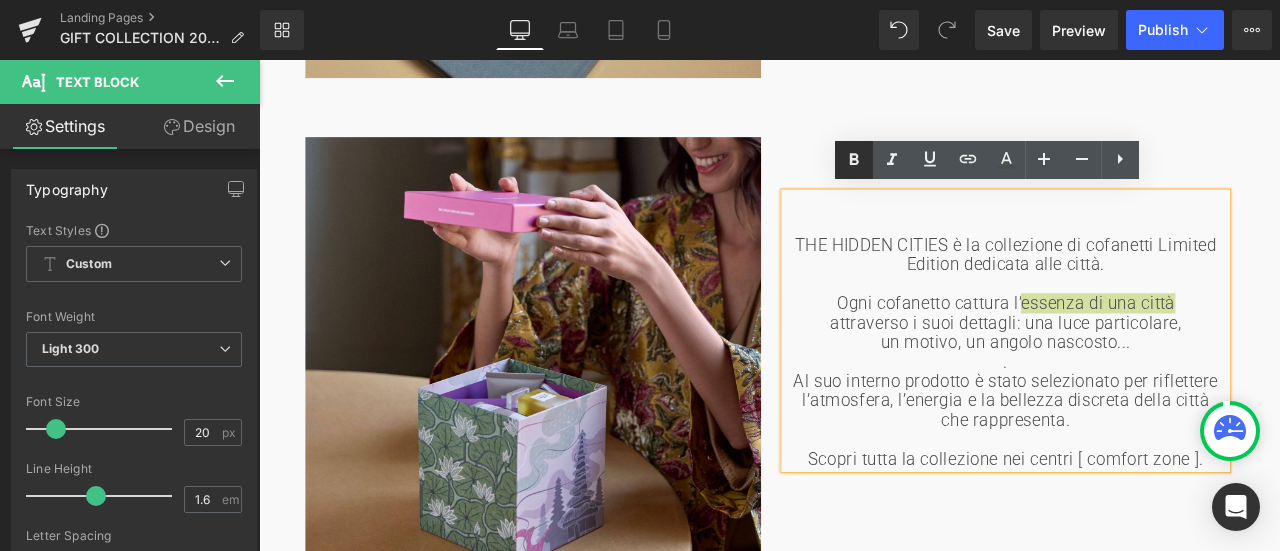 click 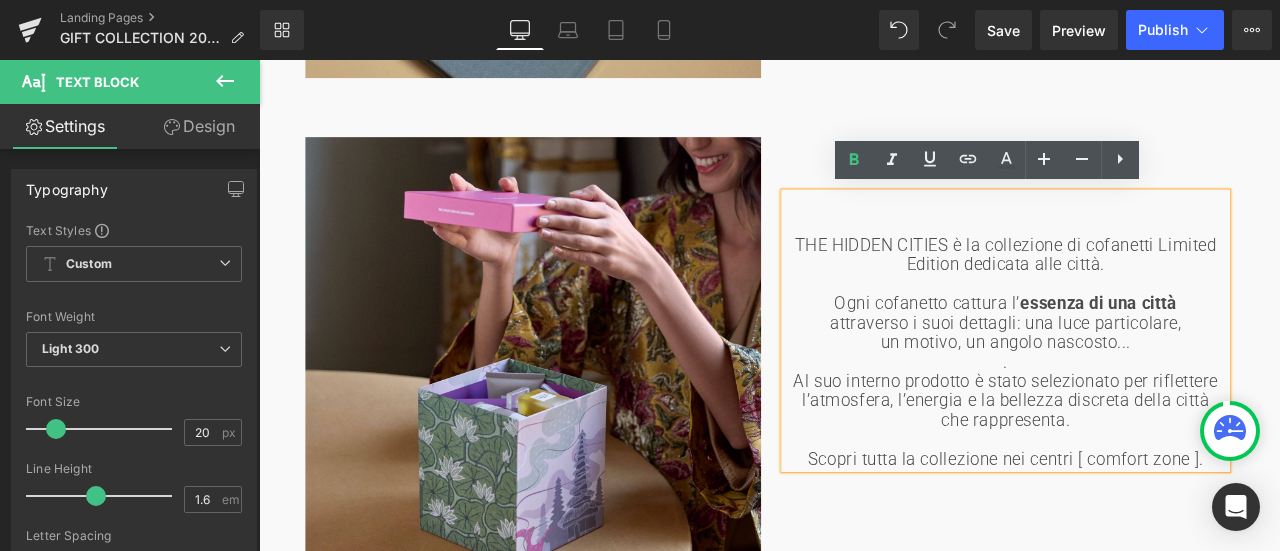 click on "THE HIDDEN CITIES è la collezione di cofanetti Limited Edition dedicata alle città." at bounding box center (1144, 292) 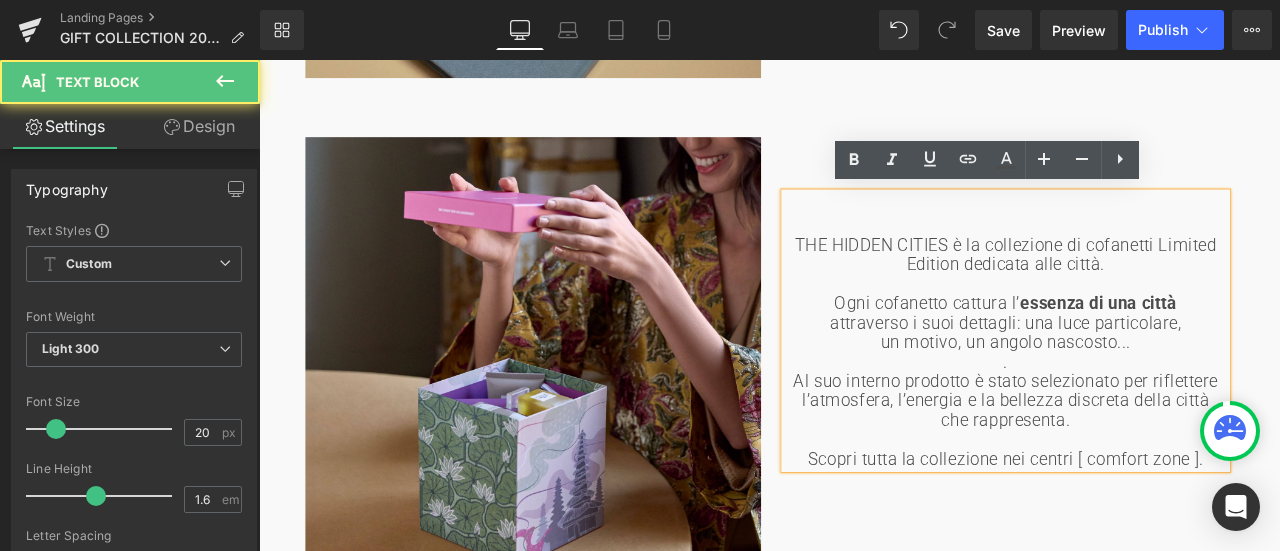click on "THE HIDDEN CITIES è la collezione di cofanetti Limited Edition dedicata alle città." at bounding box center [1144, 292] 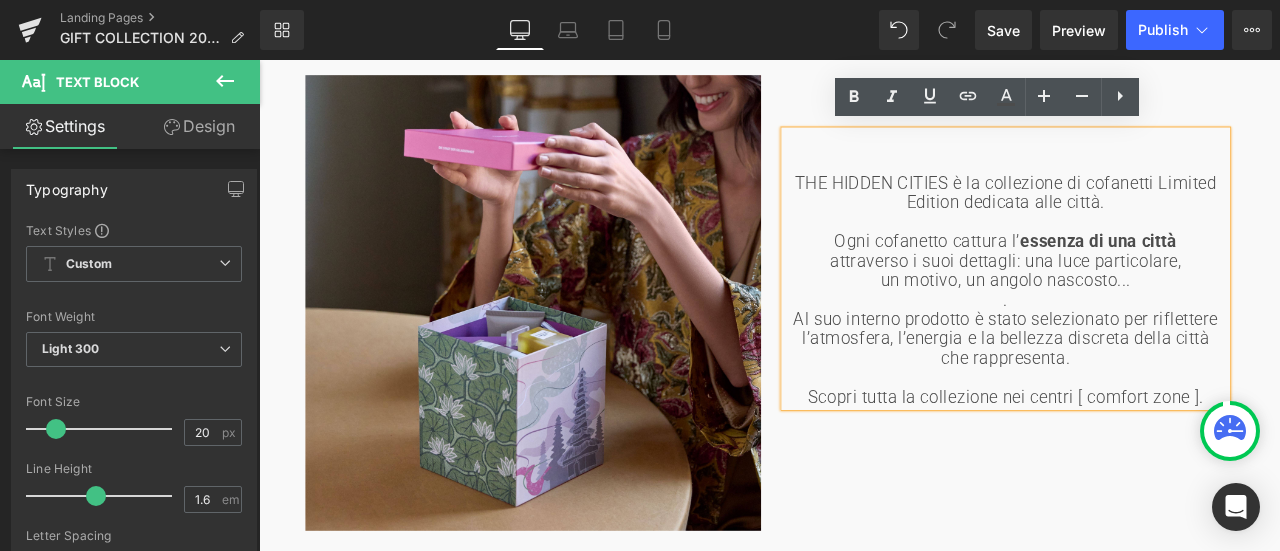 scroll, scrollTop: 2331, scrollLeft: 0, axis: vertical 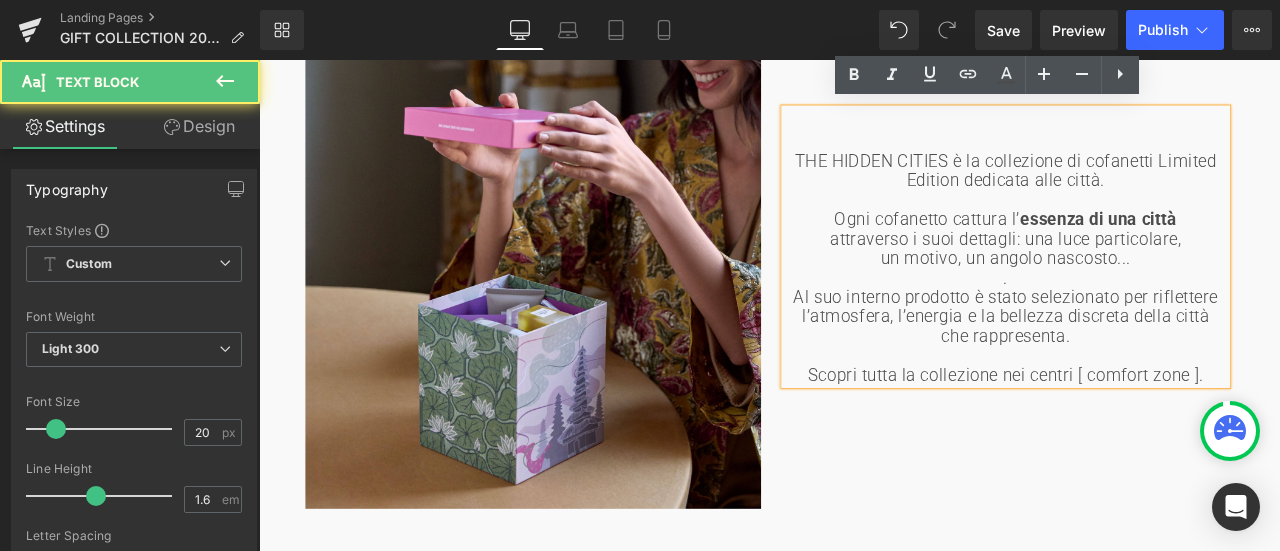 click on "THE HIDDEN CITIES è la collezione di cofanetti Limited Edition dedicata alle città." at bounding box center [1144, 192] 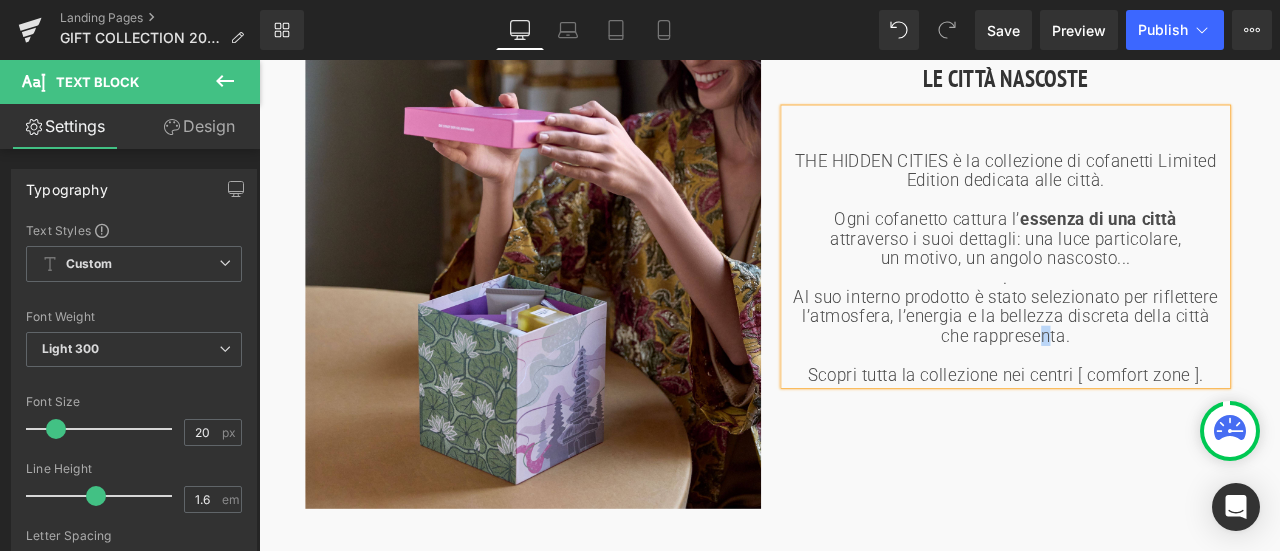 click on "che rappresenta." at bounding box center (1144, 387) 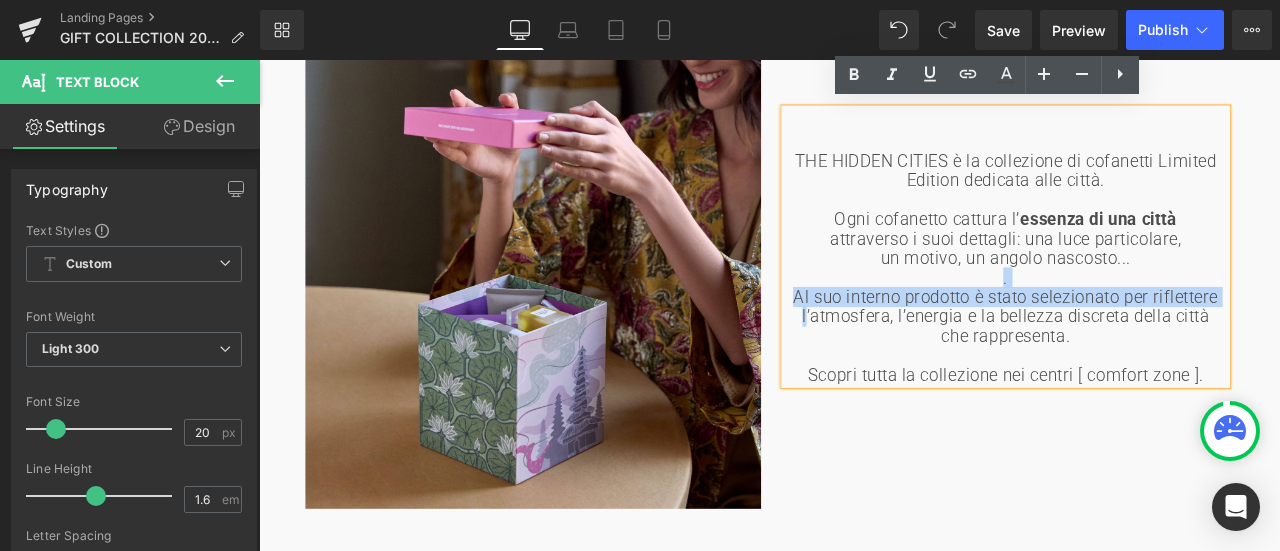 drag, startPoint x: 906, startPoint y: 351, endPoint x: 1024, endPoint y: 307, distance: 125.93649 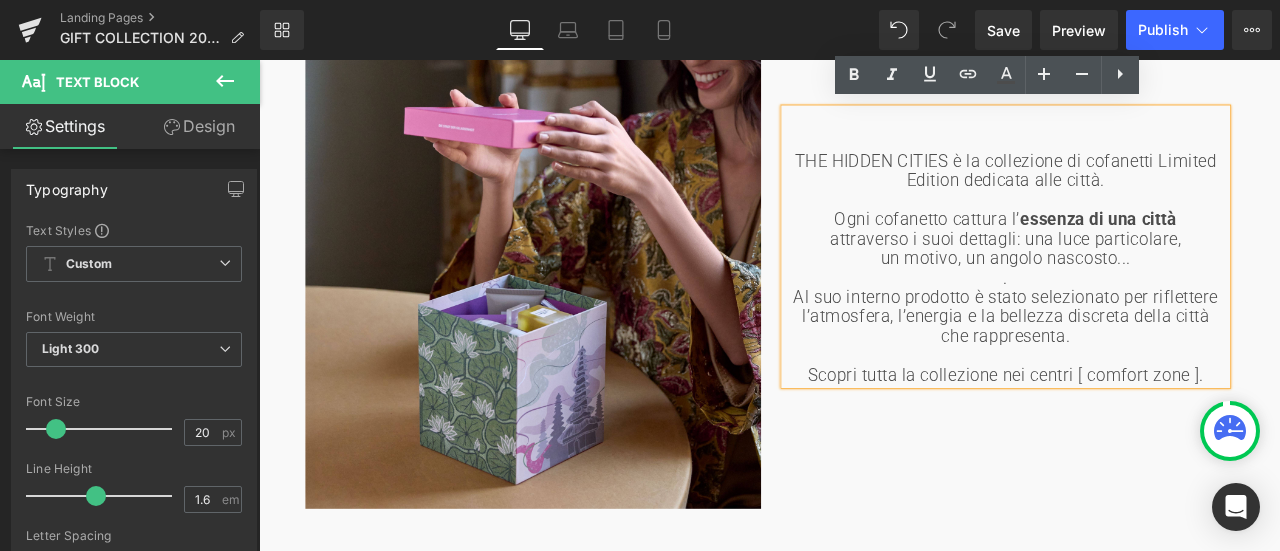 click on "che rappresenta." at bounding box center (1144, 387) 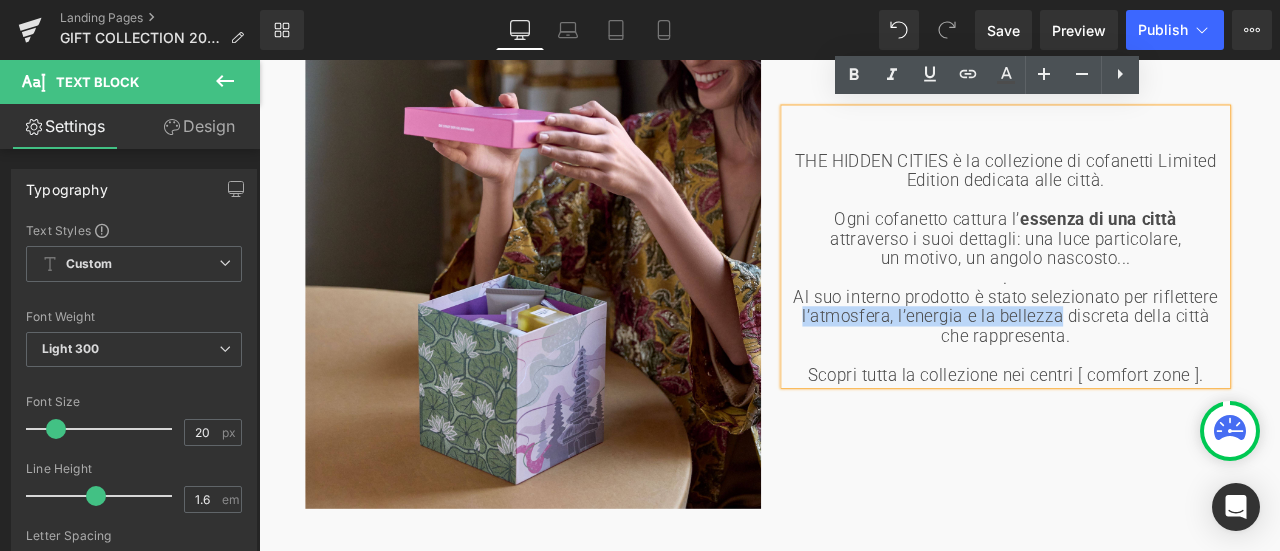drag, startPoint x: 1205, startPoint y: 363, endPoint x: 900, endPoint y: 359, distance: 305.0262 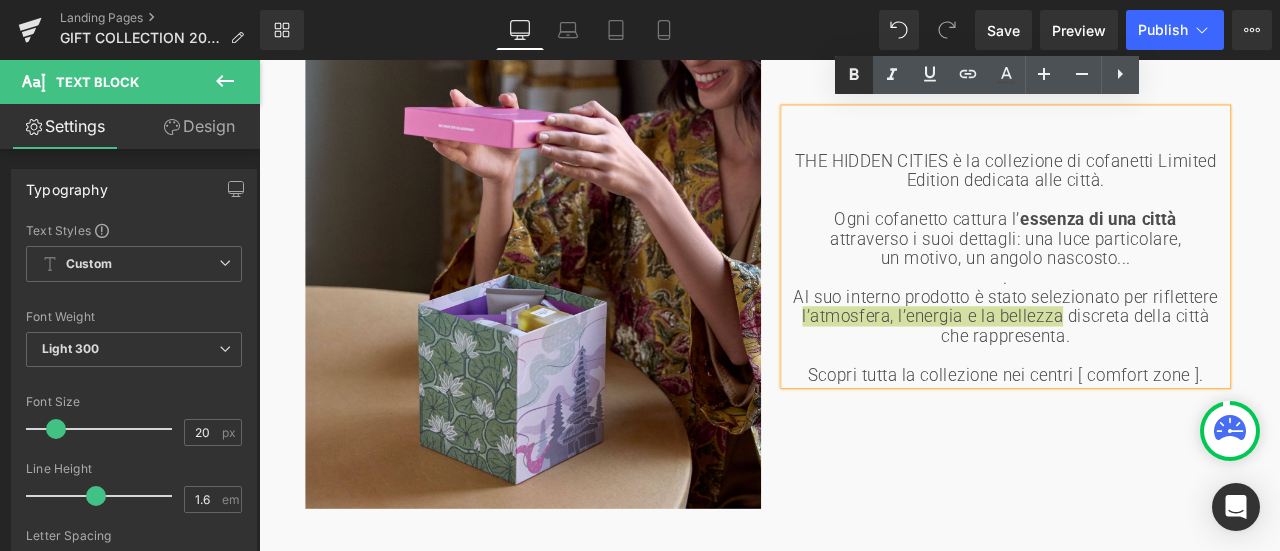click 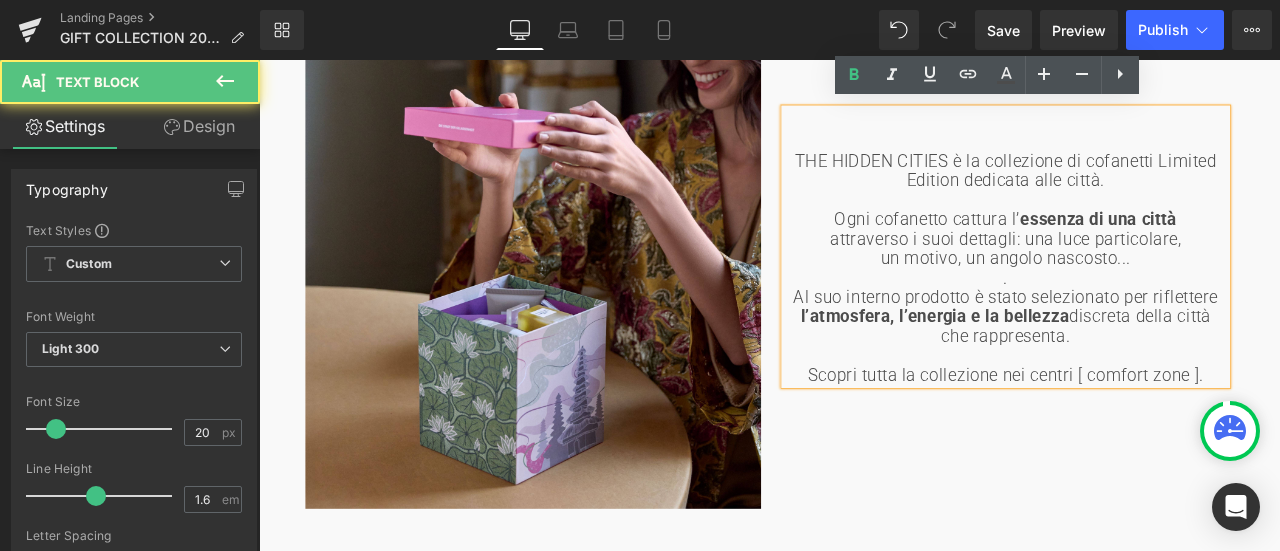 click on "l’atmosfera, l’energia e la bellezza  discreta della città" at bounding box center (1144, 364) 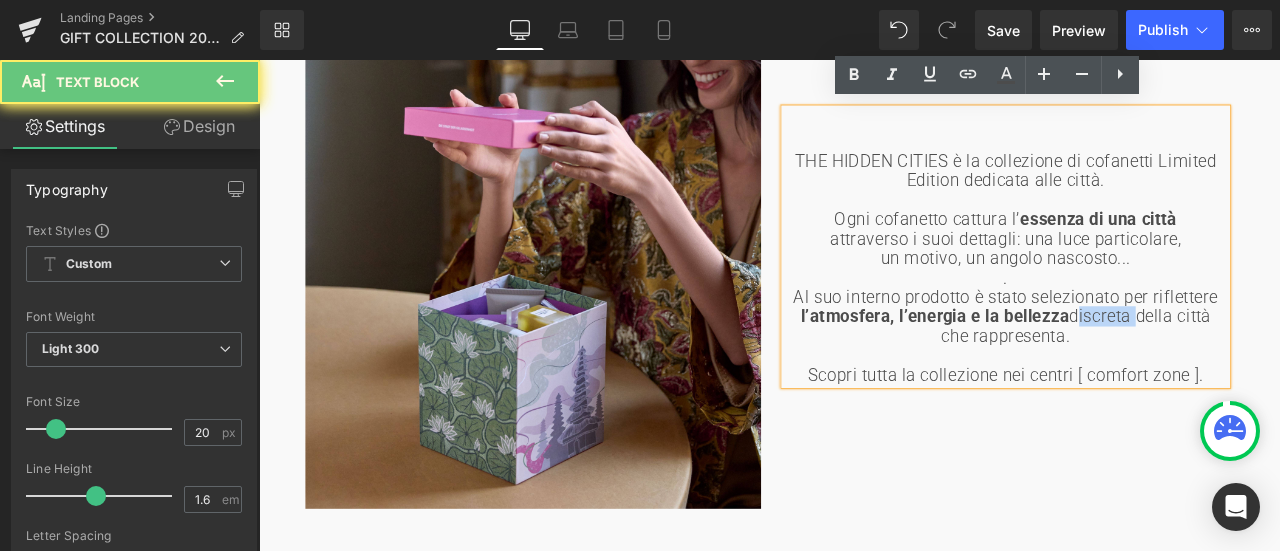 click on "l’atmosfera, l’energia e la bellezza  discreta della città" at bounding box center [1144, 364] 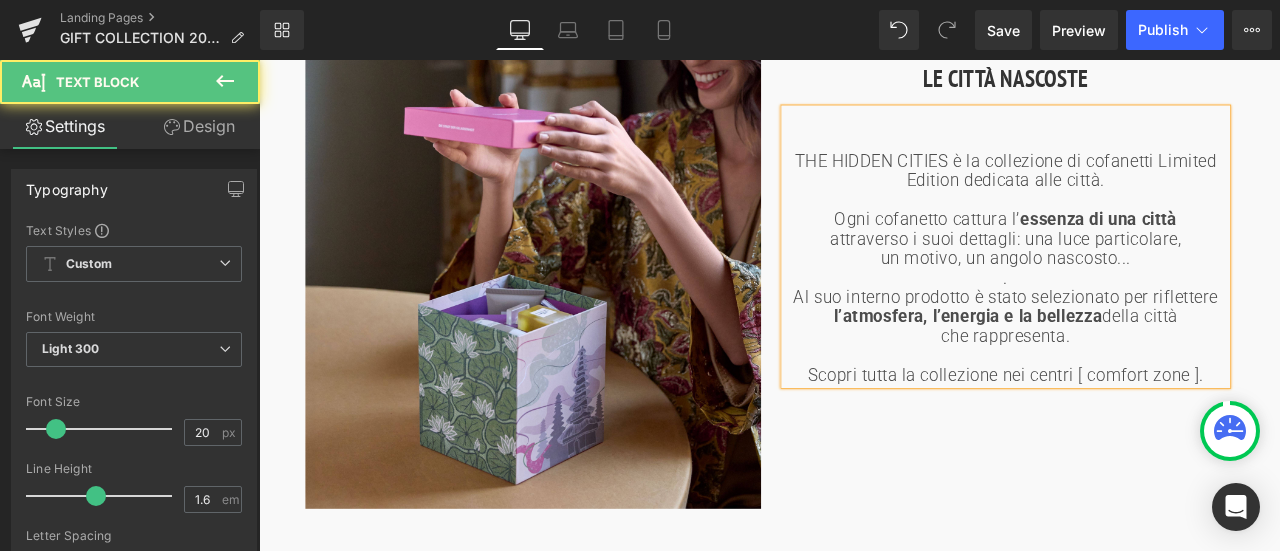 click at bounding box center (1144, 410) 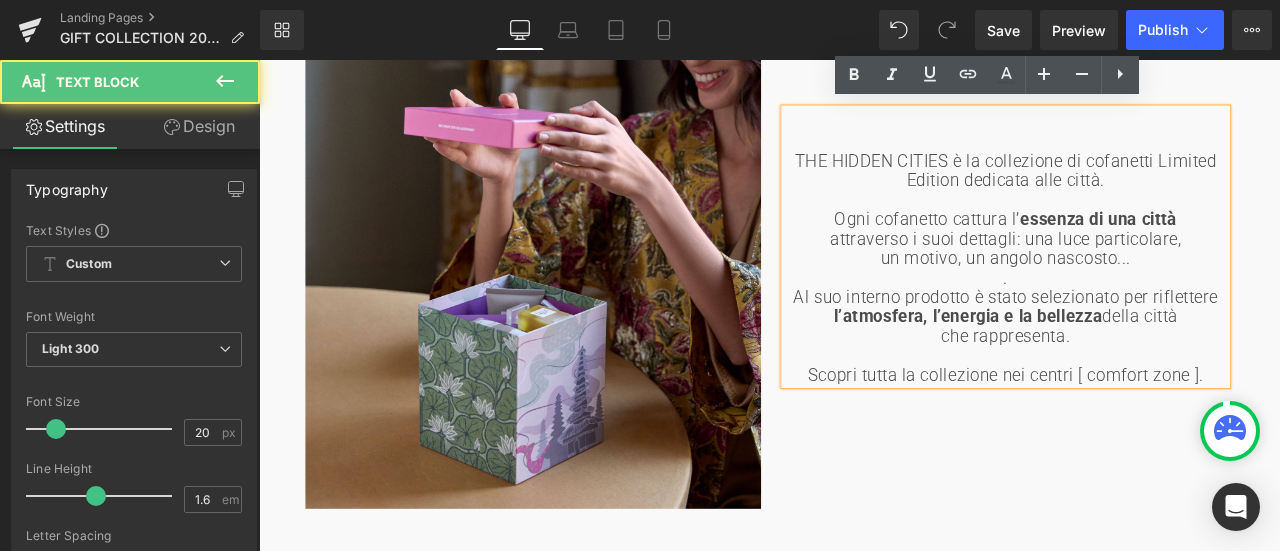 click on "che rappresenta." at bounding box center [1144, 387] 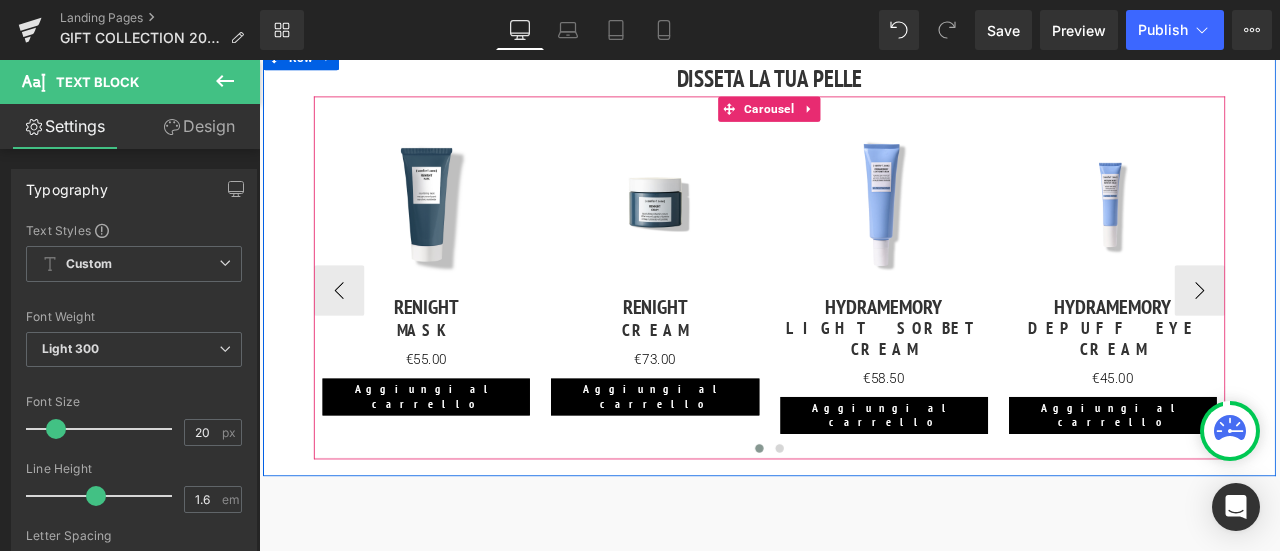 scroll, scrollTop: 3131, scrollLeft: 0, axis: vertical 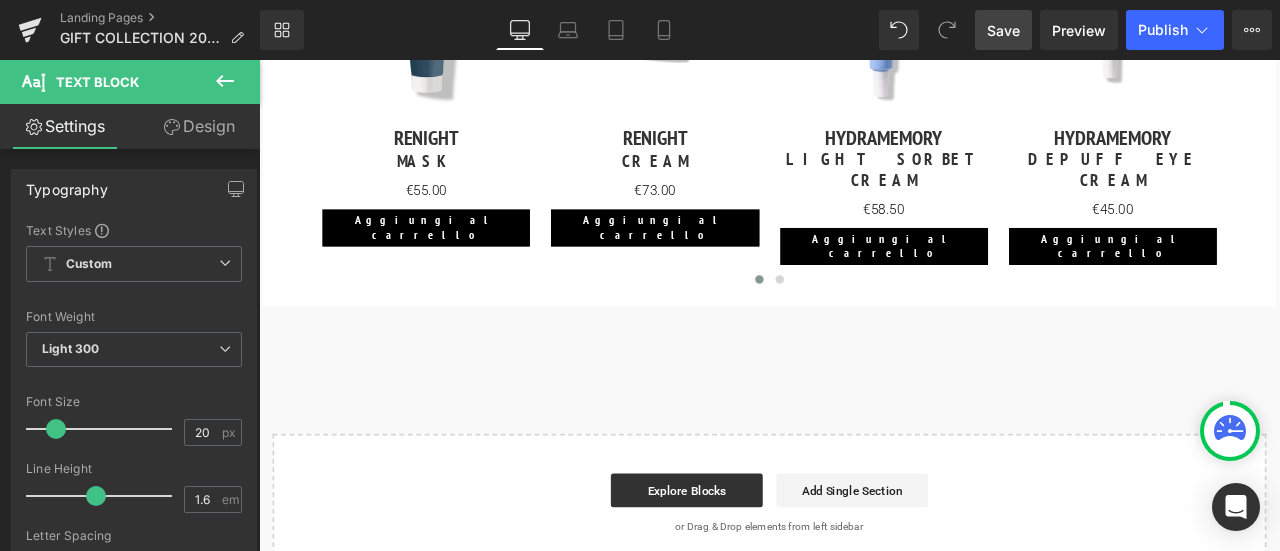 drag, startPoint x: 991, startPoint y: 32, endPoint x: 867, endPoint y: 46, distance: 124.78782 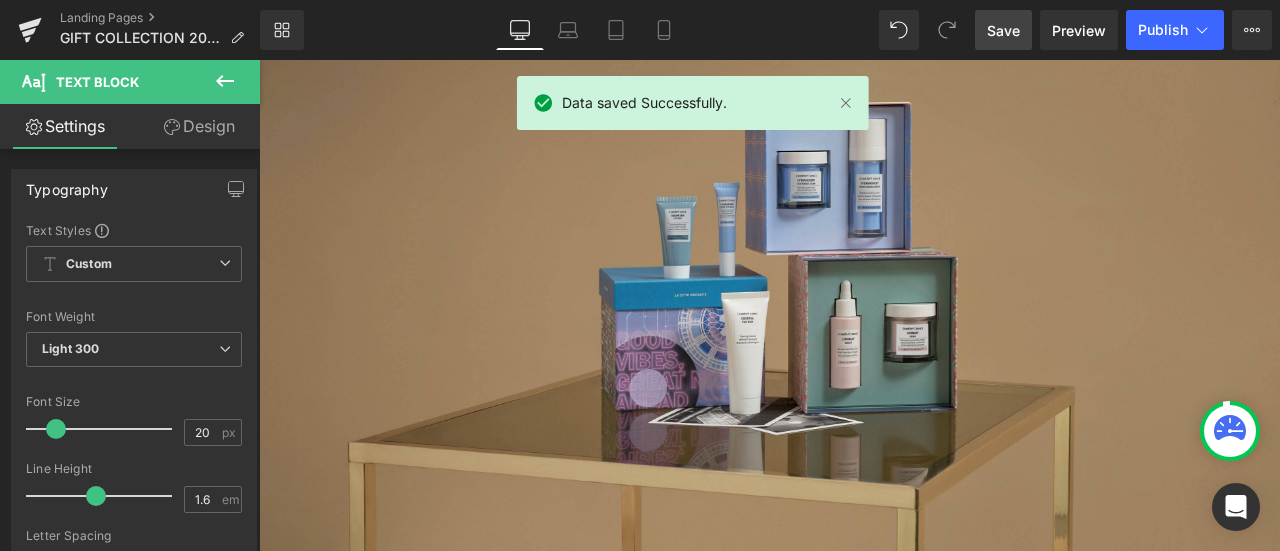 scroll, scrollTop: 200, scrollLeft: 0, axis: vertical 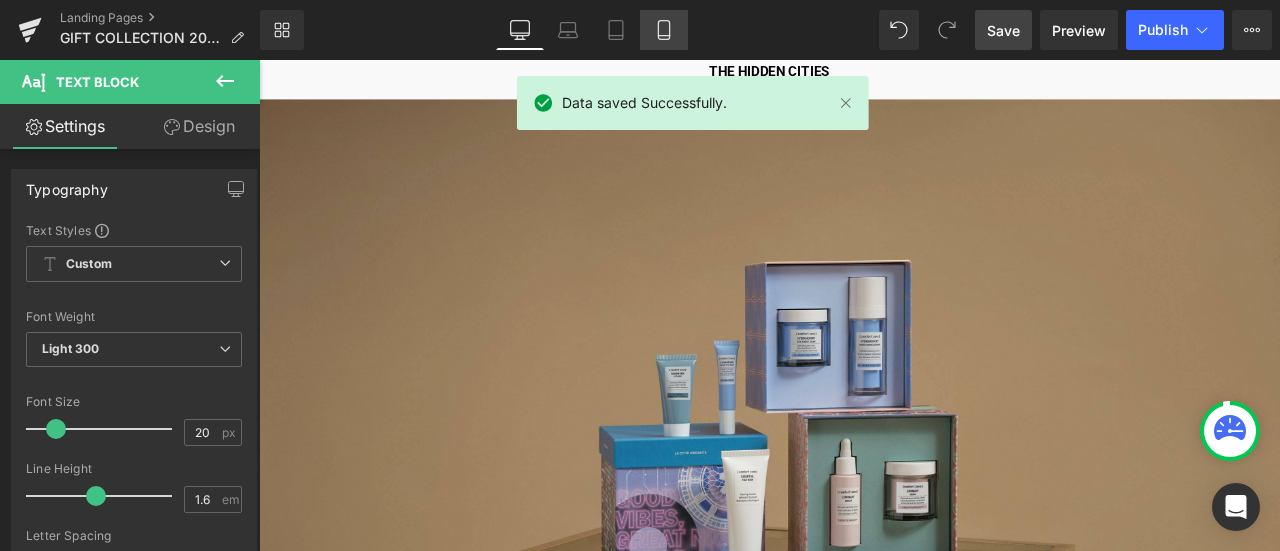 click 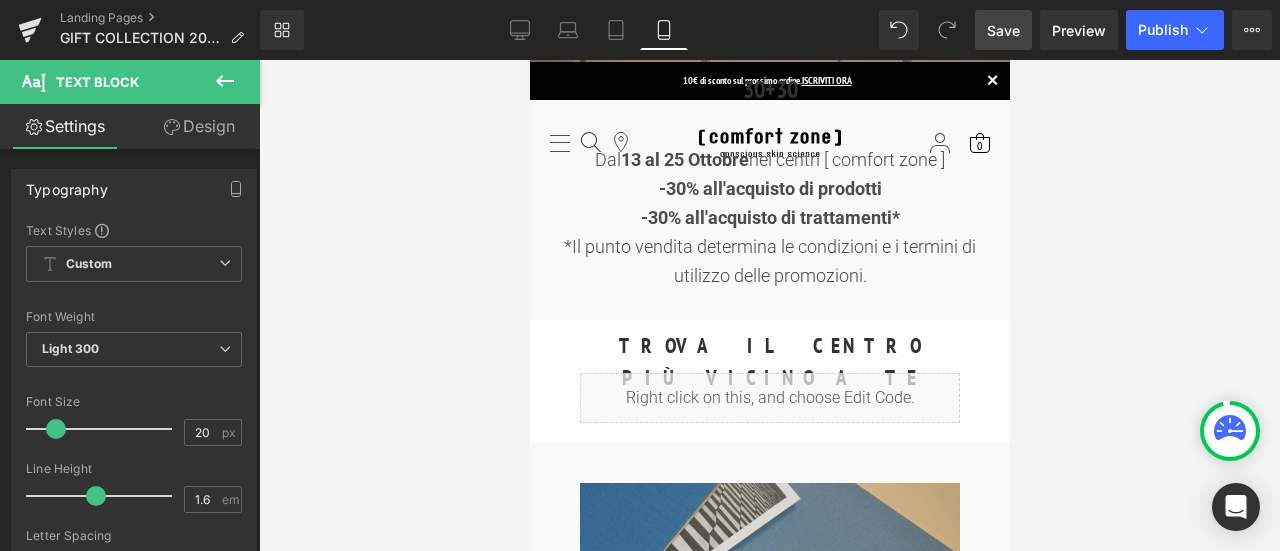 scroll, scrollTop: 500, scrollLeft: 0, axis: vertical 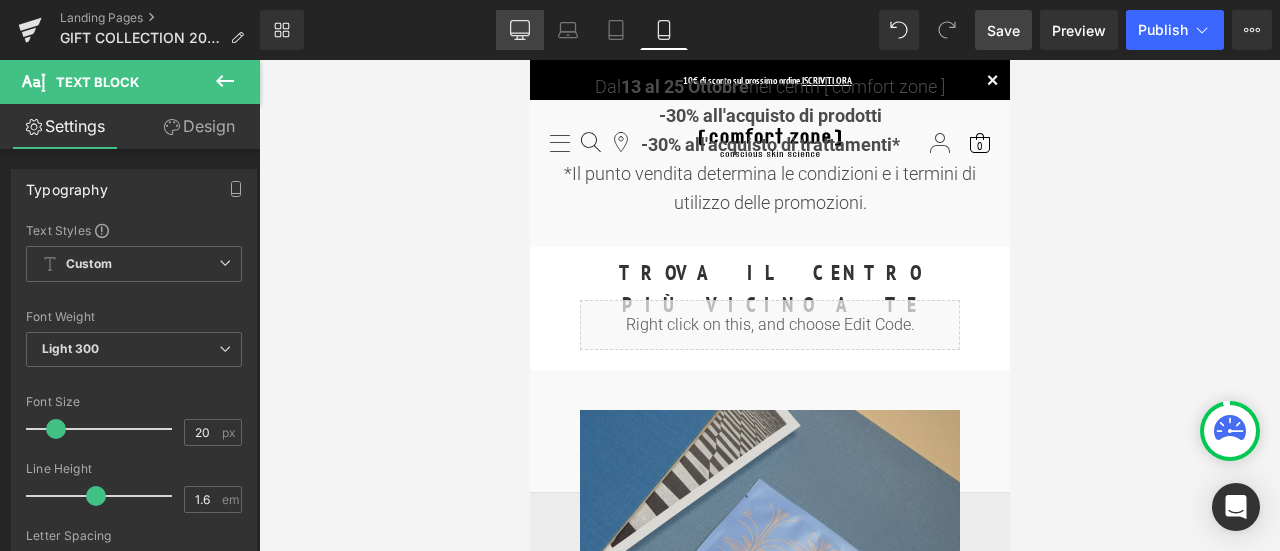 click on "Desktop" at bounding box center [520, 30] 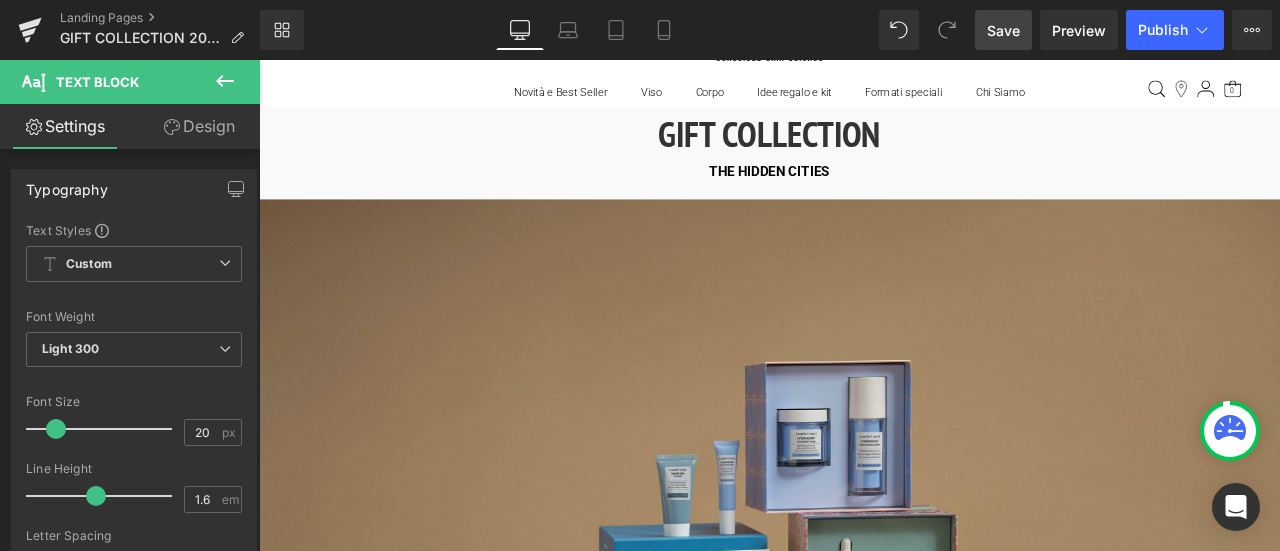 scroll, scrollTop: 0, scrollLeft: 0, axis: both 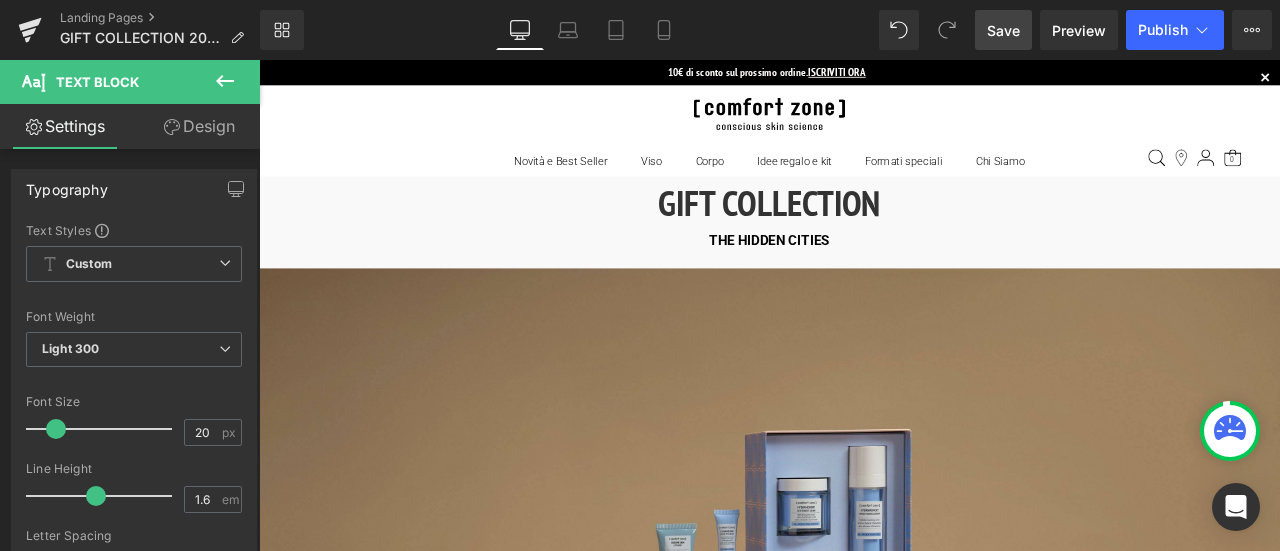 click on "Save" at bounding box center (1003, 30) 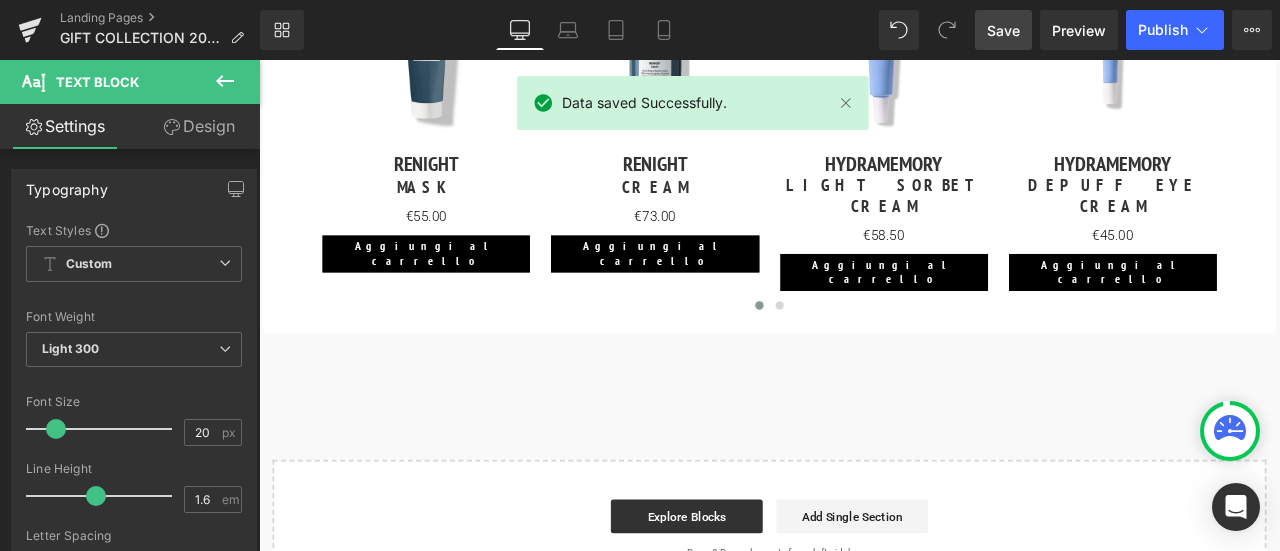 scroll, scrollTop: 3500, scrollLeft: 0, axis: vertical 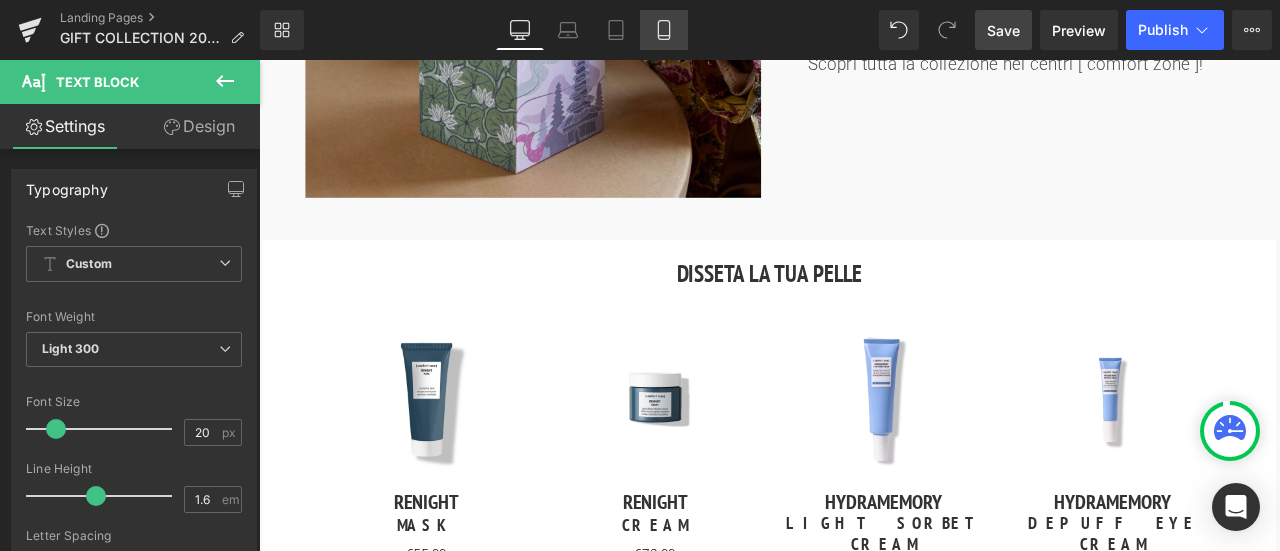 click 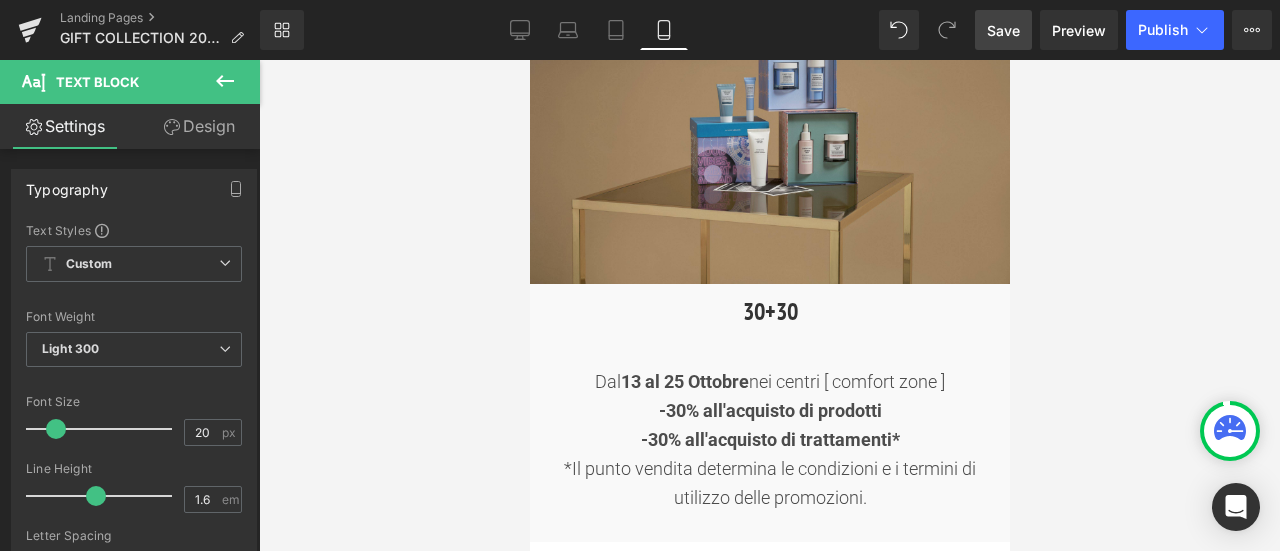 scroll, scrollTop: 200, scrollLeft: 0, axis: vertical 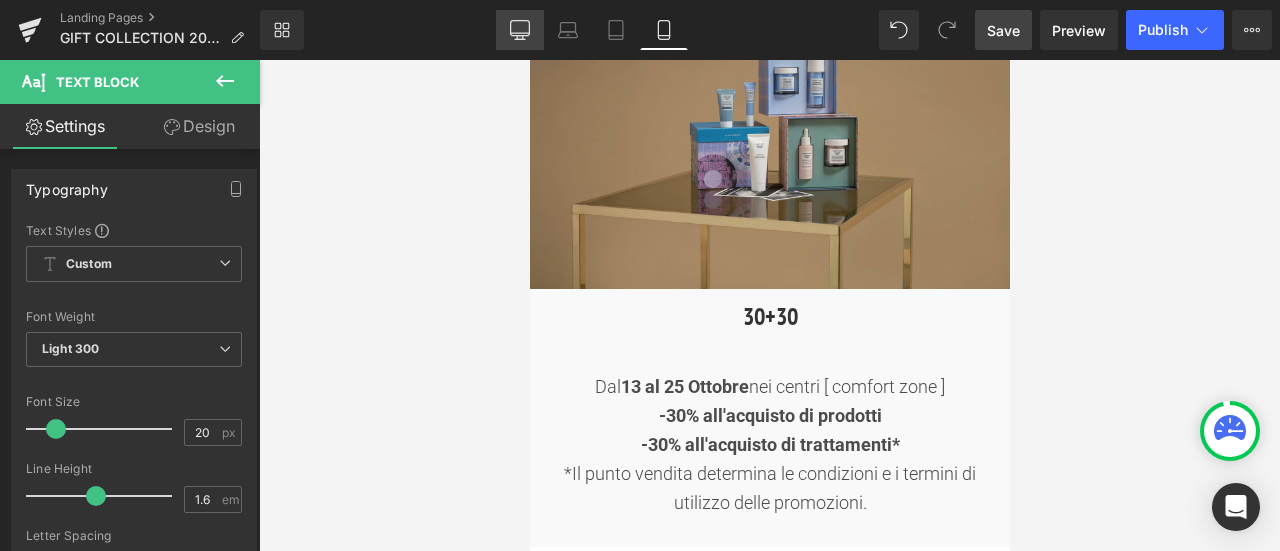 click on "Desktop" at bounding box center [520, 30] 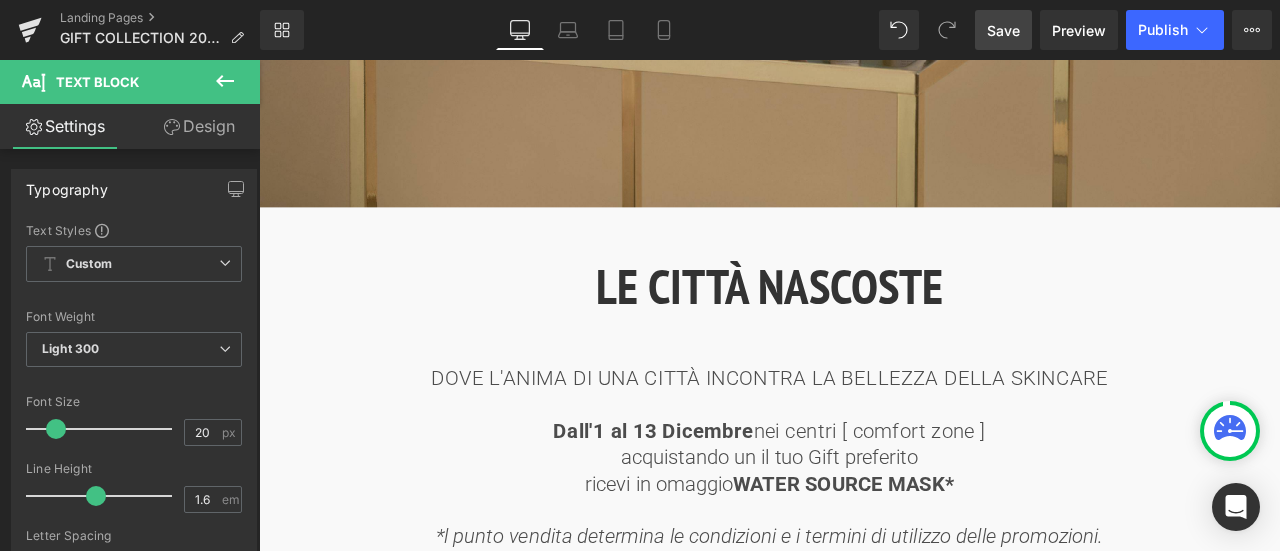 scroll, scrollTop: 1016, scrollLeft: 0, axis: vertical 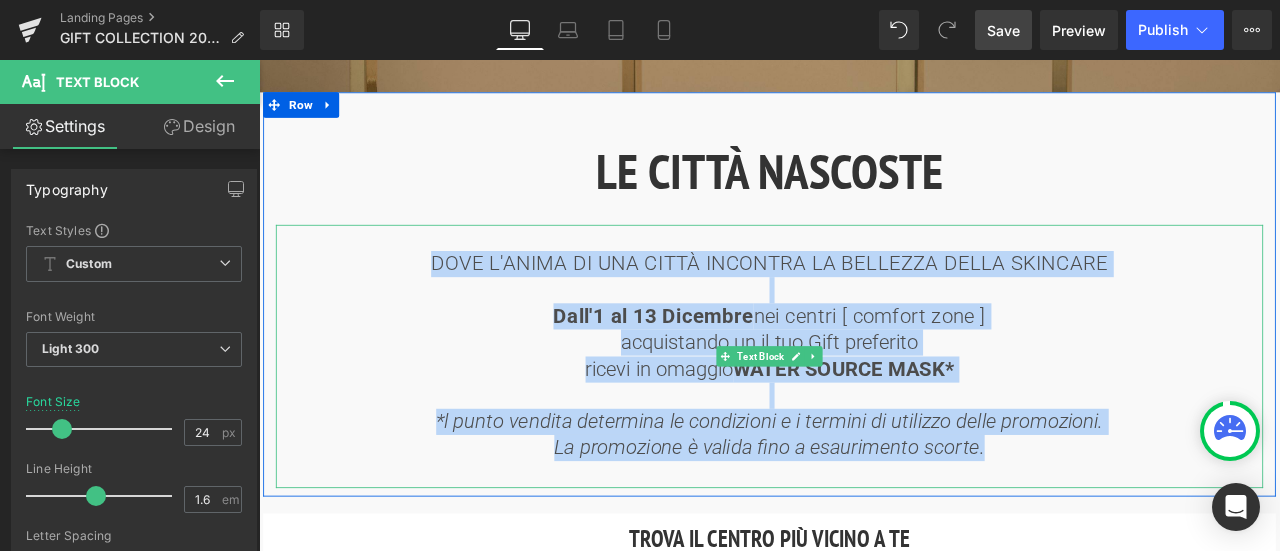 drag, startPoint x: 446, startPoint y: 298, endPoint x: 1126, endPoint y: 519, distance: 715.01117 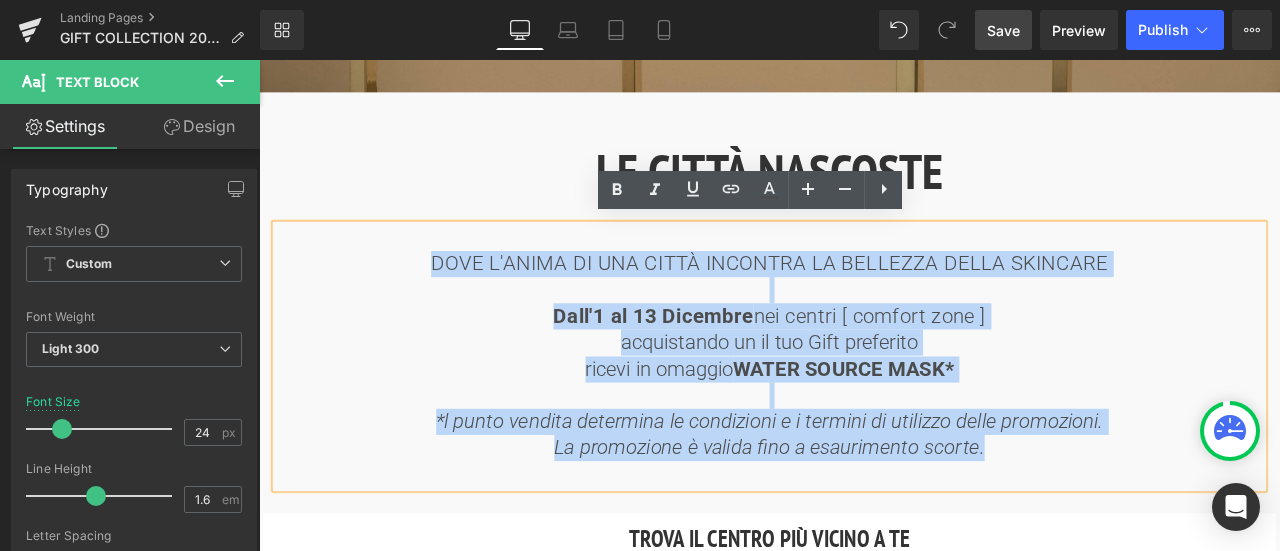 copy on "DOVE L'ANIMA DI UNA CITTÀ INCONTRA LA BELLEZZA DELLA SKINCARE Dall'1 al 13 Dicembre  nei centri [ comfort zone ]  acquistando un il tuo Gift preferito
ricevi in omaggio  WATER SOURCE MASK* *l punto vendita determina le condizioni e i termini di utilizzo delle promozioni.  La promozione è valida fino a esaurimento scorte." 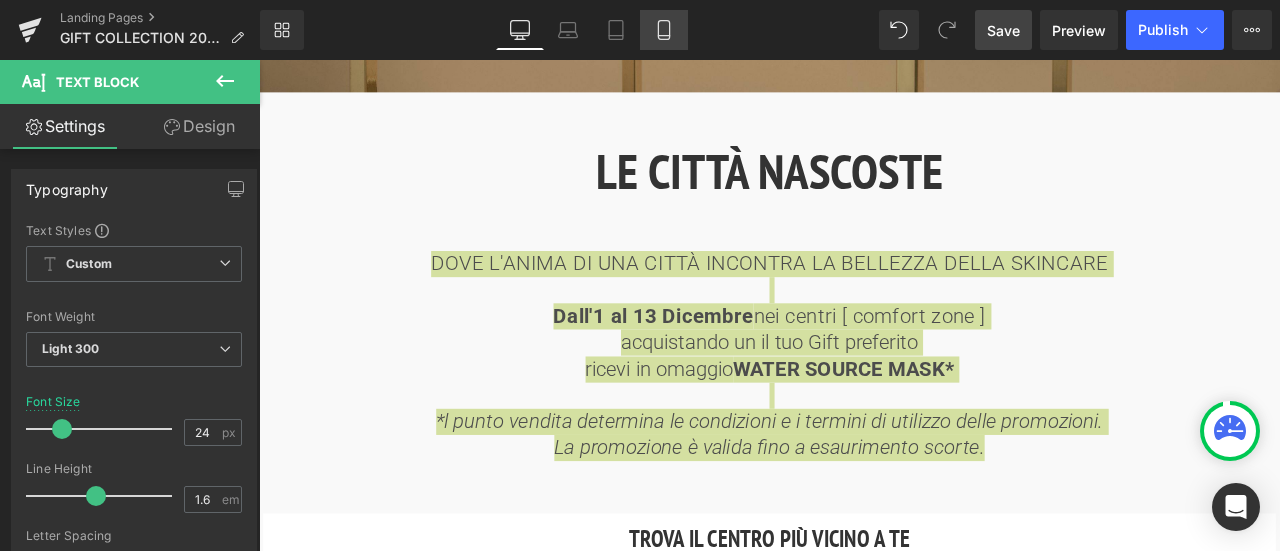 click 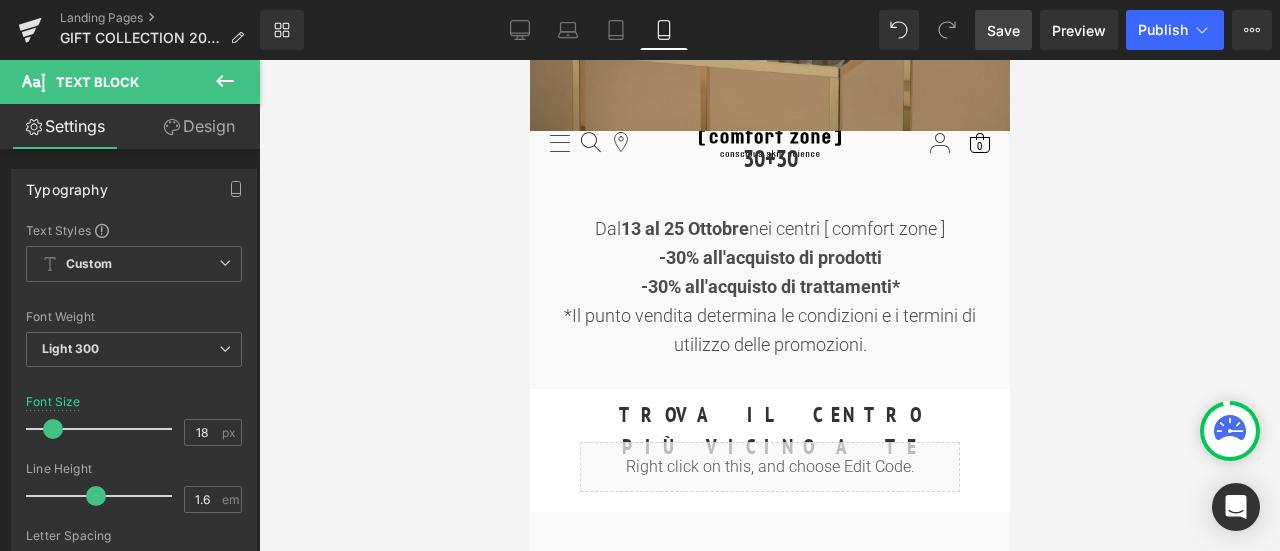scroll, scrollTop: 300, scrollLeft: 0, axis: vertical 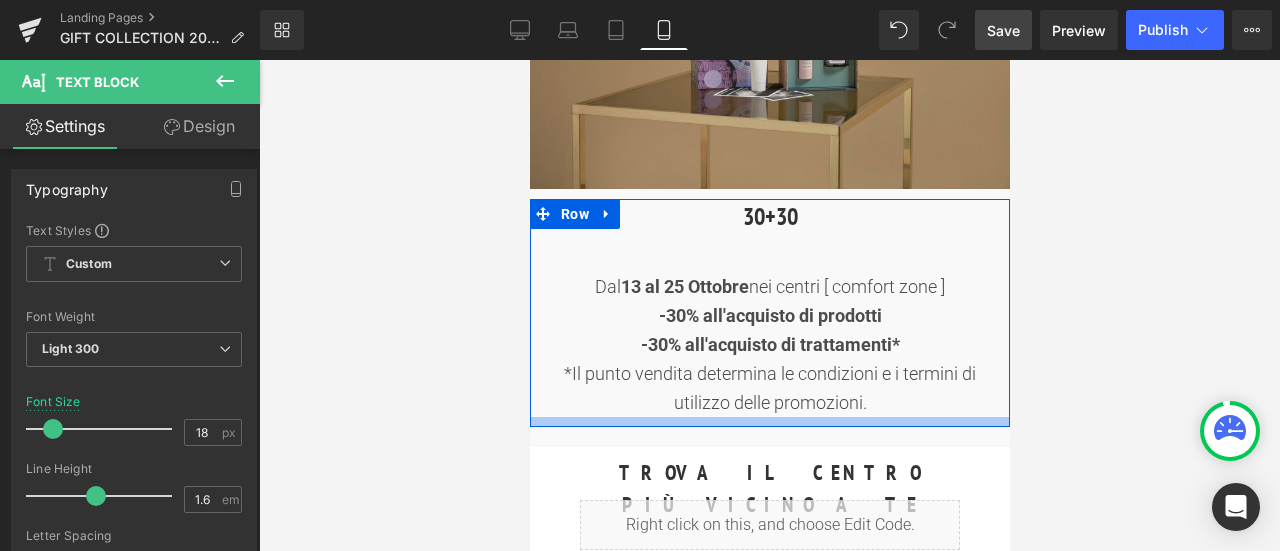 drag, startPoint x: 589, startPoint y: 281, endPoint x: 949, endPoint y: 413, distance: 383.43707 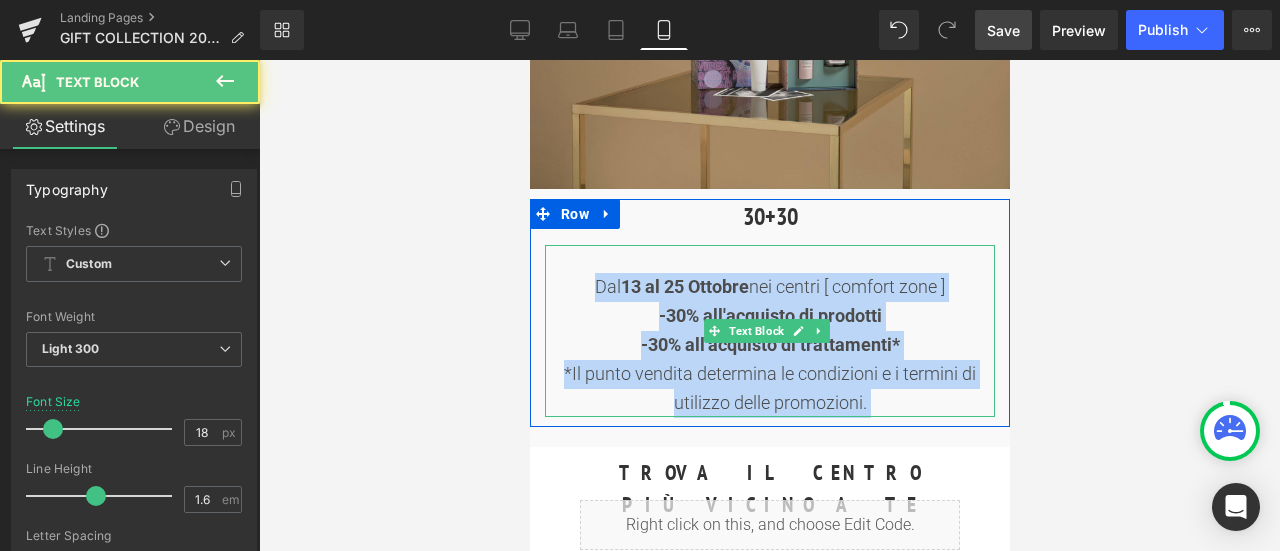click on "-30% all'acquisto di prodotti" at bounding box center [769, 316] 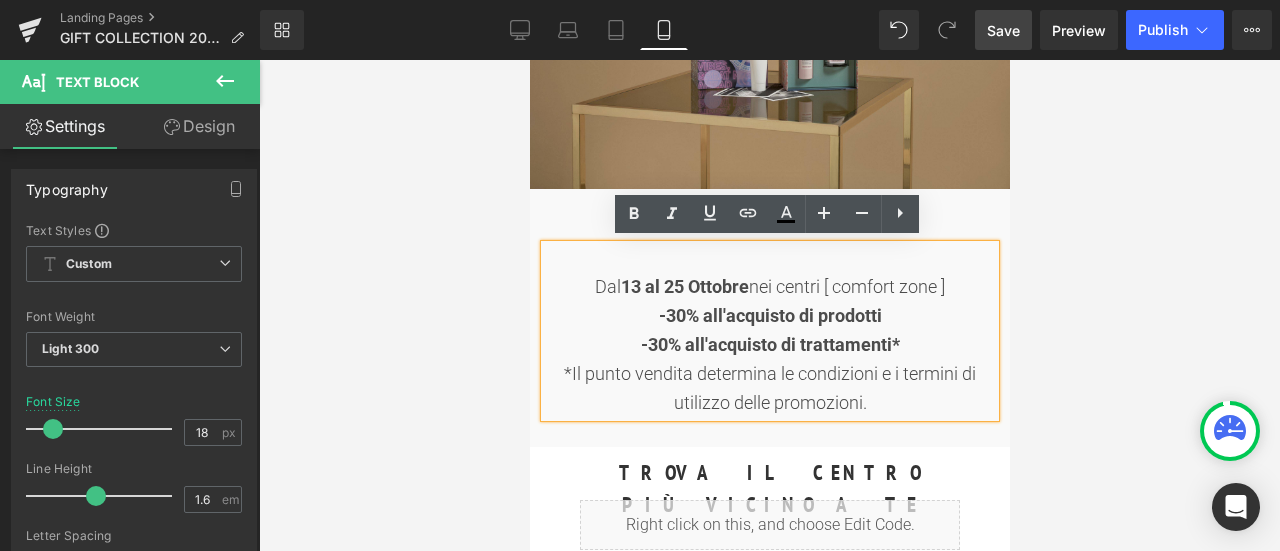 drag, startPoint x: 578, startPoint y: 279, endPoint x: 1035, endPoint y: 445, distance: 486.21497 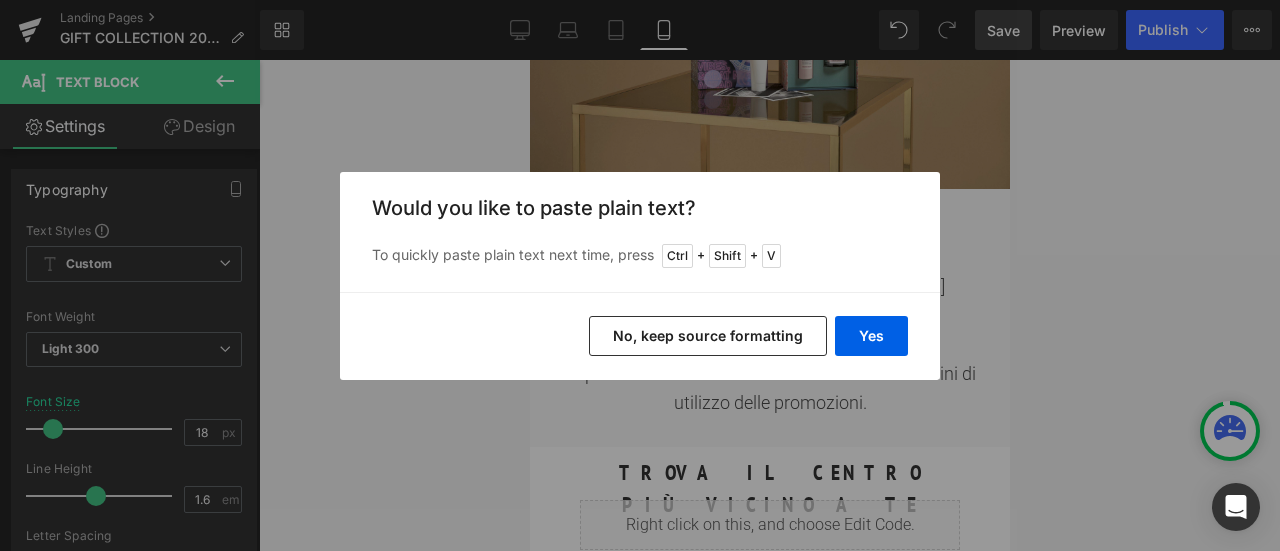 click on "Yes No, keep source formatting" at bounding box center (640, 336) 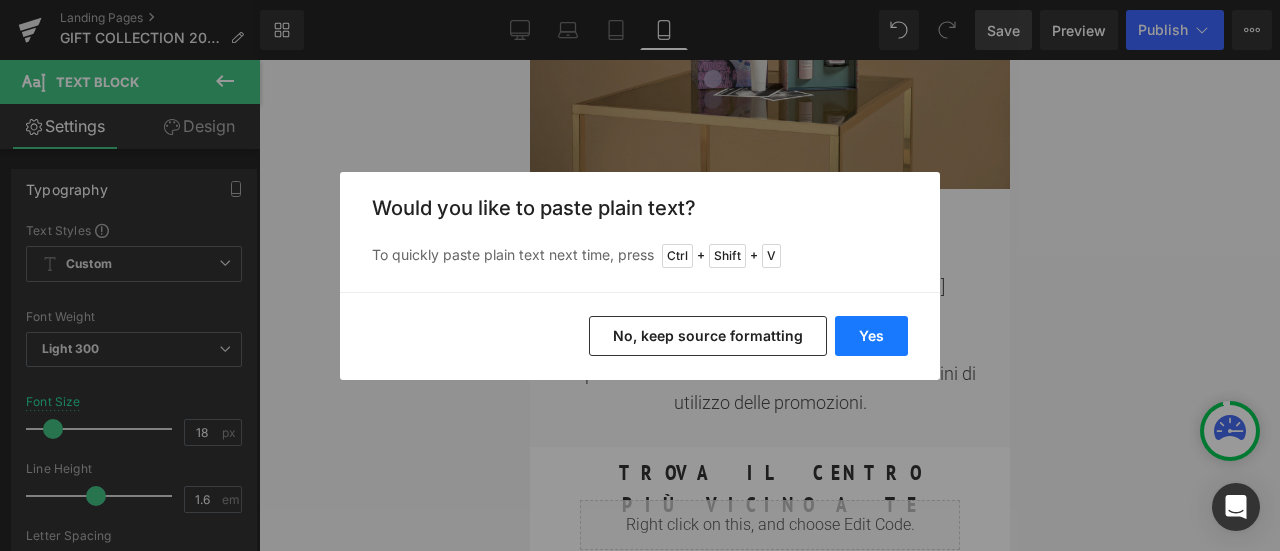 click on "Yes" at bounding box center (871, 336) 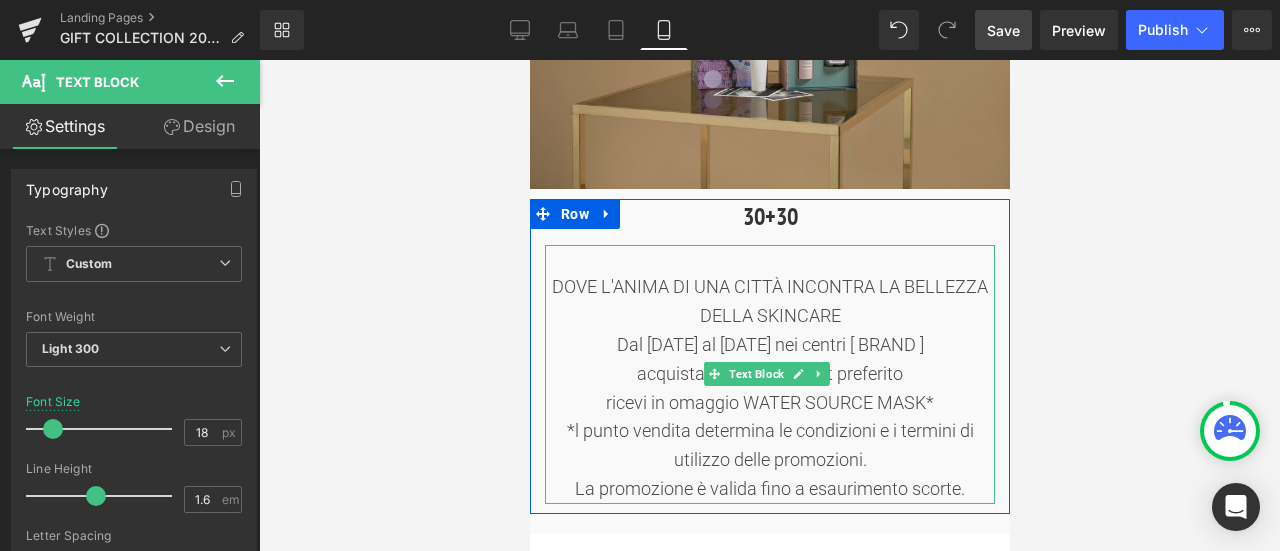 click on "DOVE L'ANIMA DI UNA CITTÀ INCONTRA LA BELLEZZA DELLA SKINCARE    Dall'1 al 13 Dicembre nei centri [ comfort zone ]  acquistando un il tuo Gift preferito ricevi in omaggio WATER SOURCE MASK* *l punto vendita determina le condizioni e i termini di utilizzo delle promozioni.  La promozione è valida fino a esaurimento scorte." at bounding box center [769, 374] 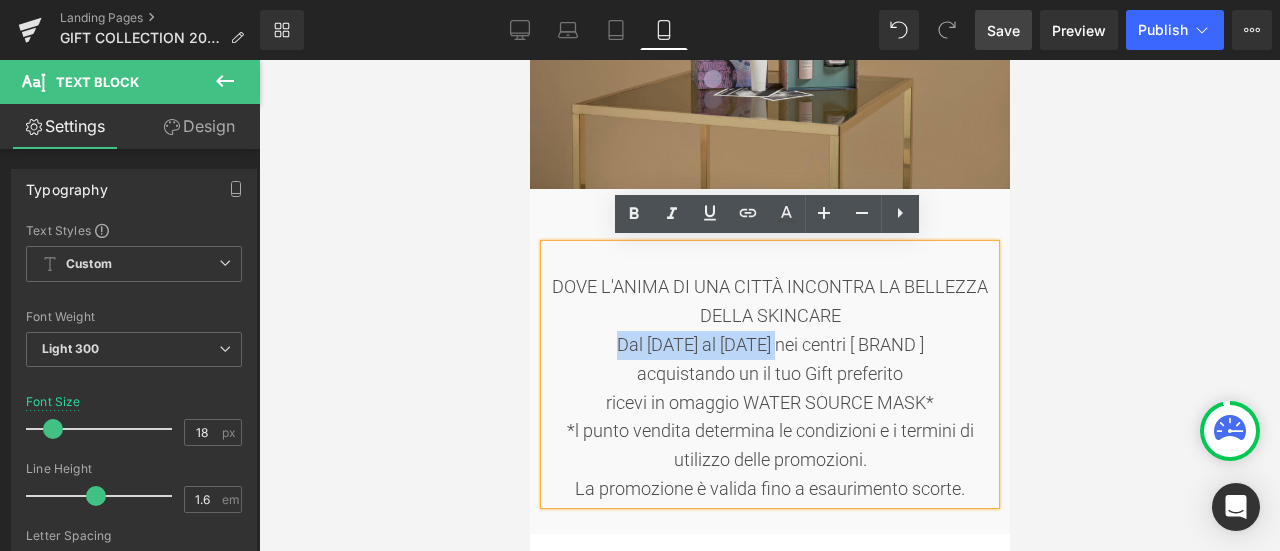 drag, startPoint x: 584, startPoint y: 343, endPoint x: 746, endPoint y: 340, distance: 162.02777 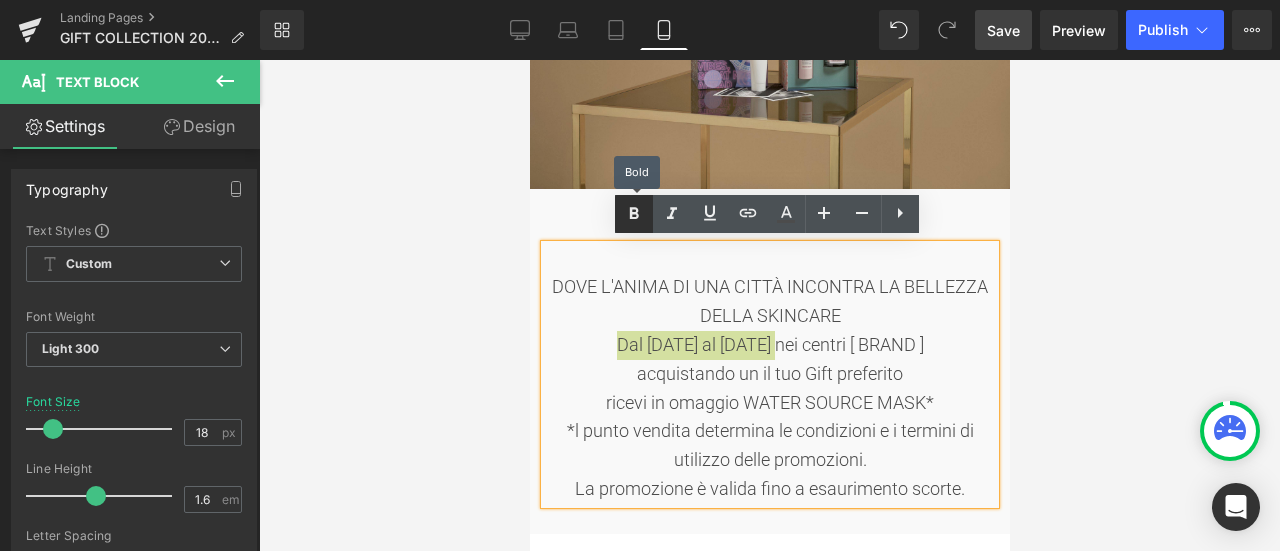 click 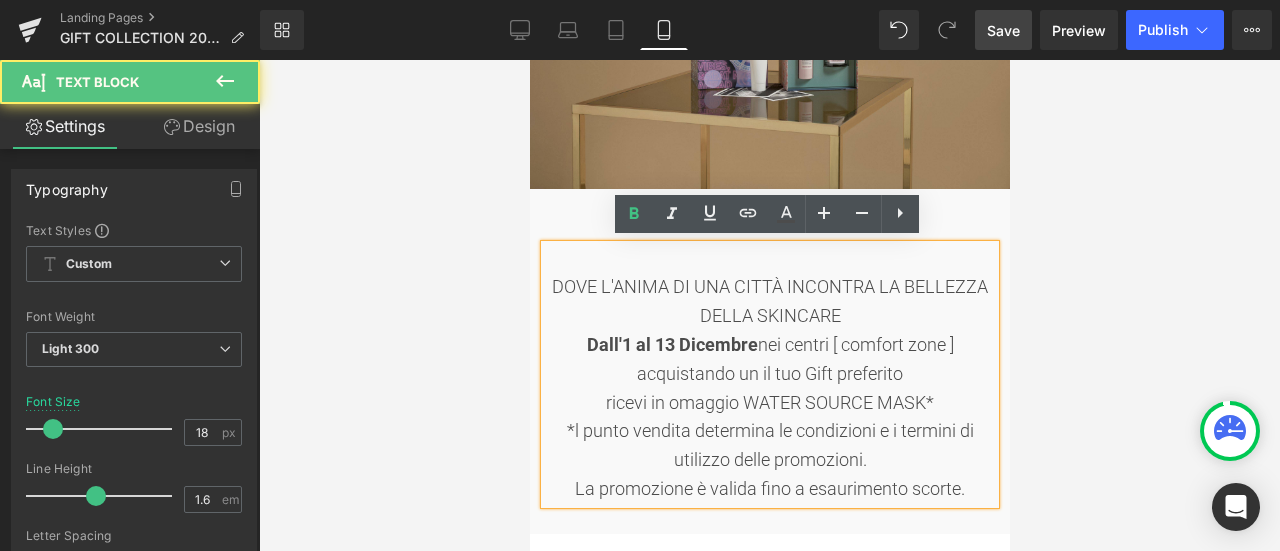 click on "*l punto vendita determina le condizioni e i termini di utilizzo delle promozioni." at bounding box center (769, 446) 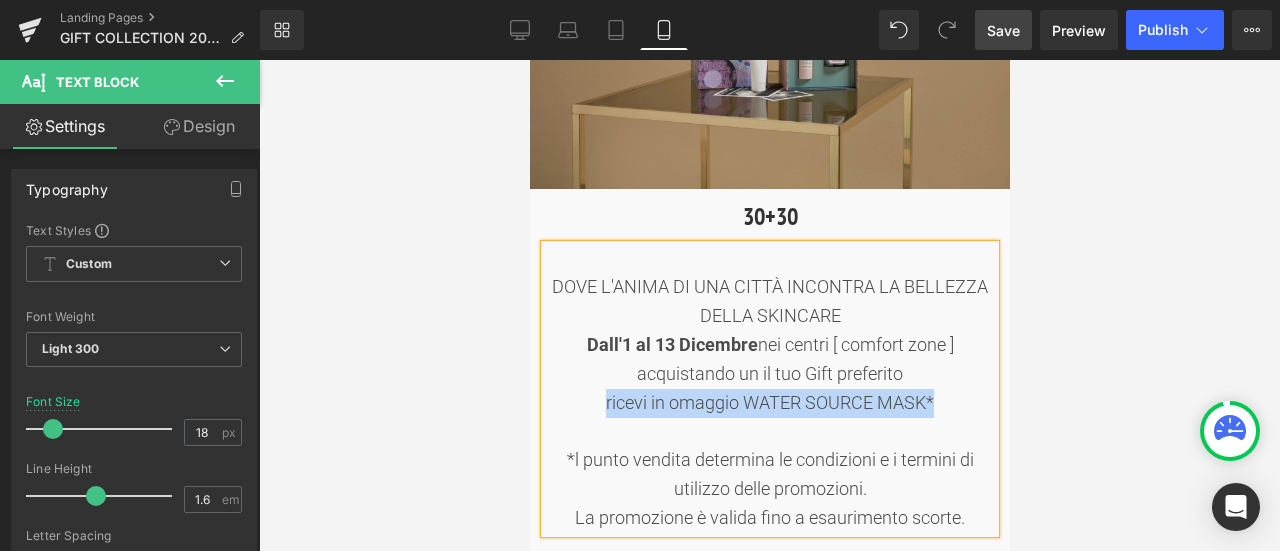 drag, startPoint x: 590, startPoint y: 403, endPoint x: 930, endPoint y: 401, distance: 340.0059 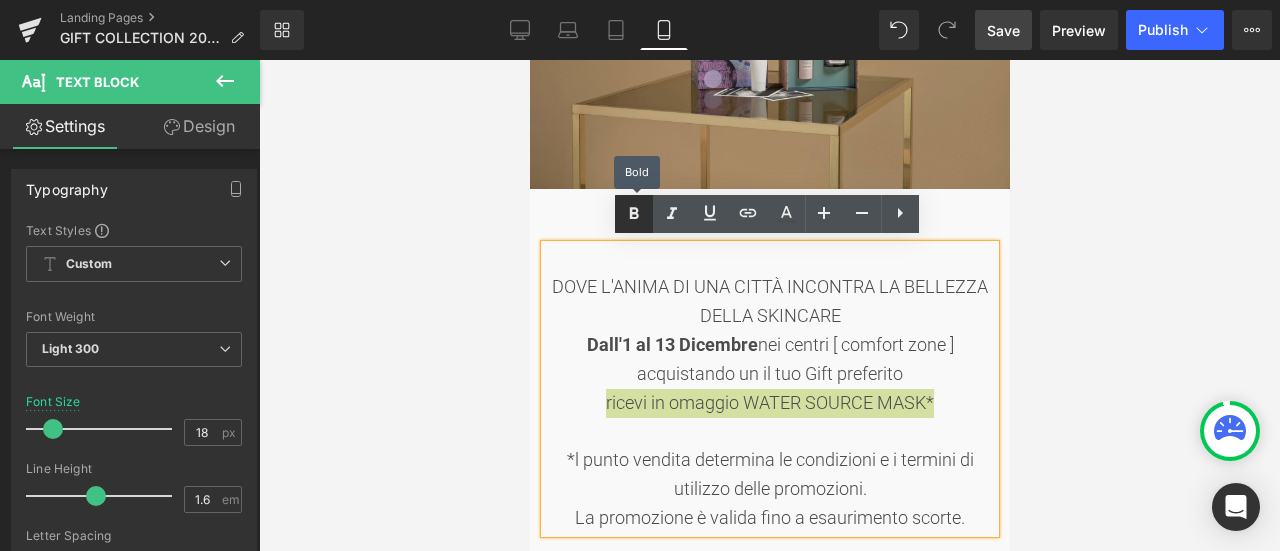 click 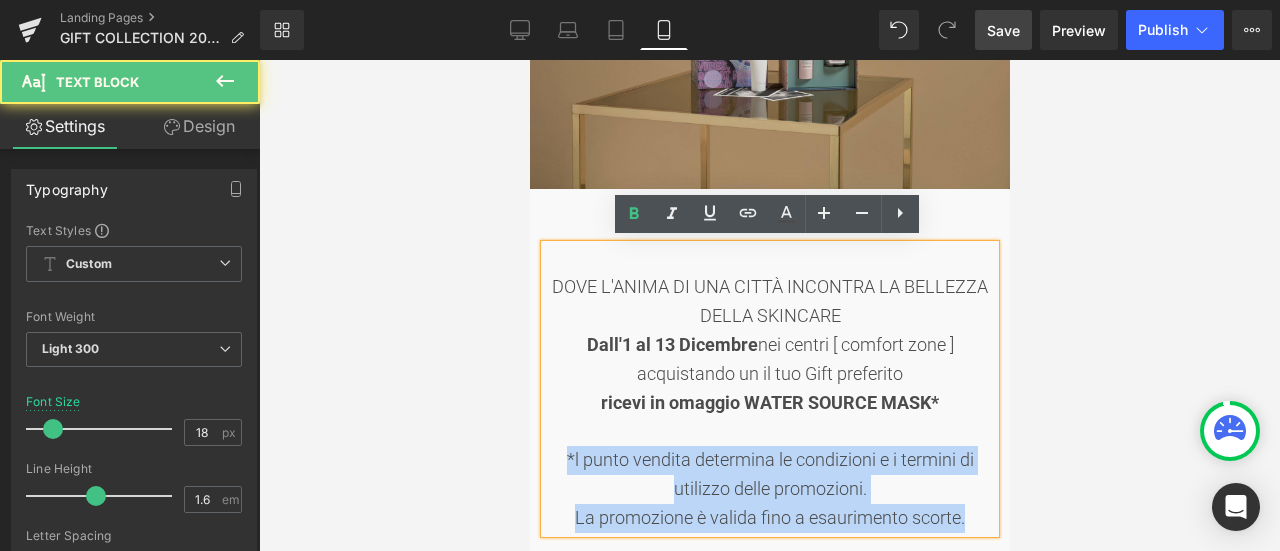 drag, startPoint x: 562, startPoint y: 455, endPoint x: 906, endPoint y: 387, distance: 350.65652 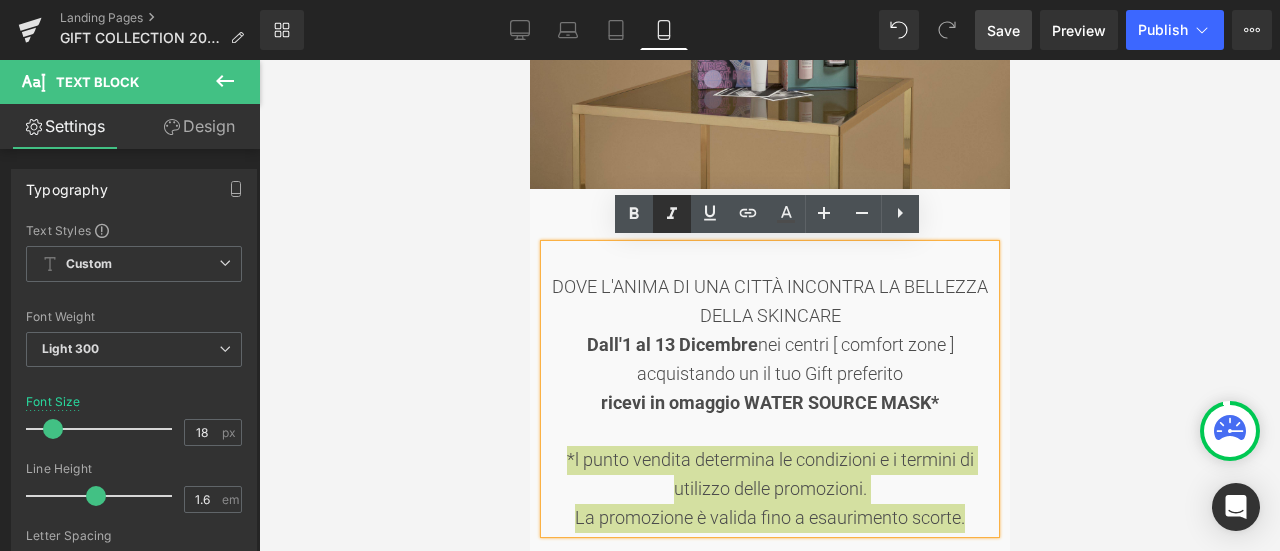 click 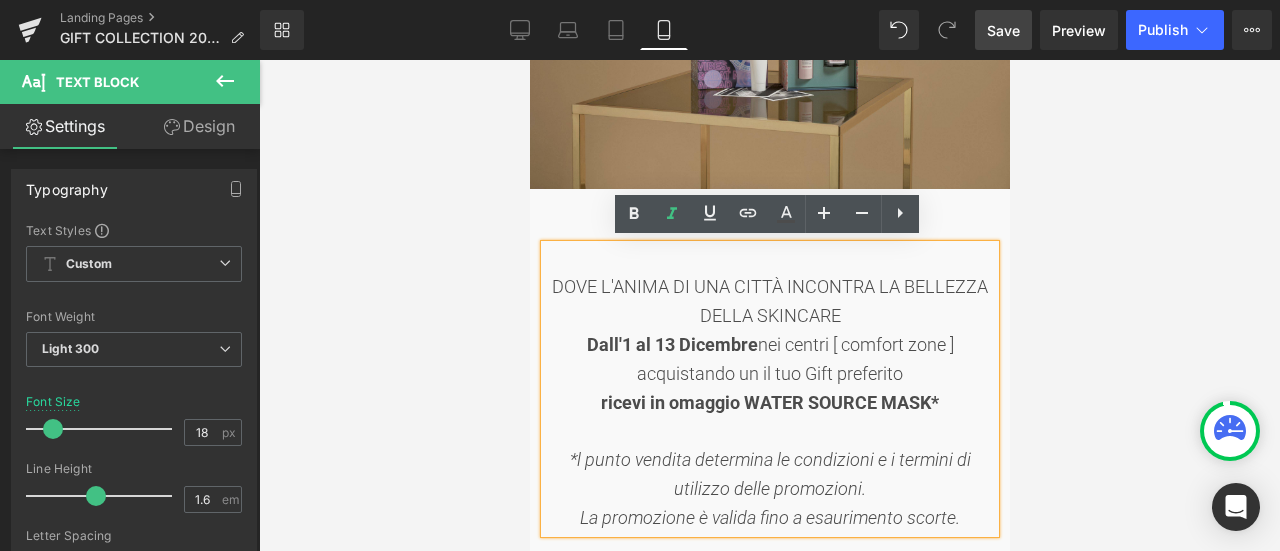 click on "DOVE L'ANIMA DI UNA CITTÀ INCONTRA LA BELLEZZA DELLA SKINCARE    Dall'1 al 13 Dicembre  nei centri [ comfort zone ]  acquistando un il tuo Gift preferito ricevi in omaggio WATER SOURCE MASK*
*l punto vendita determina le condizioni e i termini di utilizzo delle promozioni.  La promozione è valida fino a esaurimento scorte." at bounding box center (769, 389) 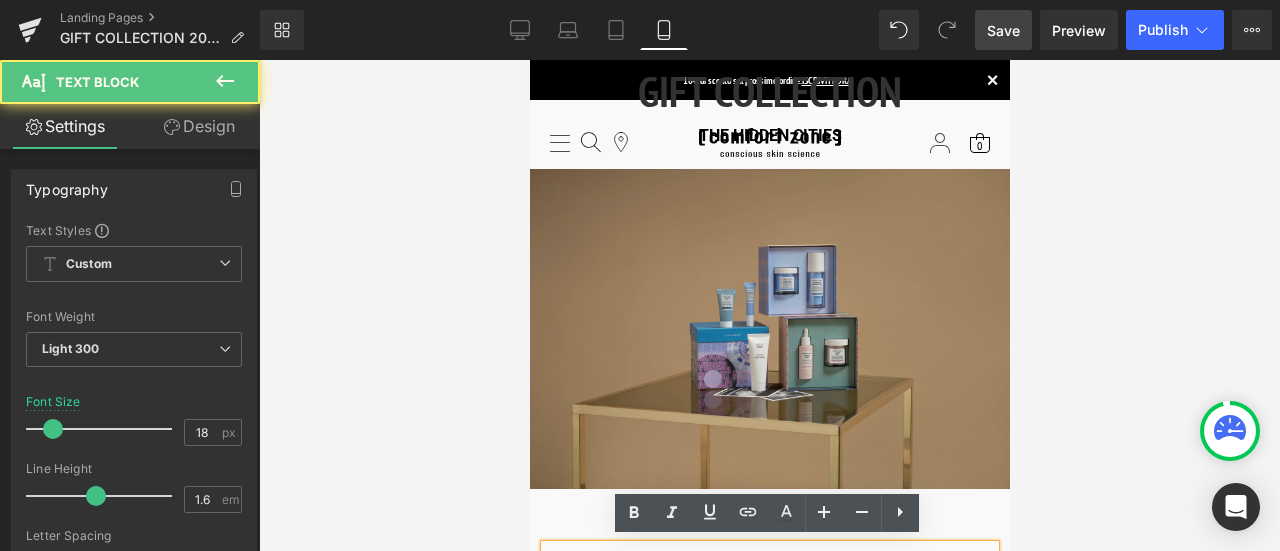 scroll, scrollTop: 0, scrollLeft: 0, axis: both 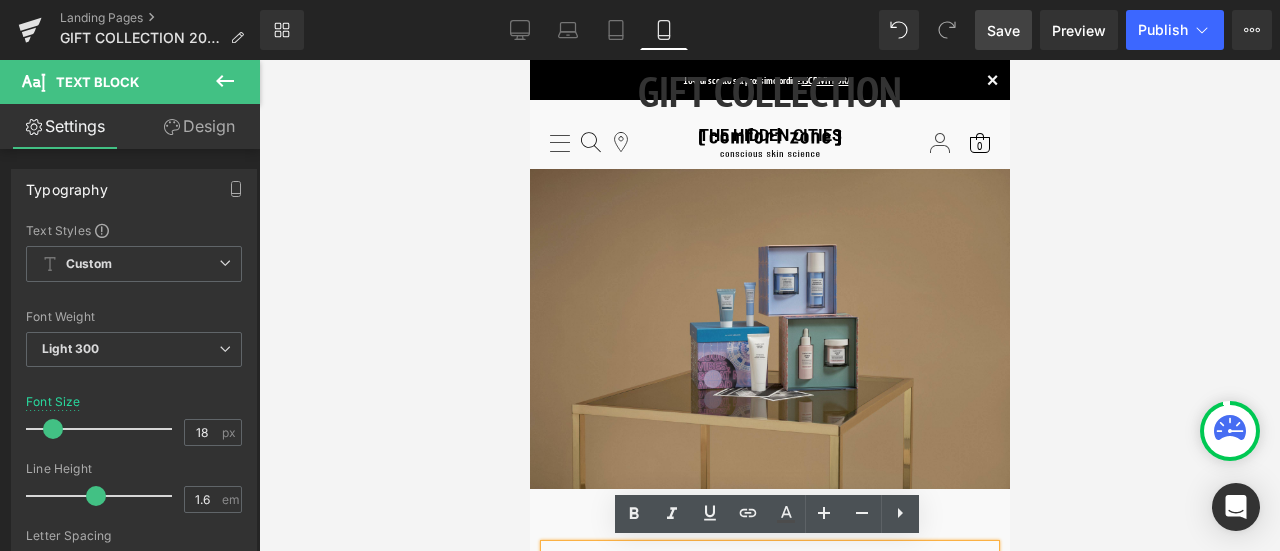 click on "30+30" at bounding box center [769, 517] 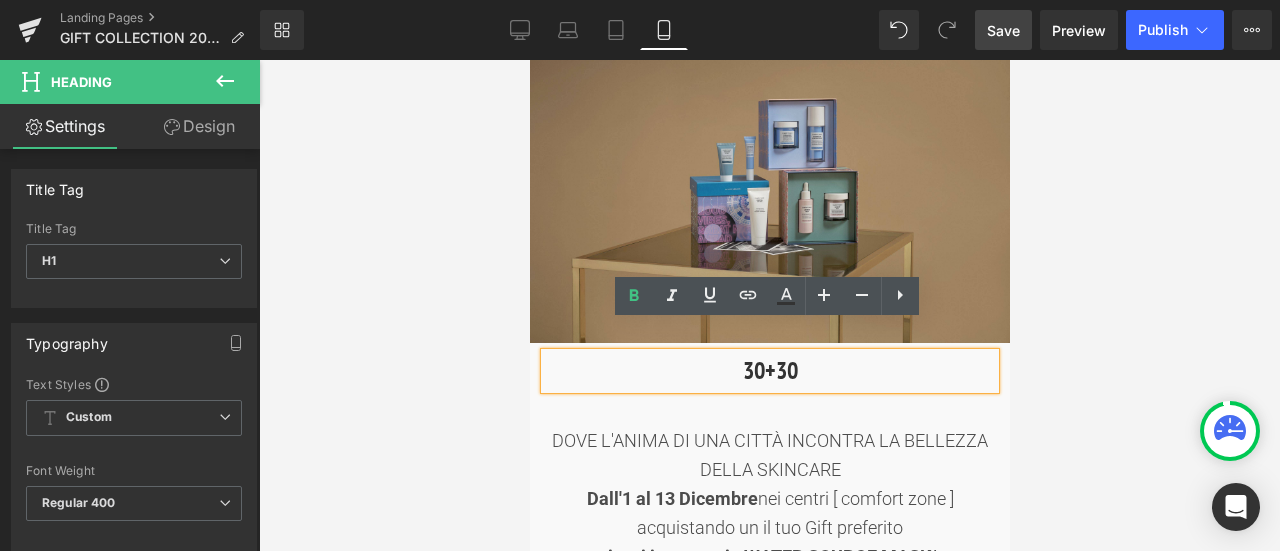 scroll, scrollTop: 200, scrollLeft: 0, axis: vertical 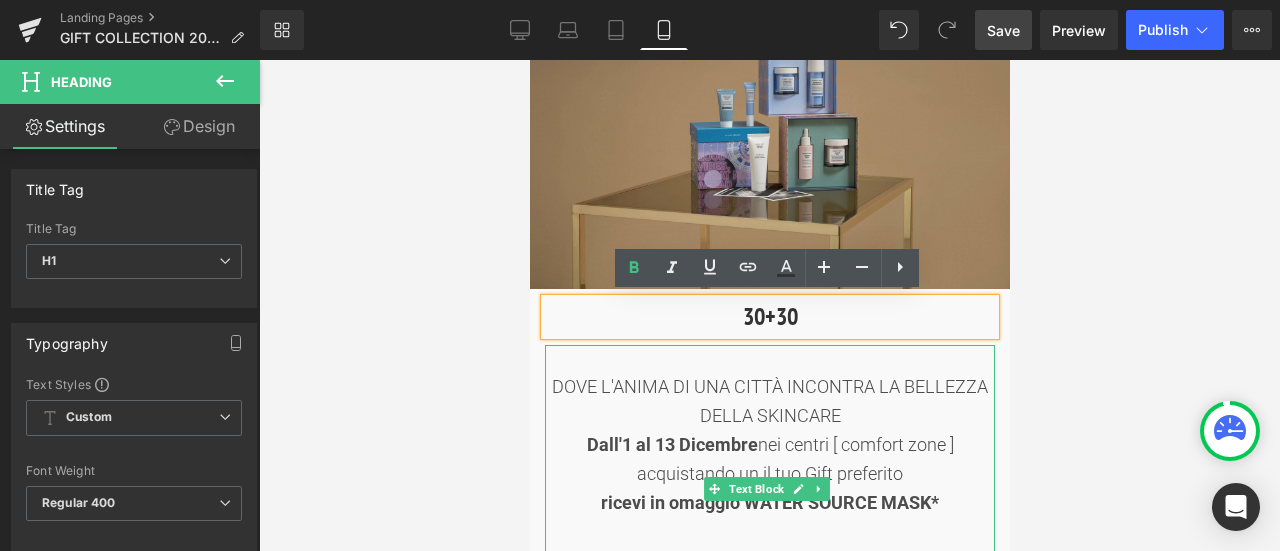 click on "DOVE L'ANIMA DI UNA CITTÀ INCONTRA LA BELLEZZA DELLA SKINCARE    Dall'1 al 13 Dicembre  nei centri [ comfort zone ]  acquistando un il tuo Gift preferito ricevi in omaggio WATER SOURCE MASK*
*l punto vendita determina le condizioni e i termini di utilizzo delle promozioni.  La promozione è valida fino a esaurimento scorte." at bounding box center [769, 489] 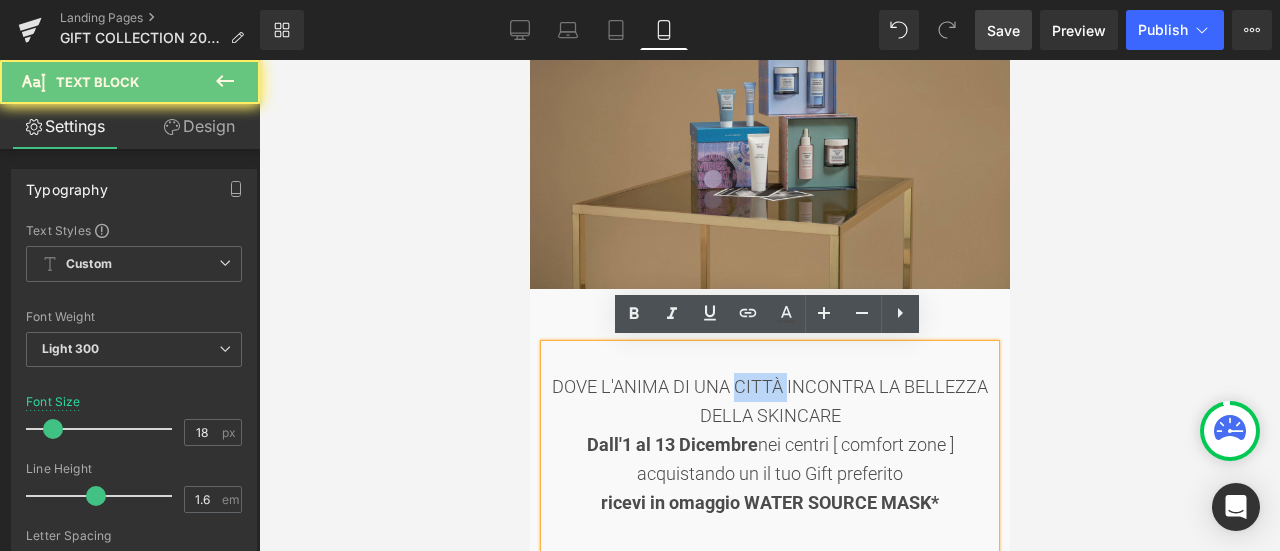 copy on "CITTÀ" 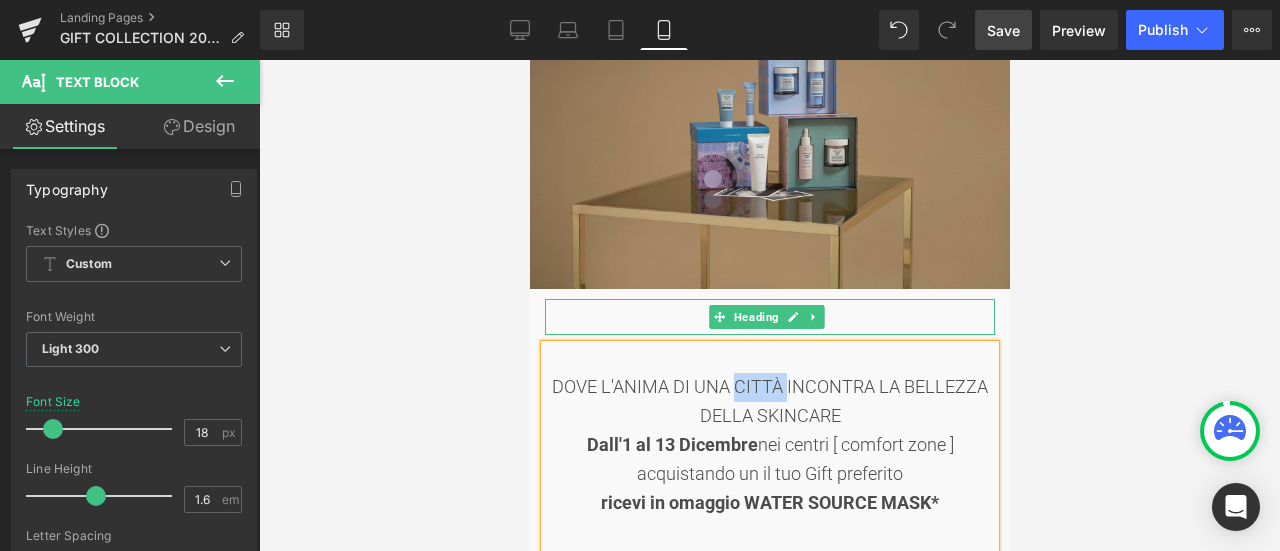 click on "30+30" at bounding box center (769, 317) 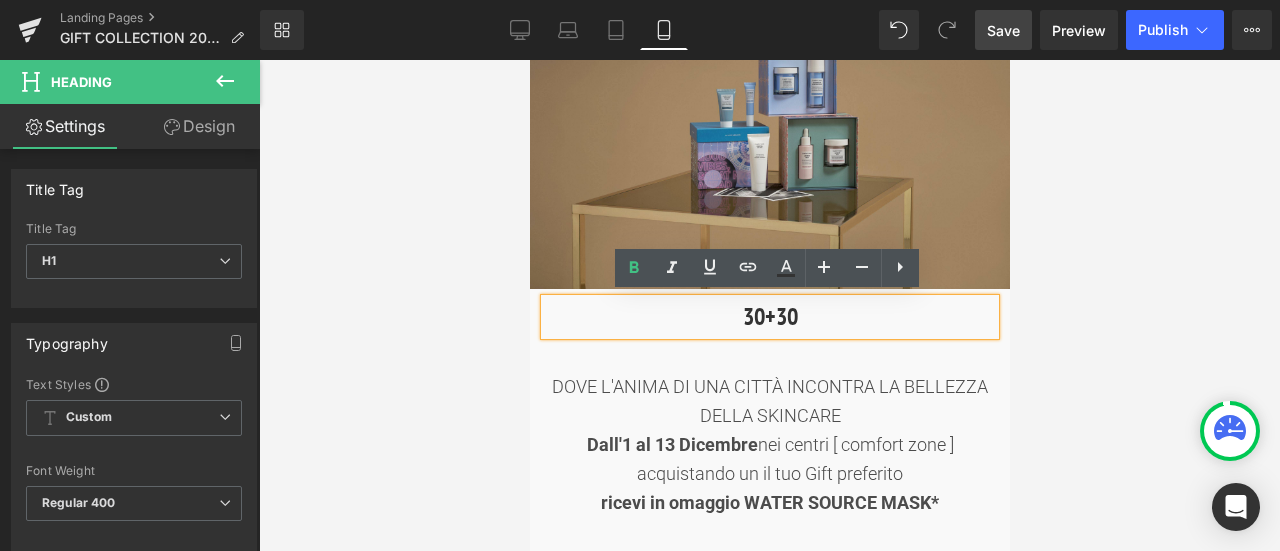 type 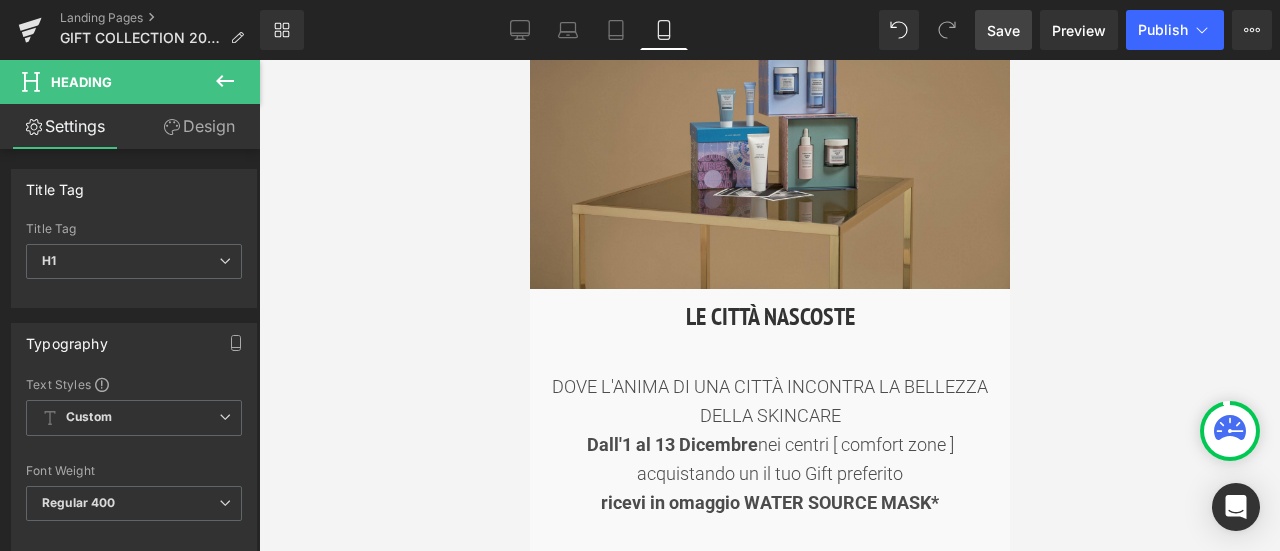 click on "Save" at bounding box center [1003, 30] 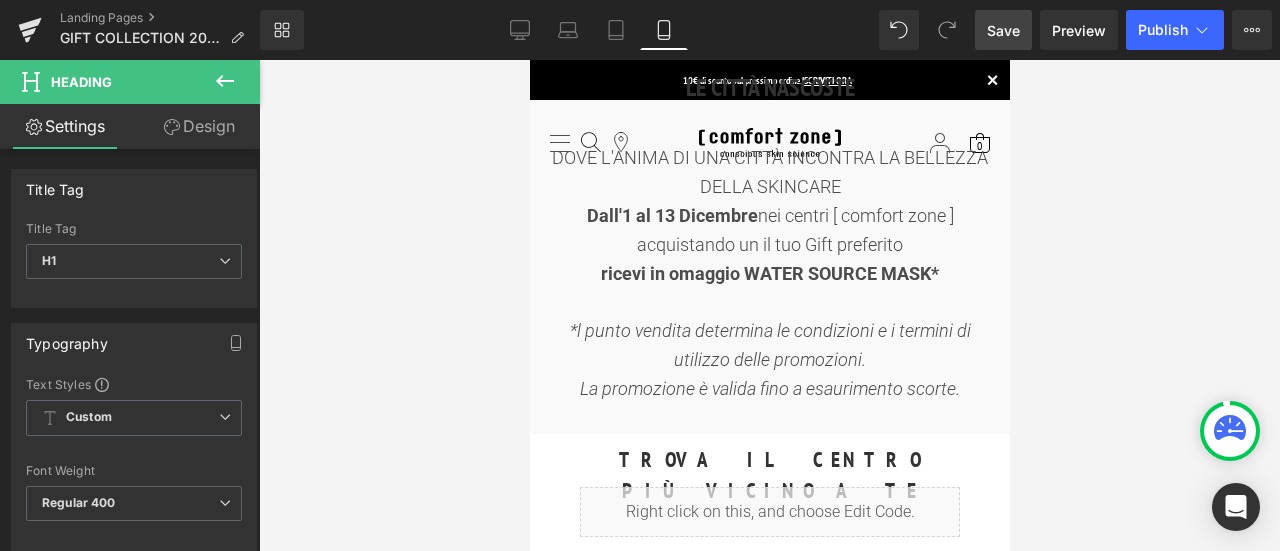scroll, scrollTop: 300, scrollLeft: 0, axis: vertical 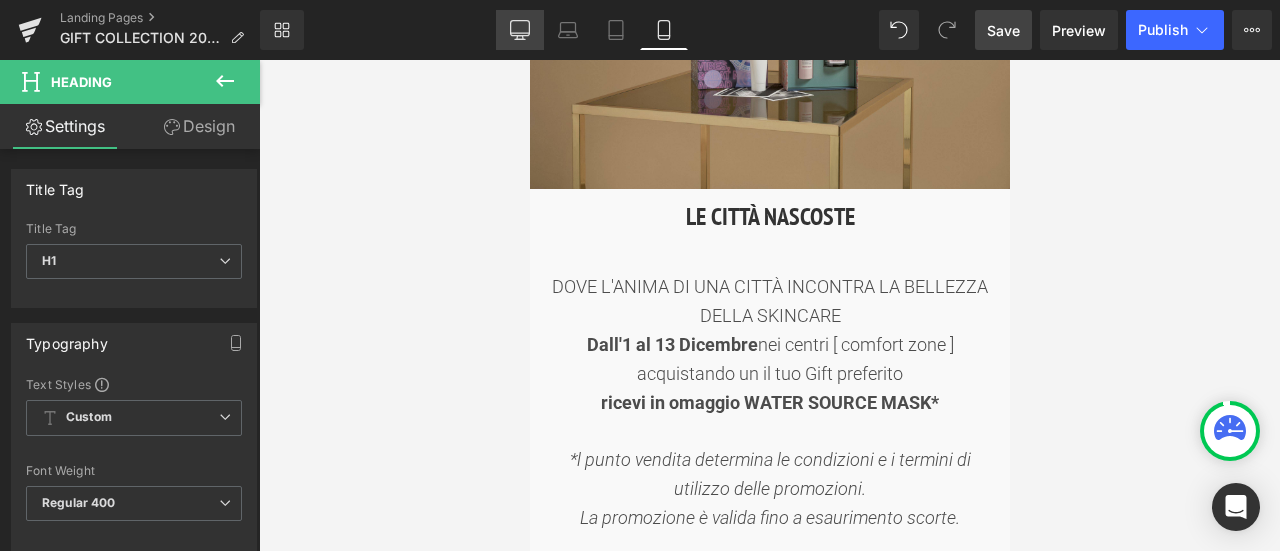 click 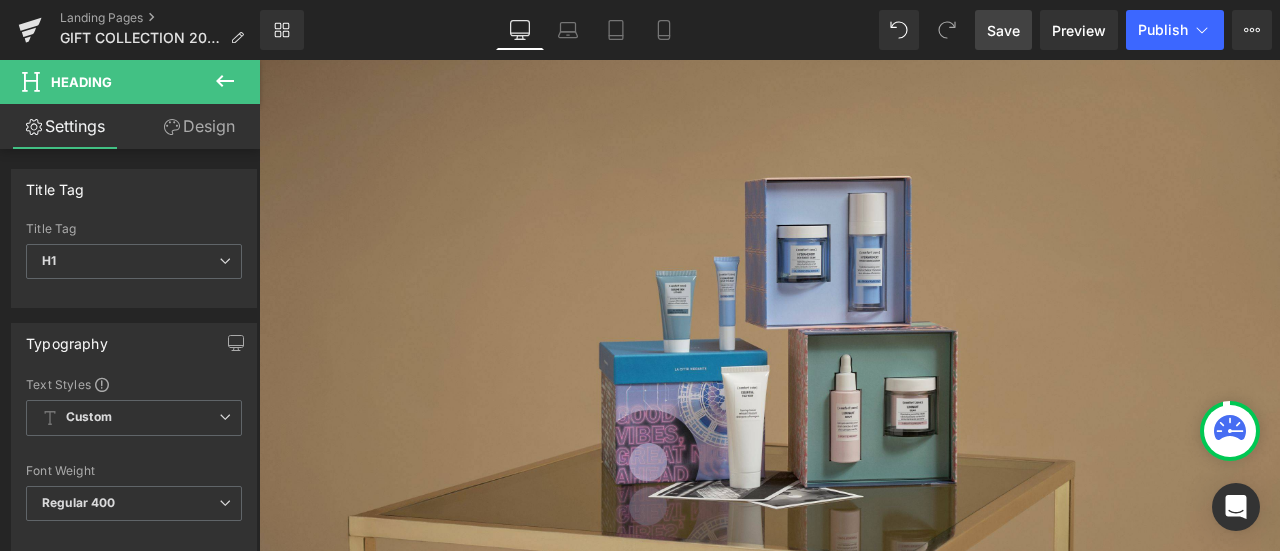 scroll, scrollTop: 0, scrollLeft: 0, axis: both 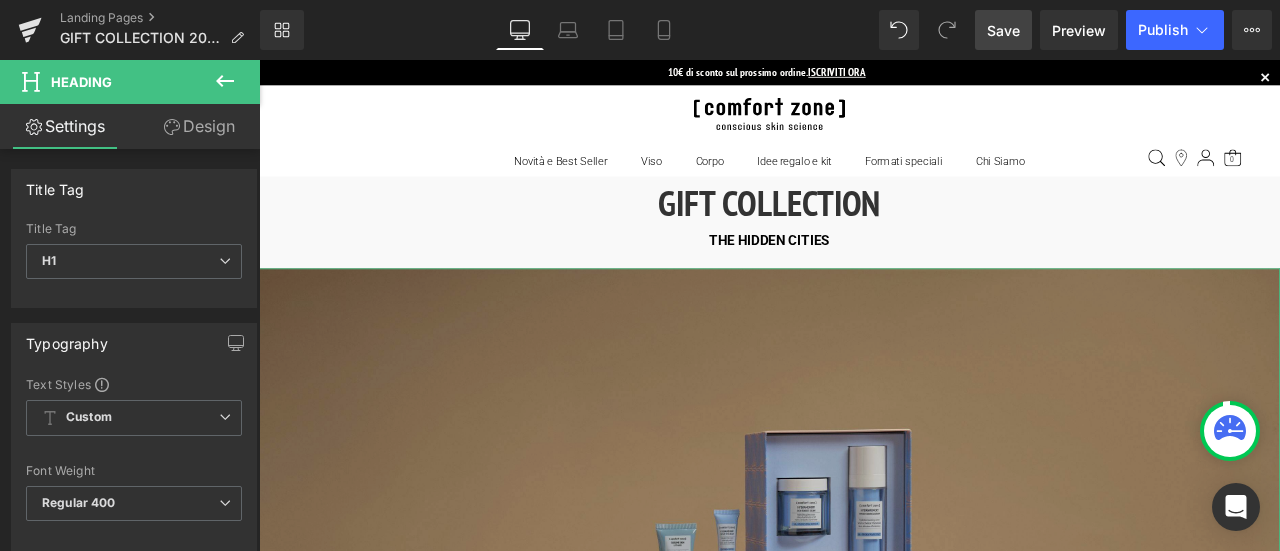 click at bounding box center [864, 710] 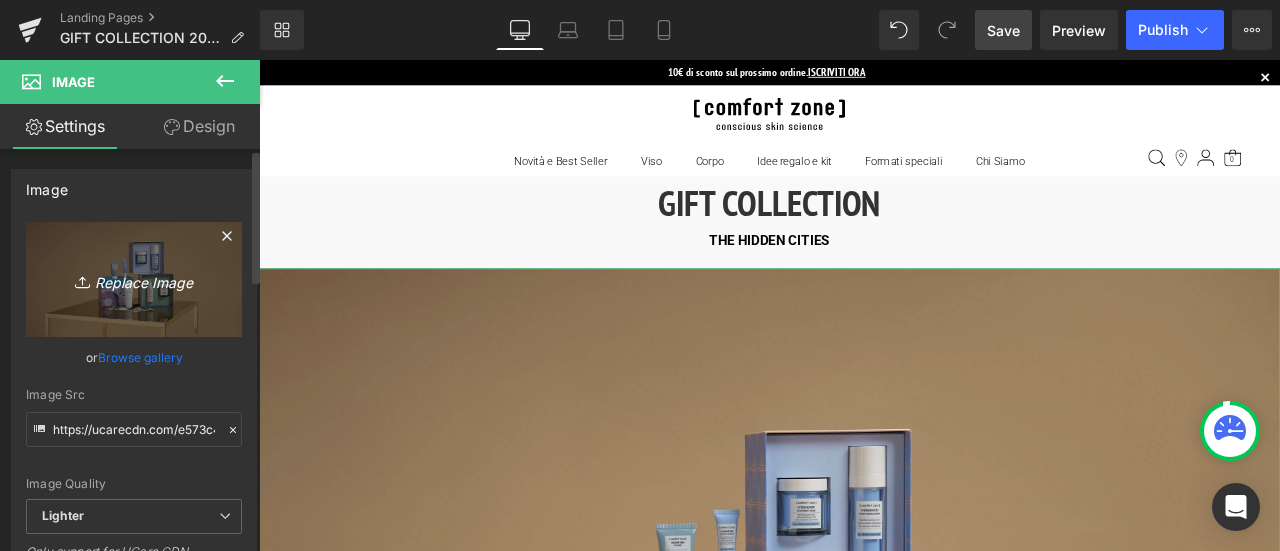 click on "Replace Image" at bounding box center [134, 279] 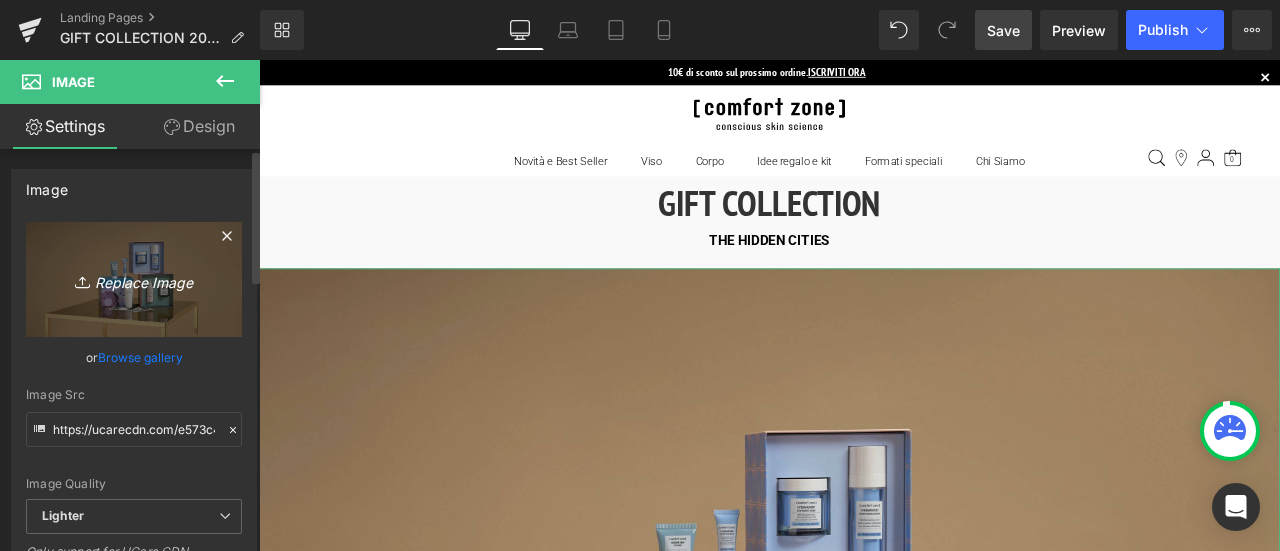 type on "C:\fakepath\gift collection the hidden cities.jpg" 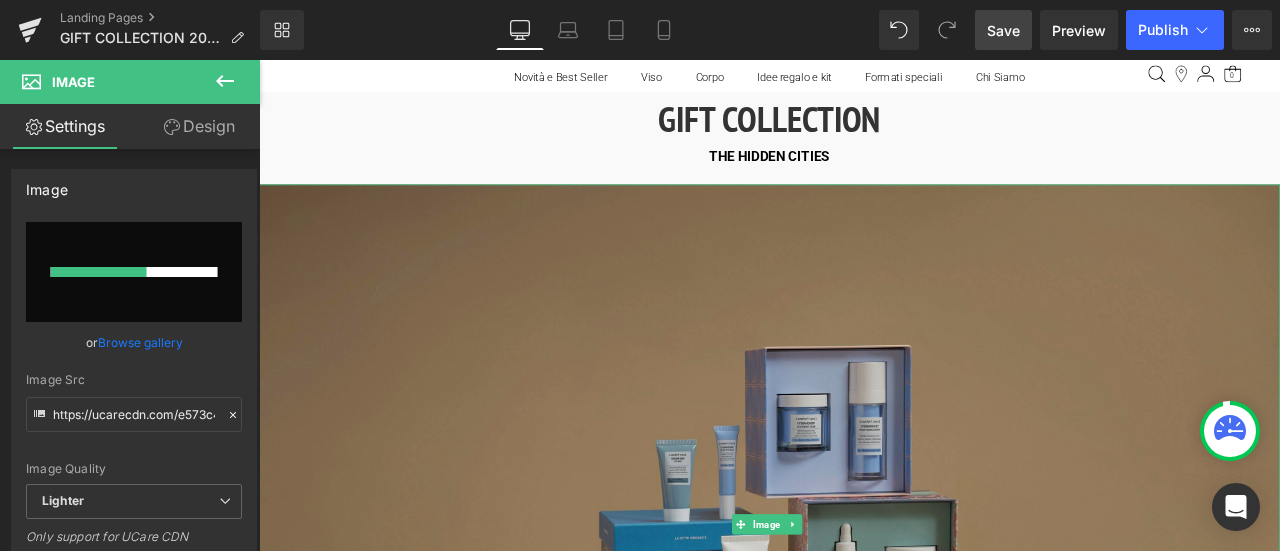 type 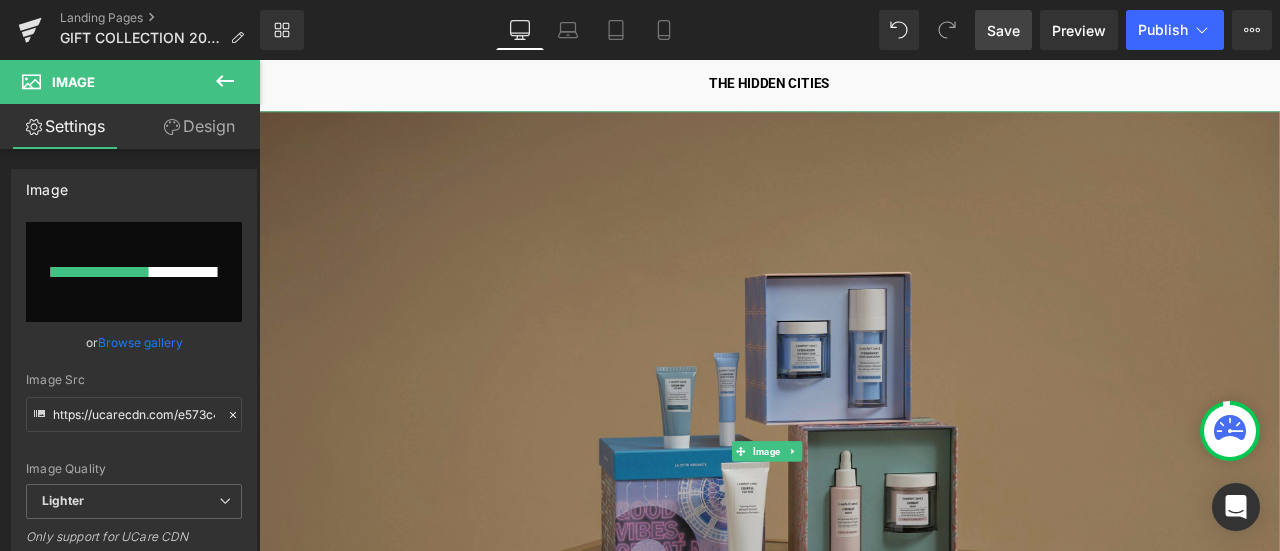 scroll, scrollTop: 300, scrollLeft: 0, axis: vertical 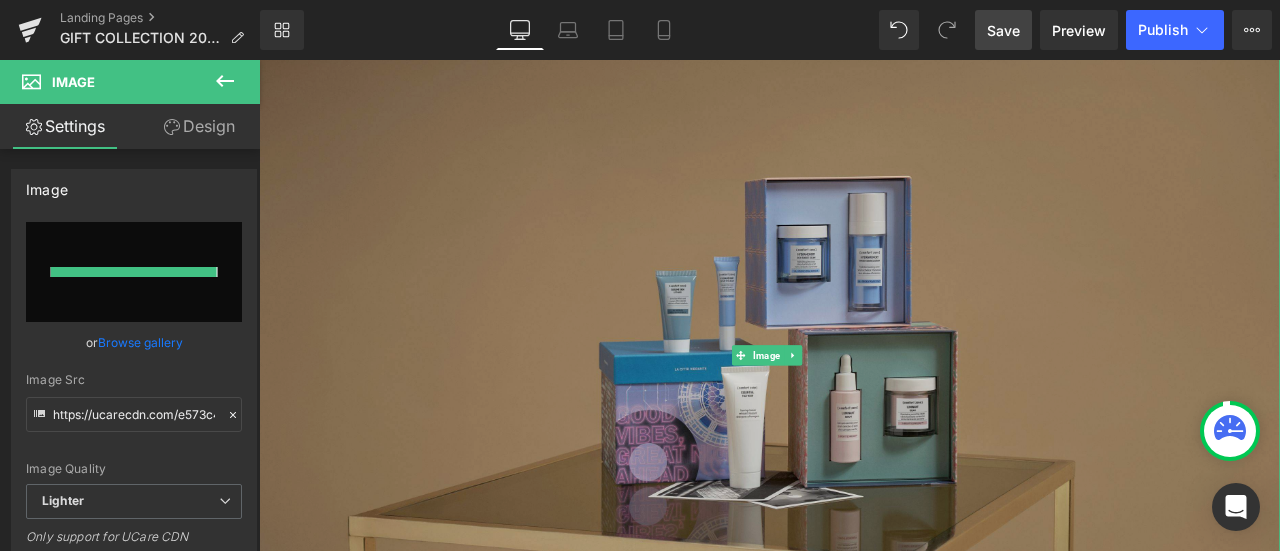 type on "https://ucarecdn.com/11d35a45-5562-4a2e-b8c1-5280ed6ddef4/-/format/auto/-/preview/3000x3000/-/quality/lighter/gift%20collection%20the%20hidden%20cities.jpg" 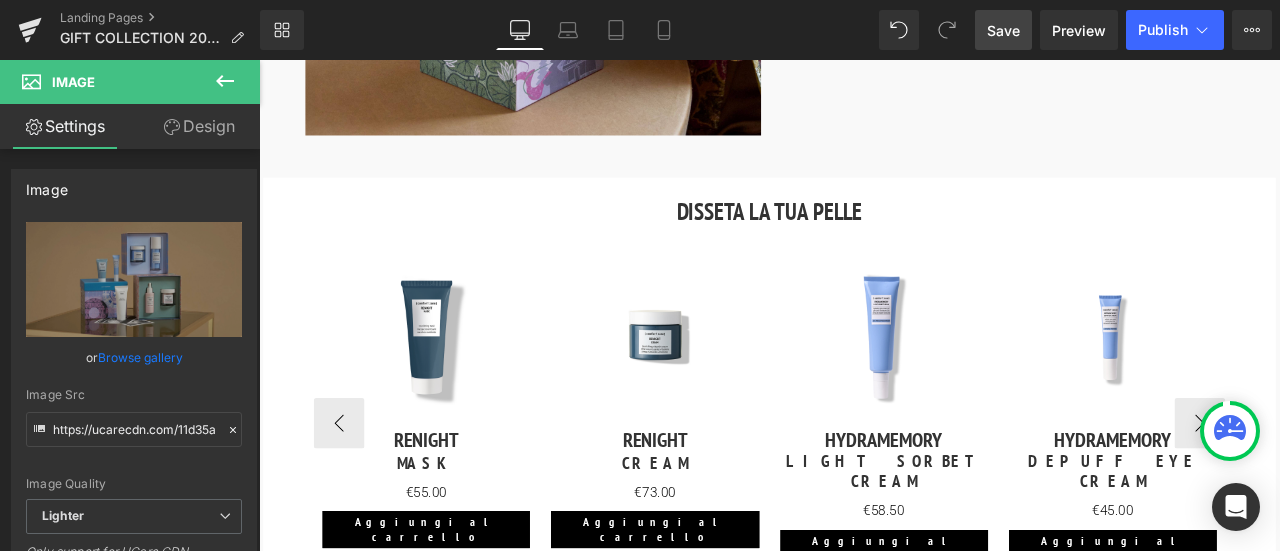scroll, scrollTop: 2800, scrollLeft: 0, axis: vertical 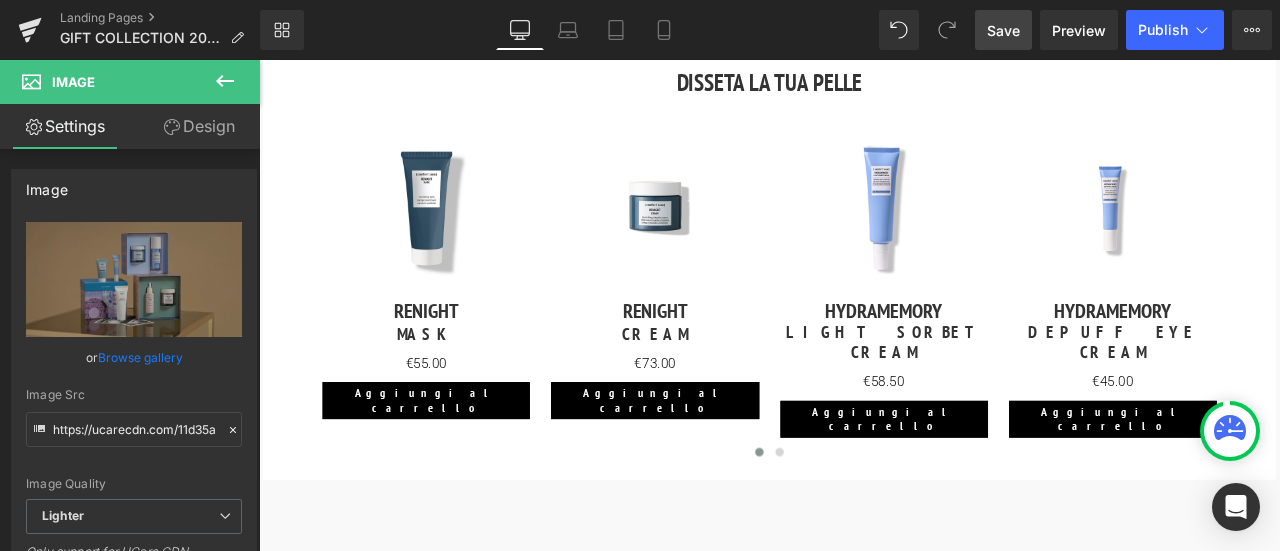 click on "Save" at bounding box center (1003, 30) 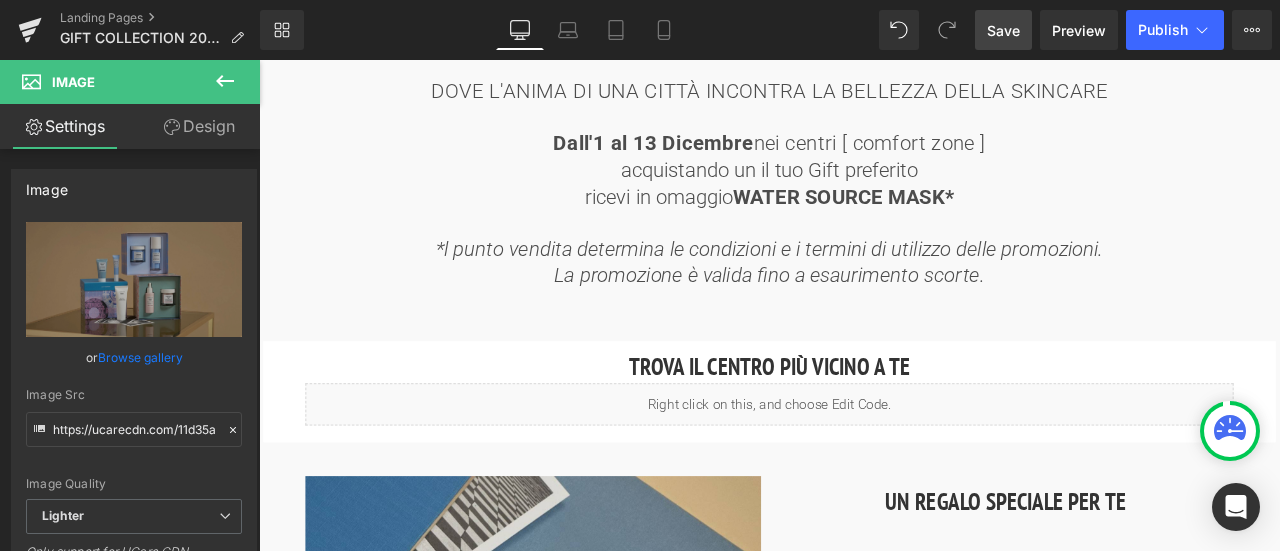 scroll, scrollTop: 1000, scrollLeft: 0, axis: vertical 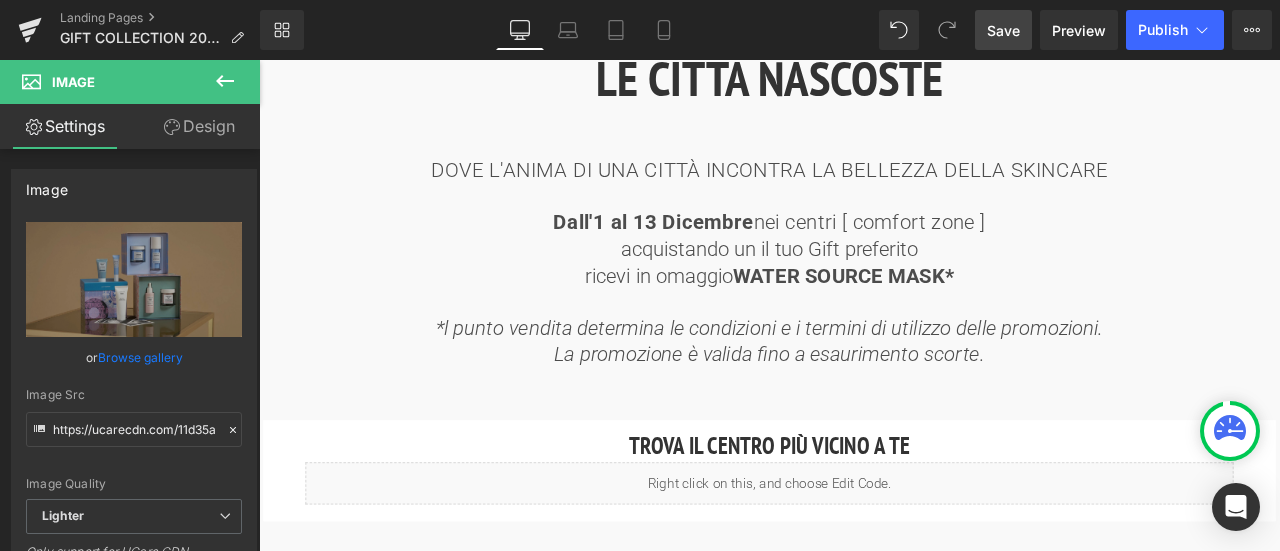drag, startPoint x: 991, startPoint y: 40, endPoint x: 811, endPoint y: 111, distance: 193.49677 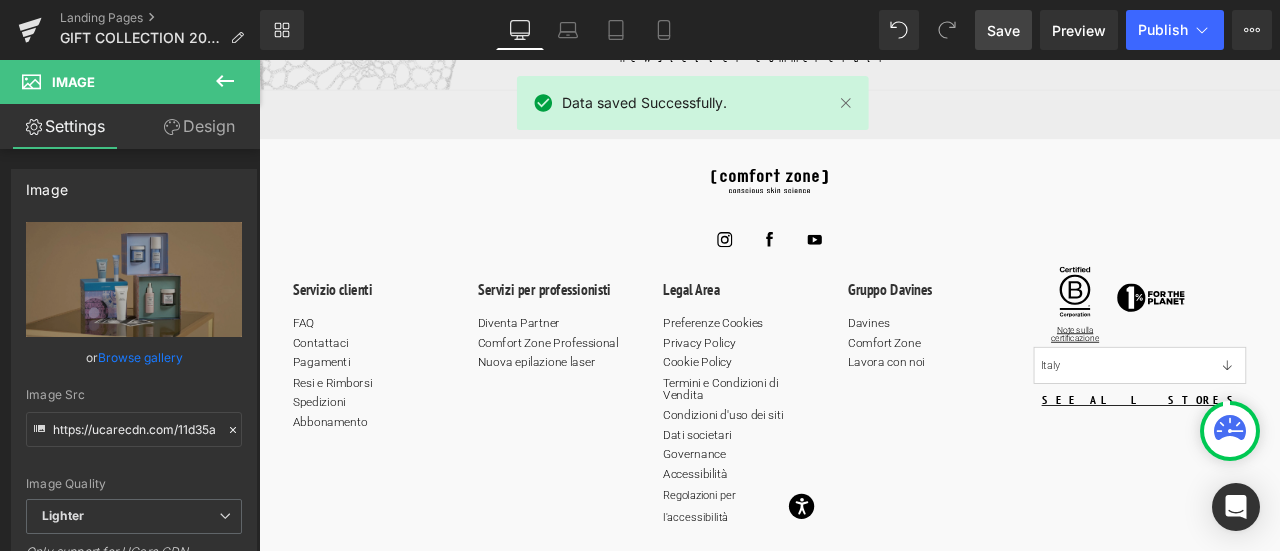 scroll, scrollTop: 4104, scrollLeft: 0, axis: vertical 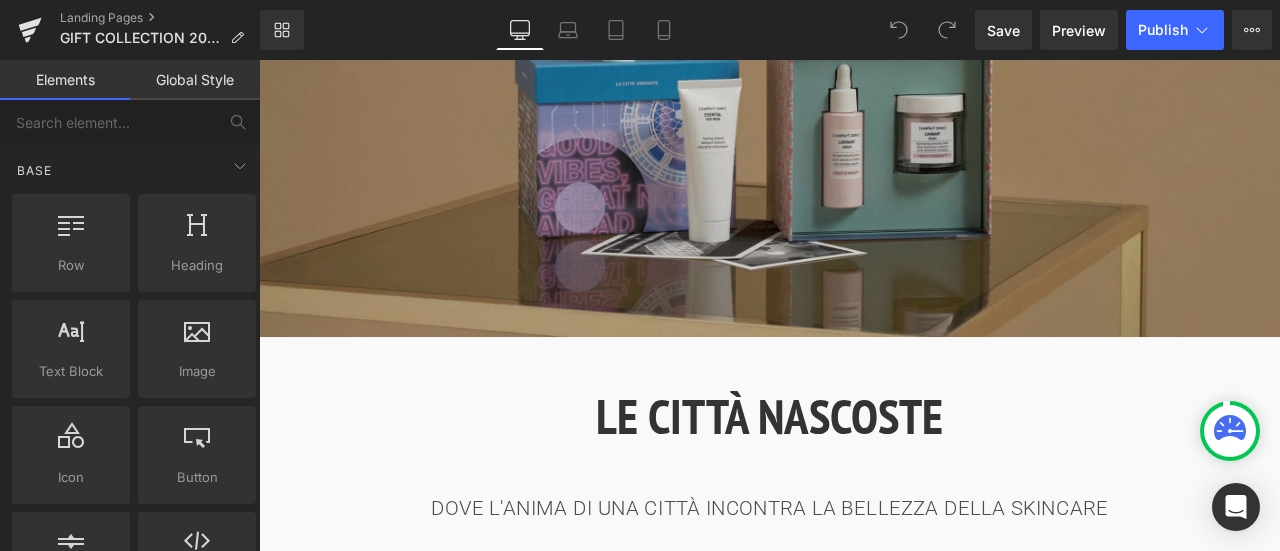 click at bounding box center [864, 47] 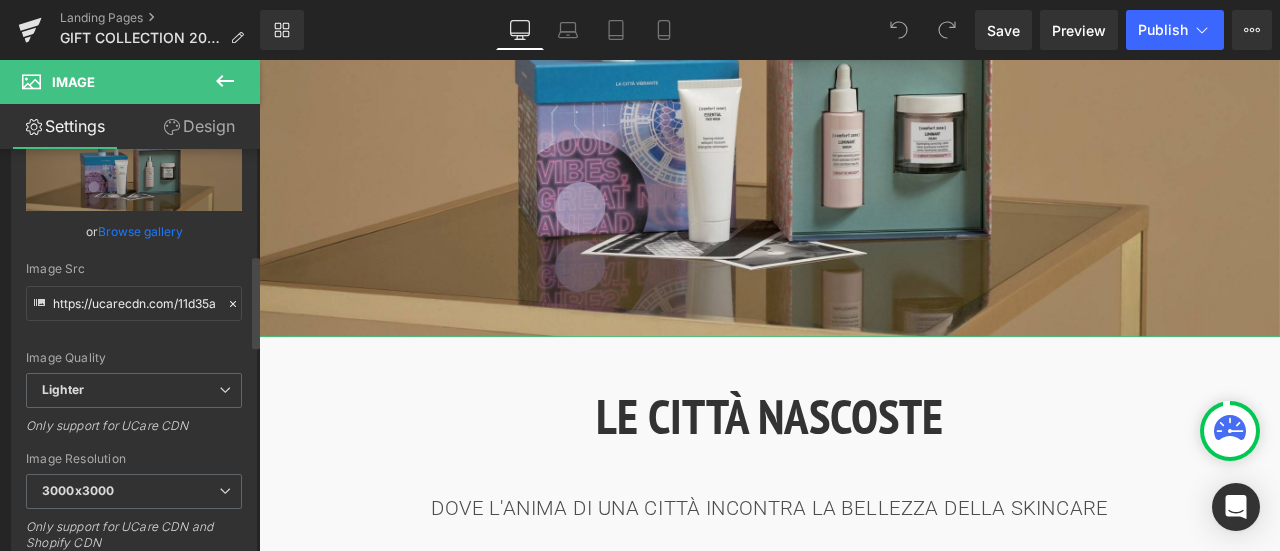 scroll, scrollTop: 0, scrollLeft: 0, axis: both 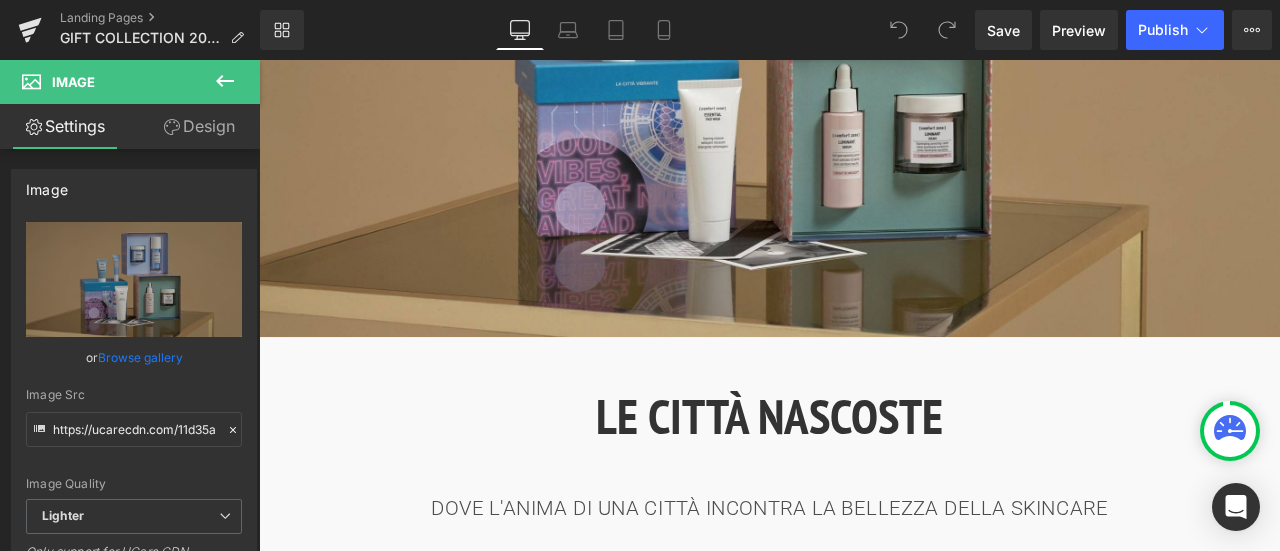 click 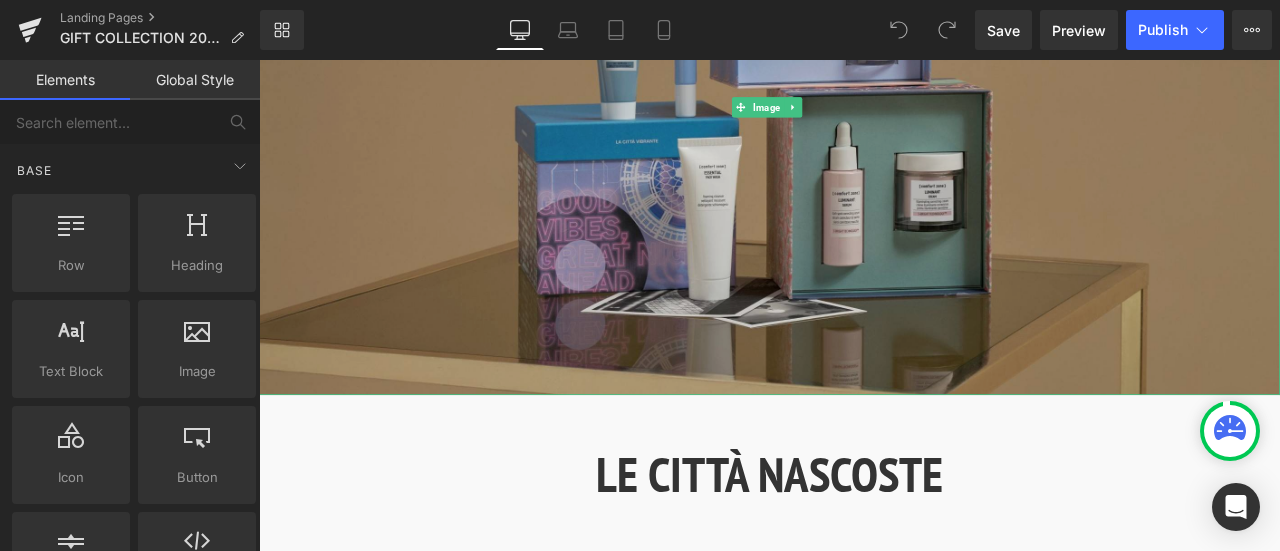 scroll, scrollTop: 500, scrollLeft: 0, axis: vertical 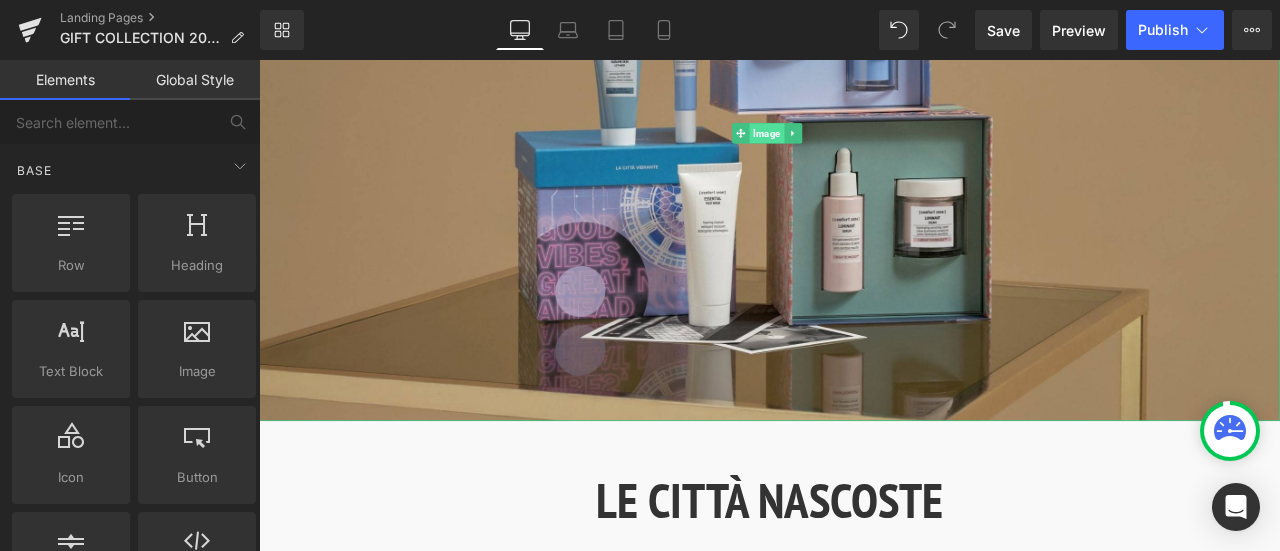 click on "Image" at bounding box center [860, 147] 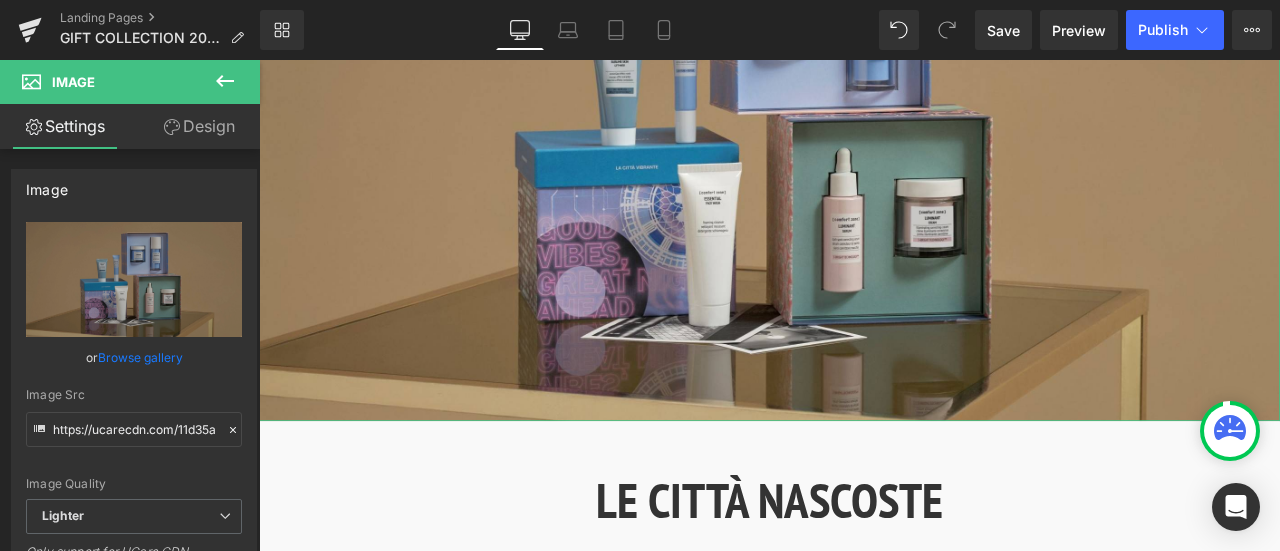 click on "Design" at bounding box center [199, 126] 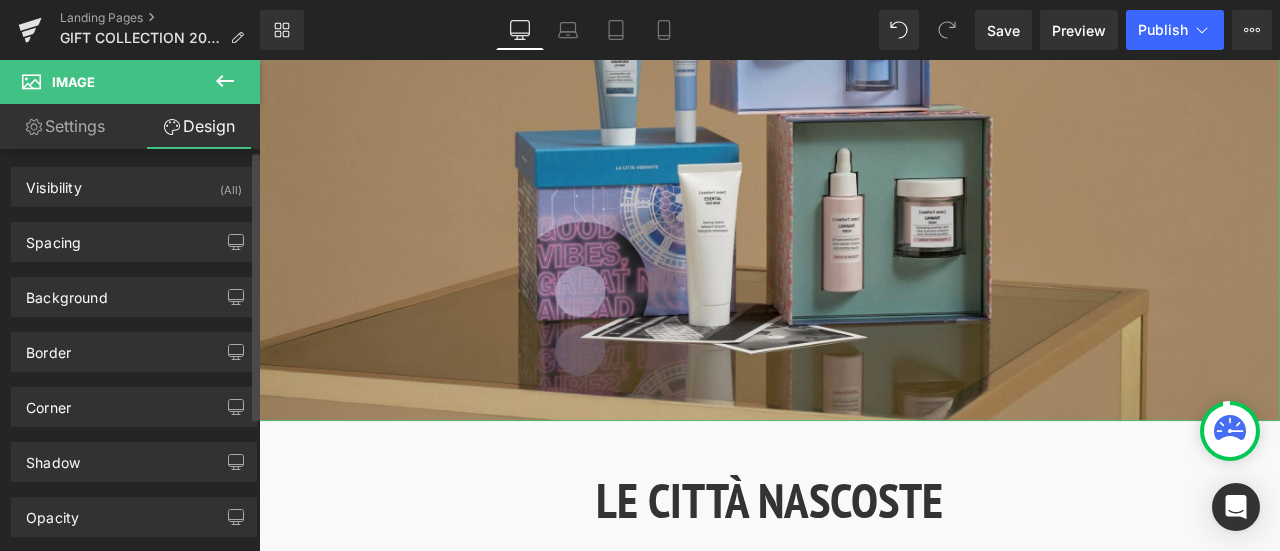 scroll, scrollTop: 0, scrollLeft: 0, axis: both 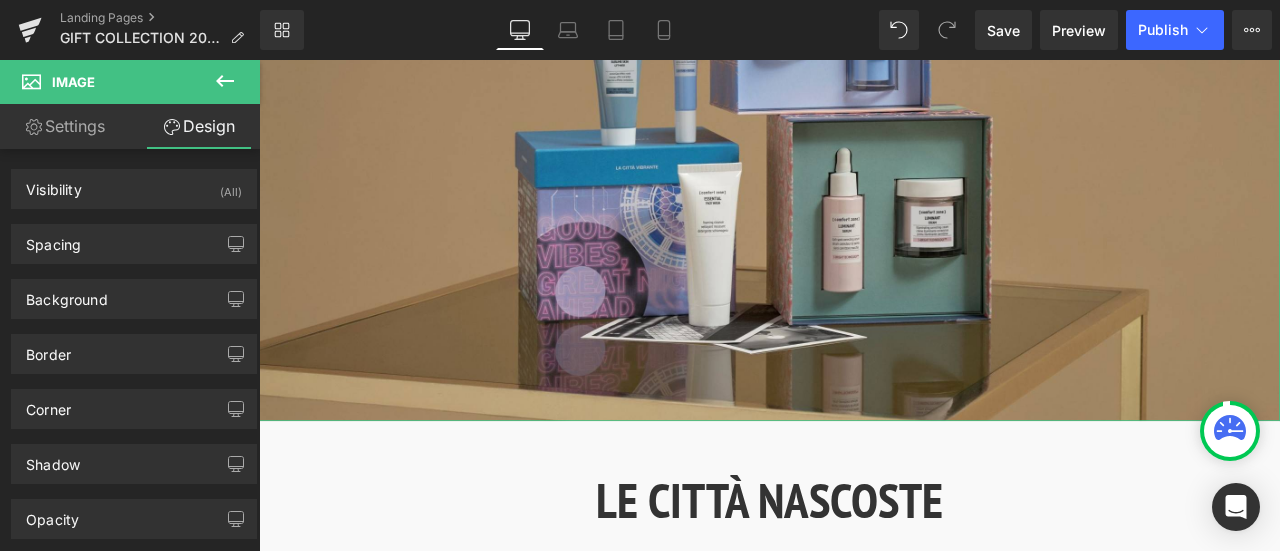 click on "Settings" at bounding box center (65, 126) 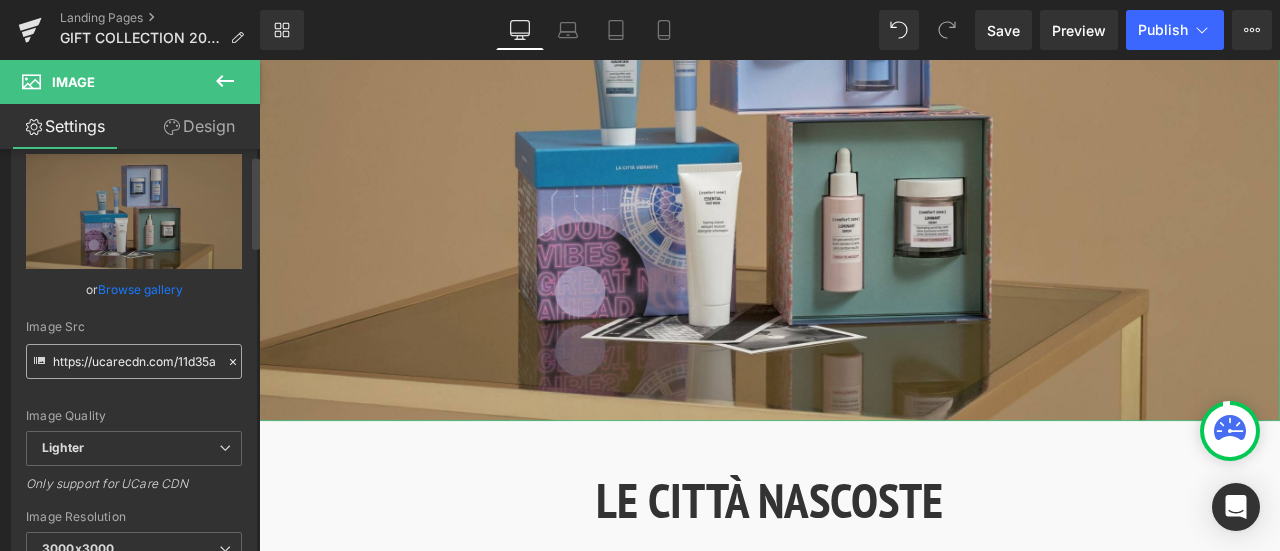 scroll, scrollTop: 100, scrollLeft: 0, axis: vertical 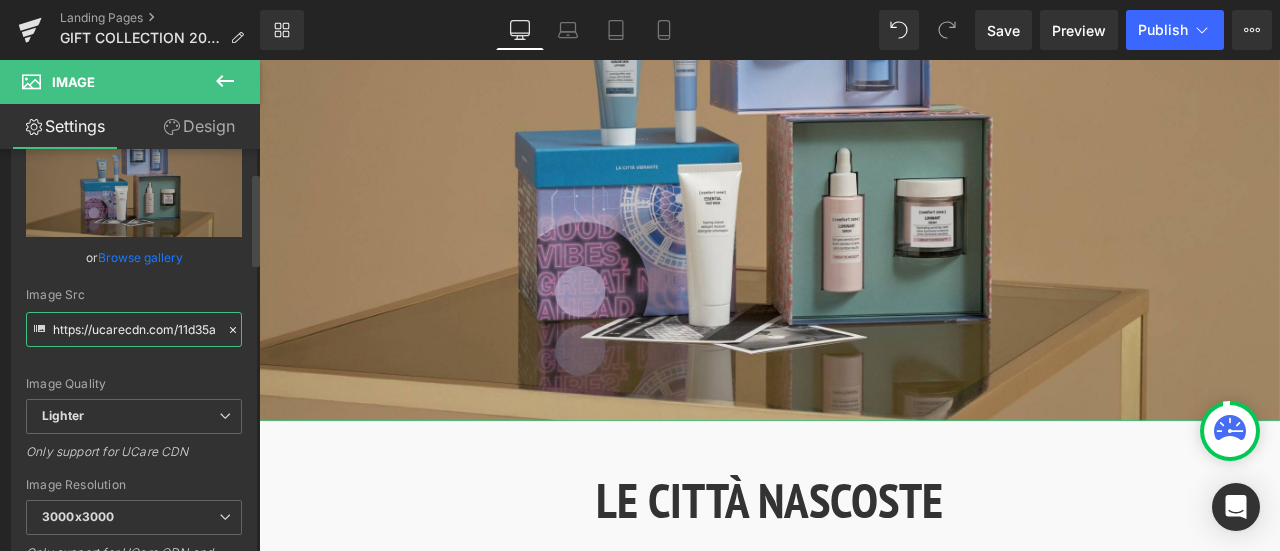 click on "https://ucarecdn.com/11d35a45-5562-4a2e-b8c1-5280ed6ddef4/-/format/auto/-/preview/3000x3000/-/quality/lighter/gift%20collection%20the%20hidden%20cities.jpg" at bounding box center [134, 329] 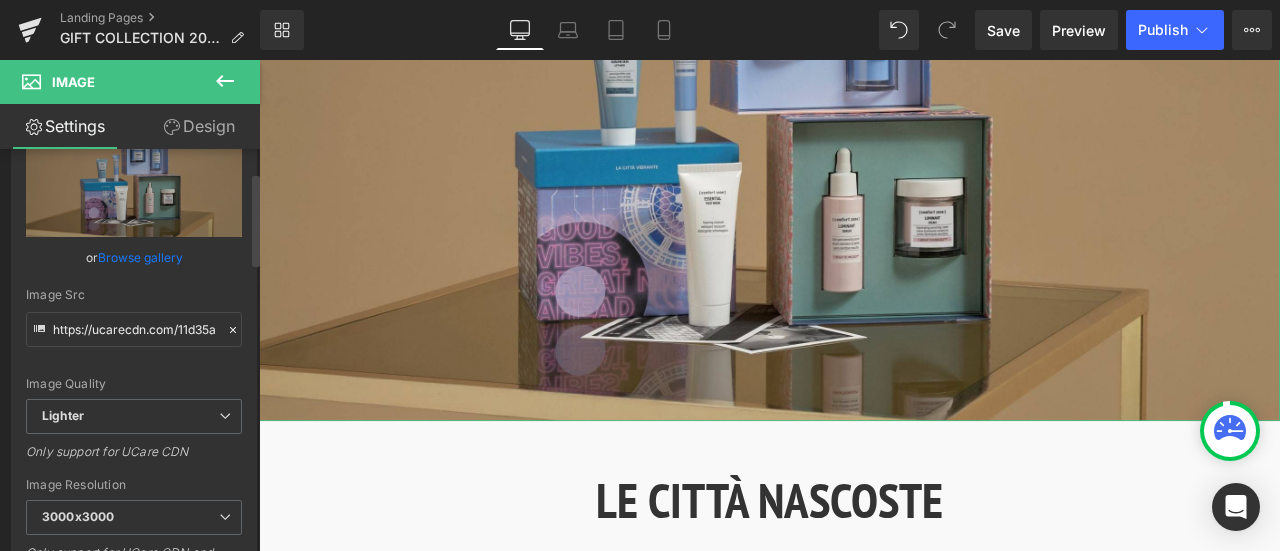 click on "Image Quality Lighter Lightest
Lighter
Lighter Lightest Only support for UCare CDN" at bounding box center [134, 260] 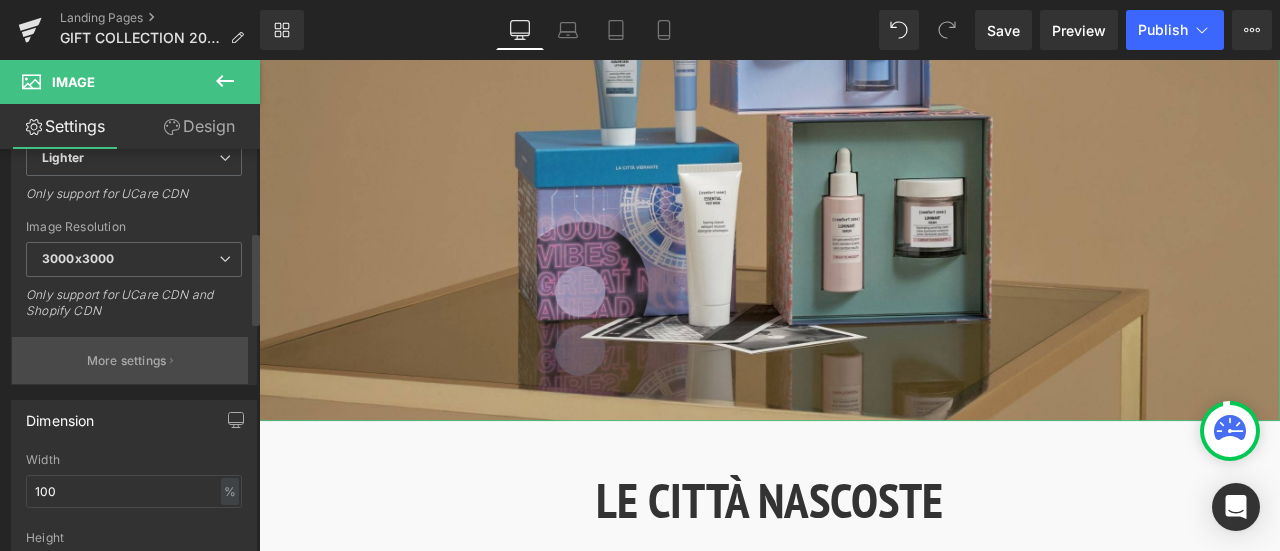 scroll, scrollTop: 0, scrollLeft: 0, axis: both 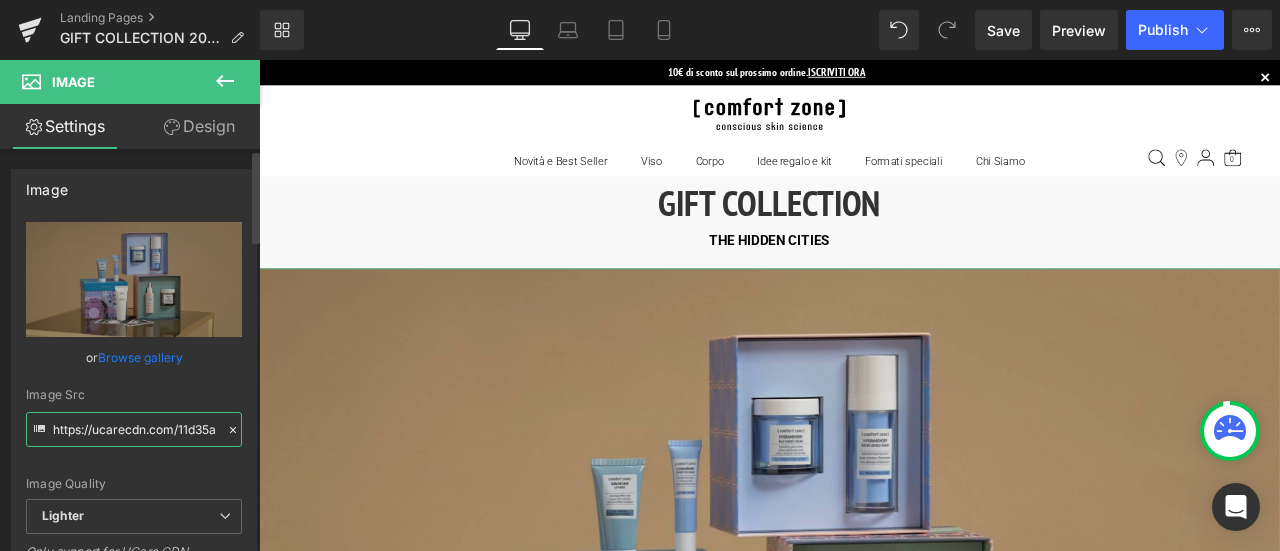 click on "https://ucarecdn.com/11d35a45-5562-4a2e-b8c1-5280ed6ddef4/-/format/auto/-/preview/3000x3000/-/quality/lighter/gift%20collection%20the%20hidden%20cities.jpg" at bounding box center [134, 429] 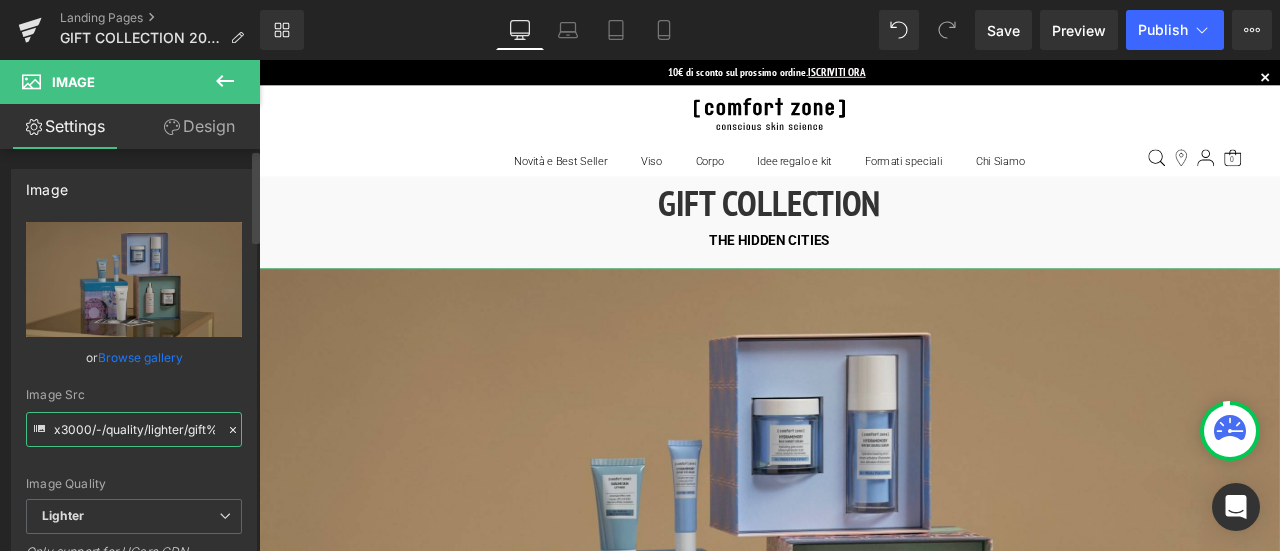 scroll, scrollTop: 0, scrollLeft: 809, axis: horizontal 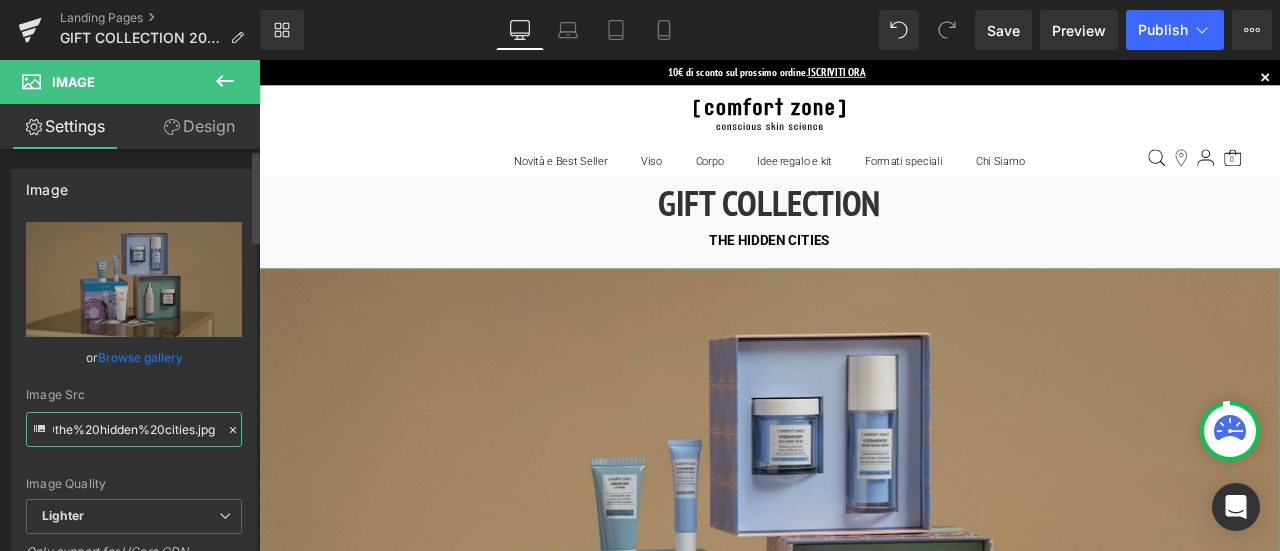 drag, startPoint x: 157, startPoint y: 431, endPoint x: 238, endPoint y: 447, distance: 82.565125 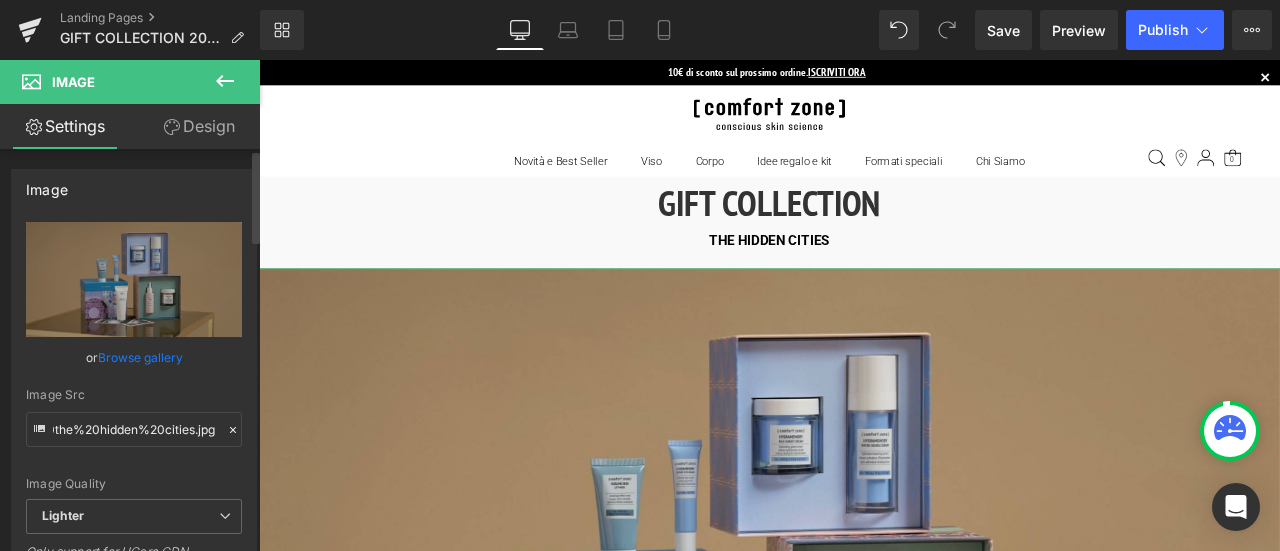 scroll, scrollTop: 0, scrollLeft: 0, axis: both 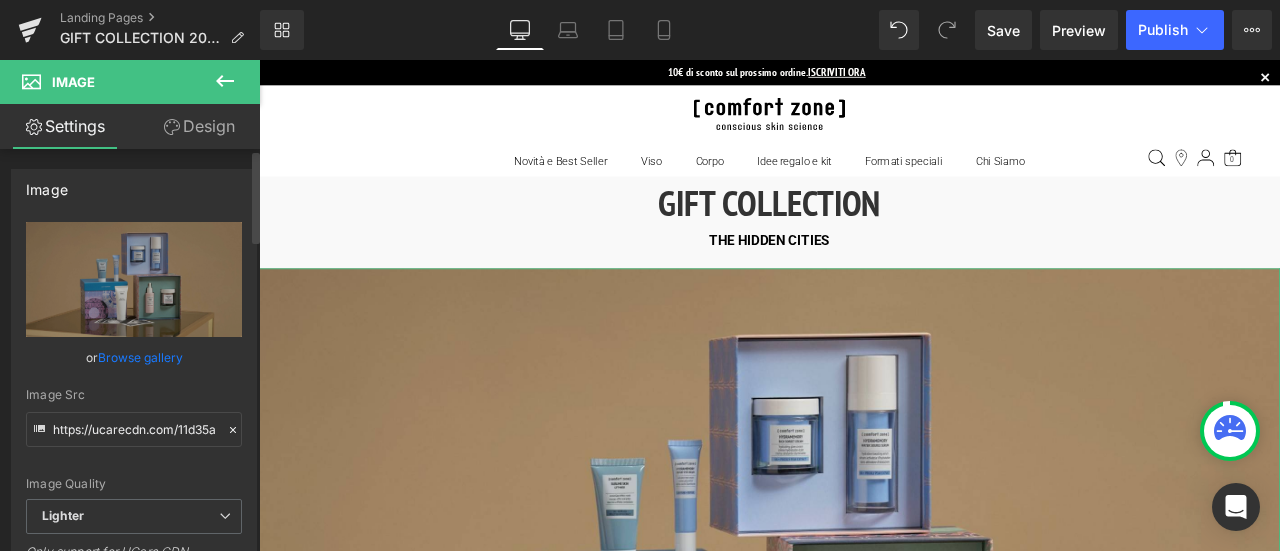 click on "Image Quality Lighter Lightest
Lighter
Lighter Lightest Only support for UCare CDN" at bounding box center (134, 360) 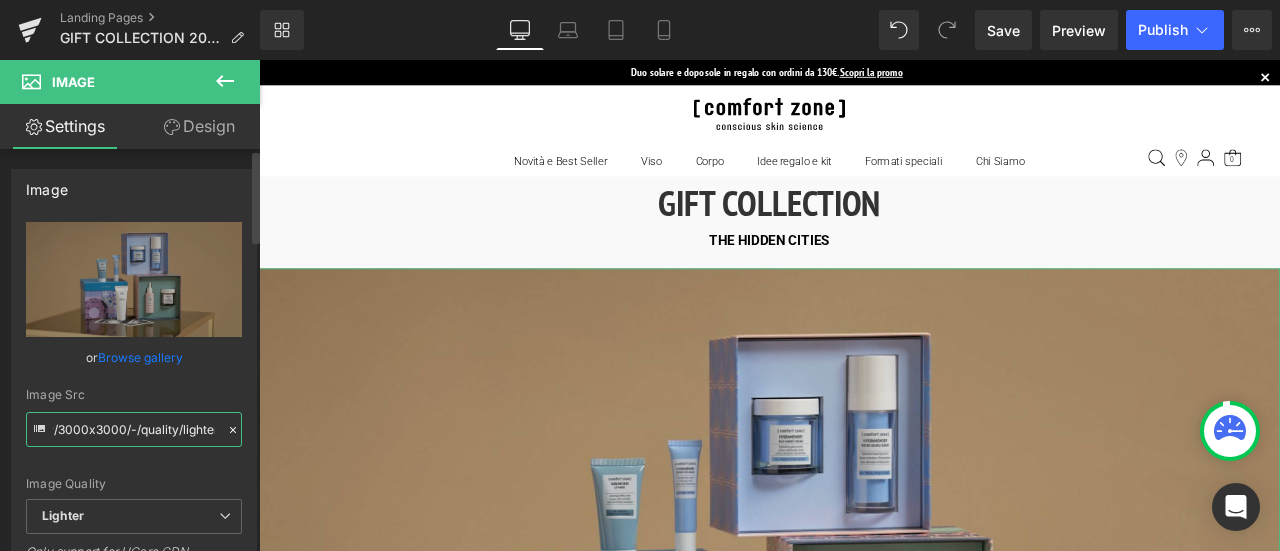 scroll, scrollTop: 0, scrollLeft: 809, axis: horizontal 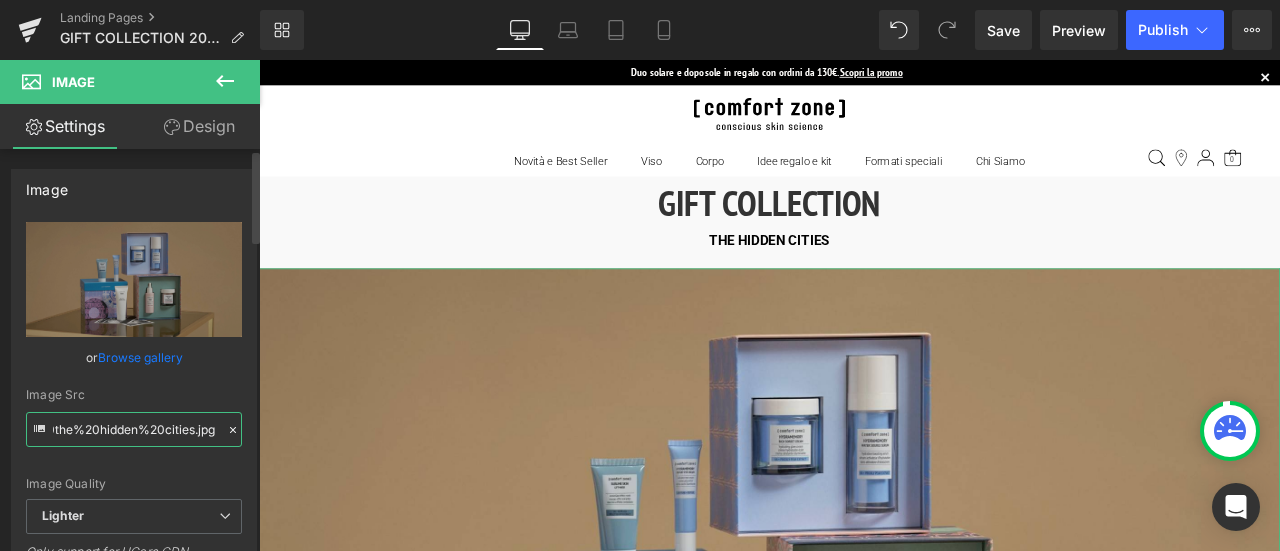 drag, startPoint x: 123, startPoint y: 427, endPoint x: 246, endPoint y: 431, distance: 123.065025 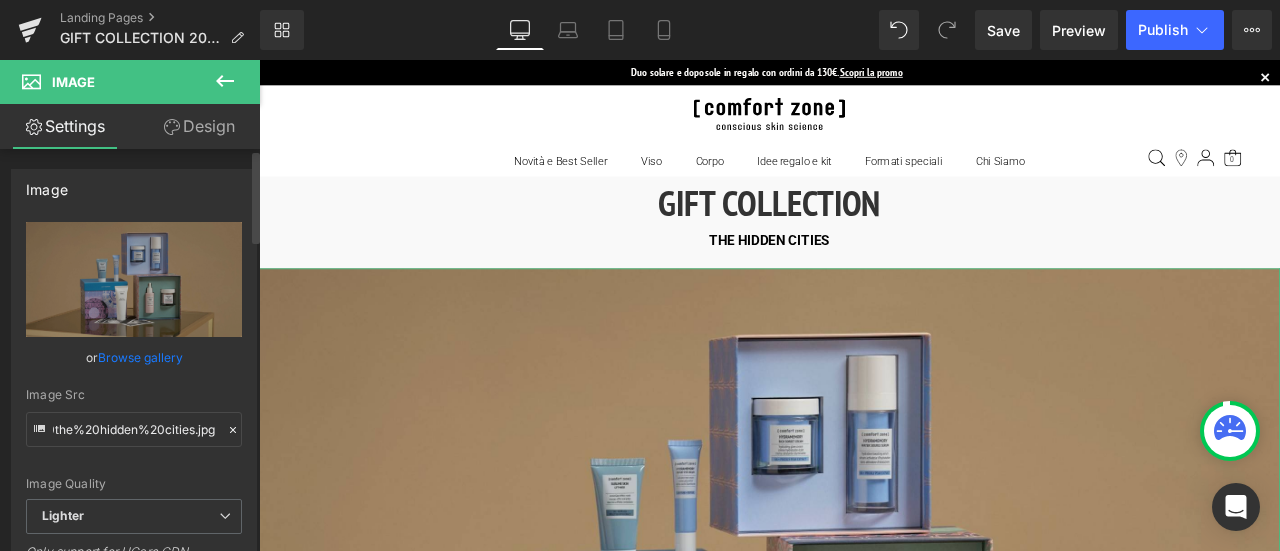 scroll, scrollTop: 0, scrollLeft: 0, axis: both 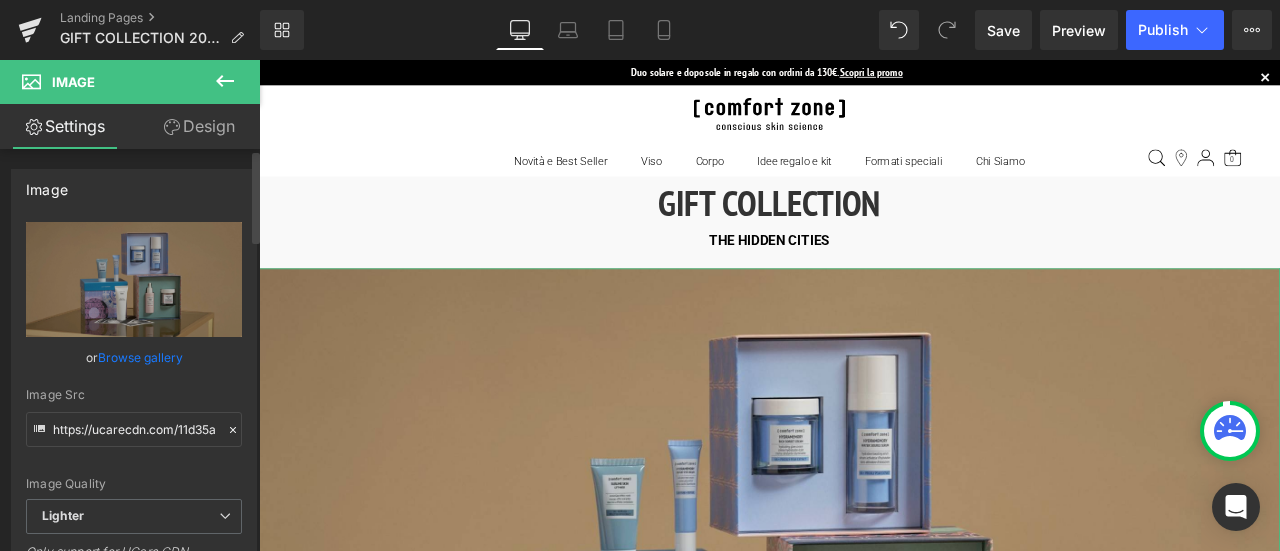 click on "Image Quality Lighter Lightest
Lighter
Lighter Lightest Only support for UCare CDN" at bounding box center [134, 360] 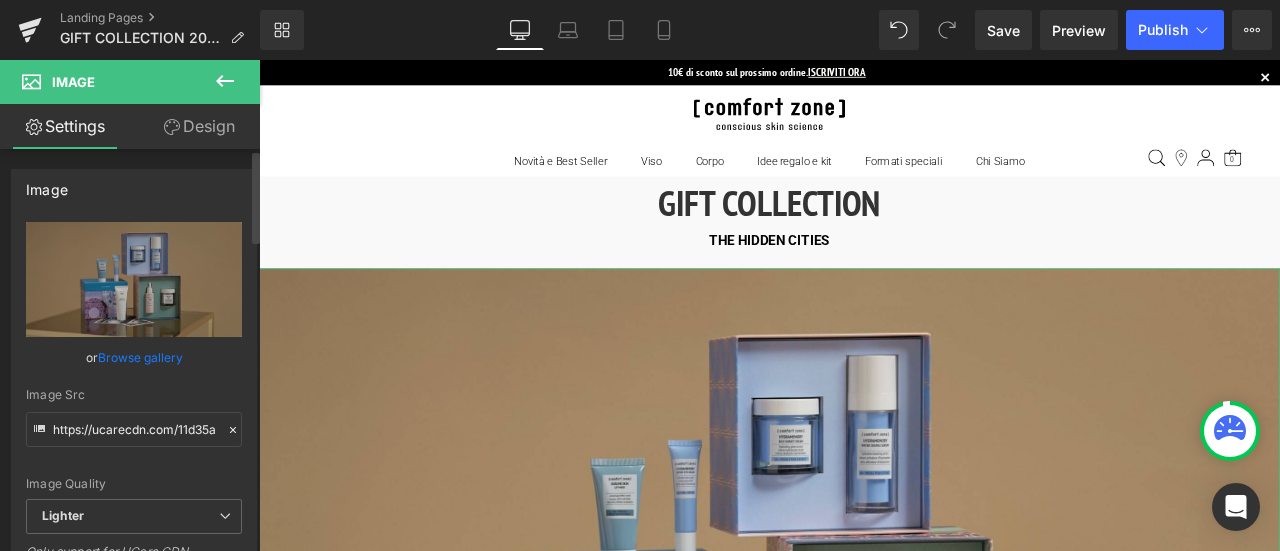 click 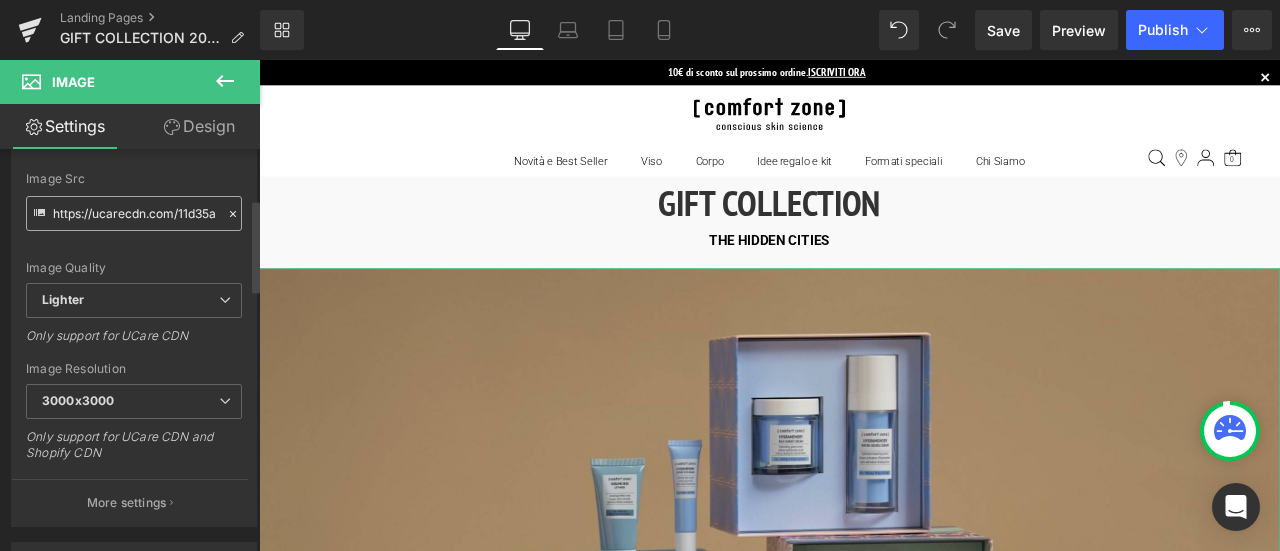 scroll, scrollTop: 0, scrollLeft: 0, axis: both 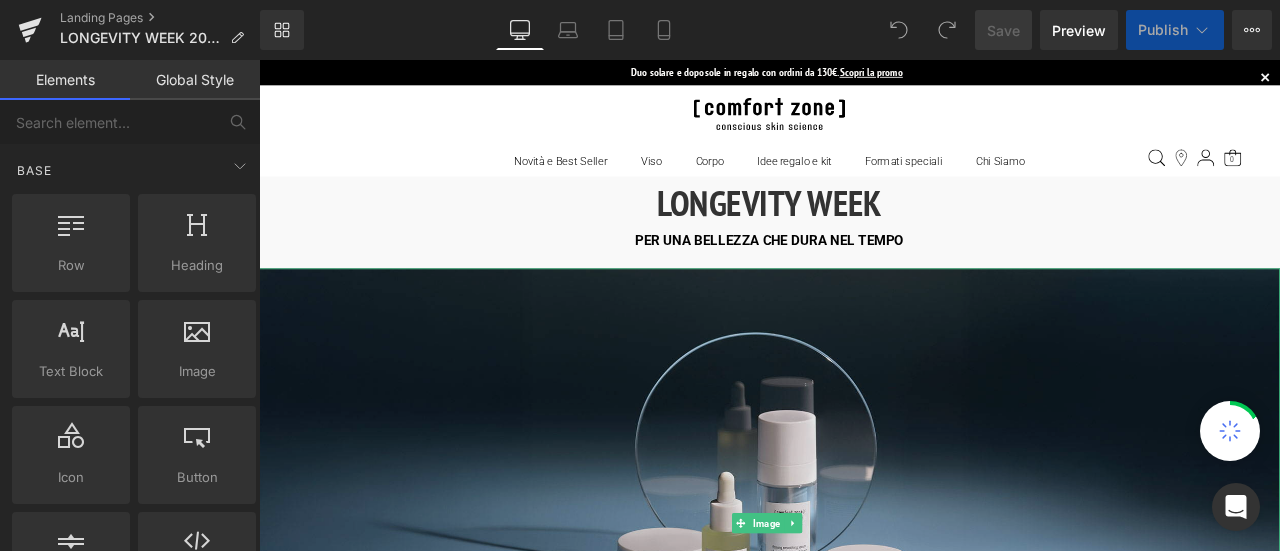 click at bounding box center [864, 609] 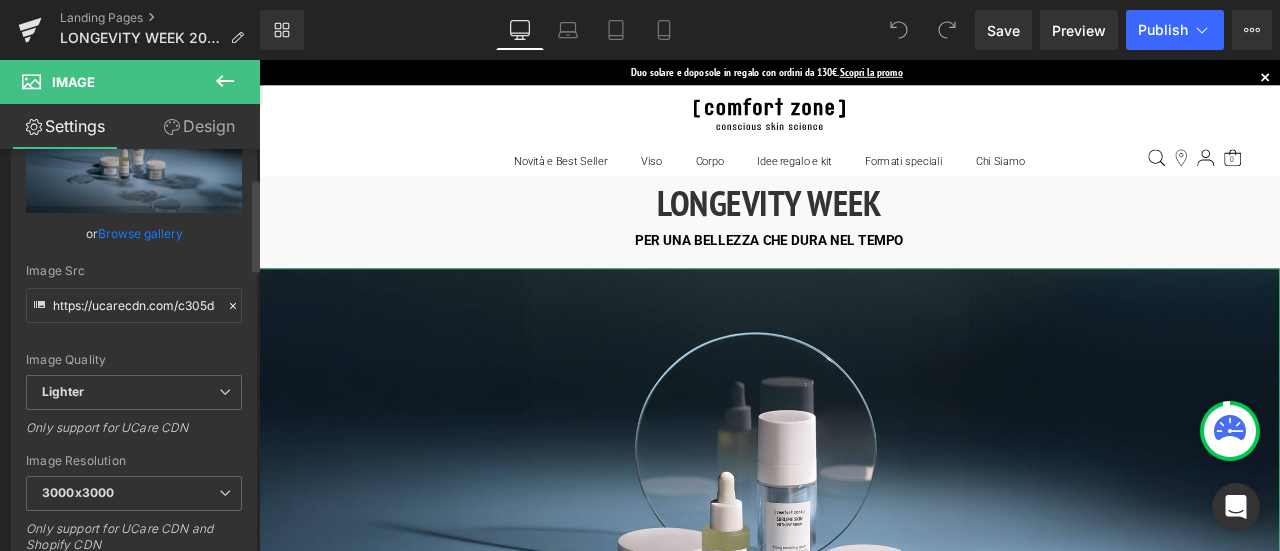 scroll, scrollTop: 0, scrollLeft: 0, axis: both 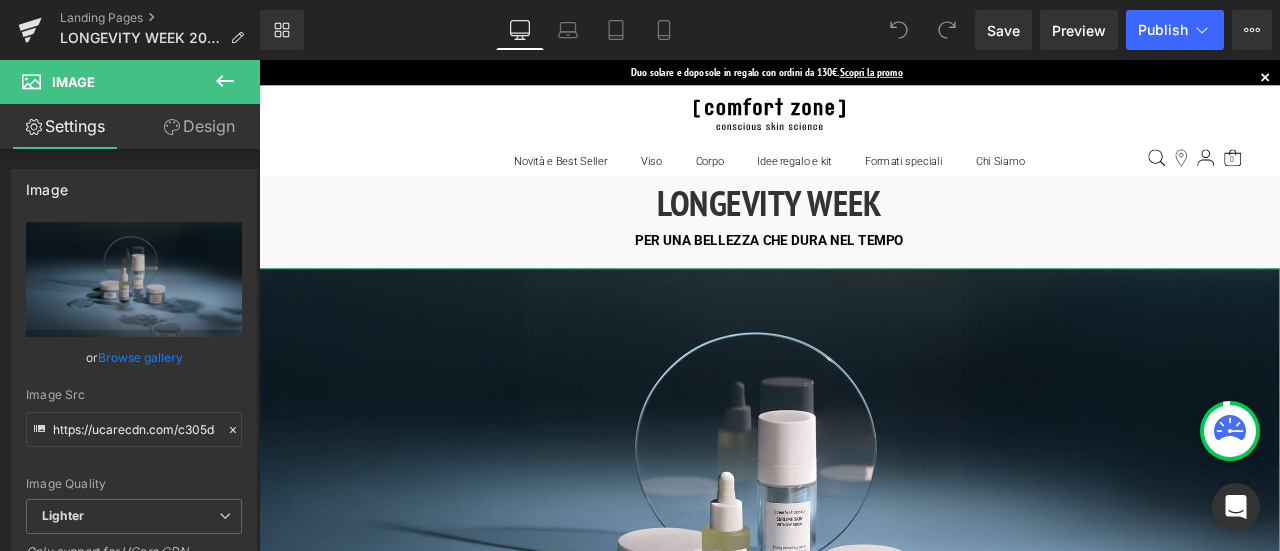 click on "Design" at bounding box center (199, 126) 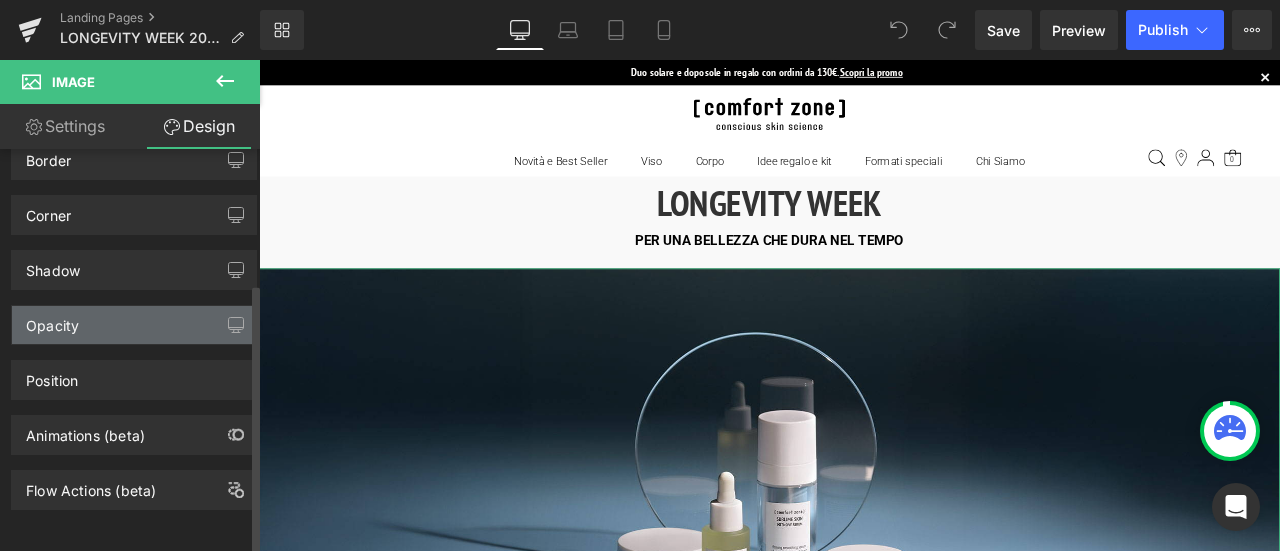scroll, scrollTop: 202, scrollLeft: 0, axis: vertical 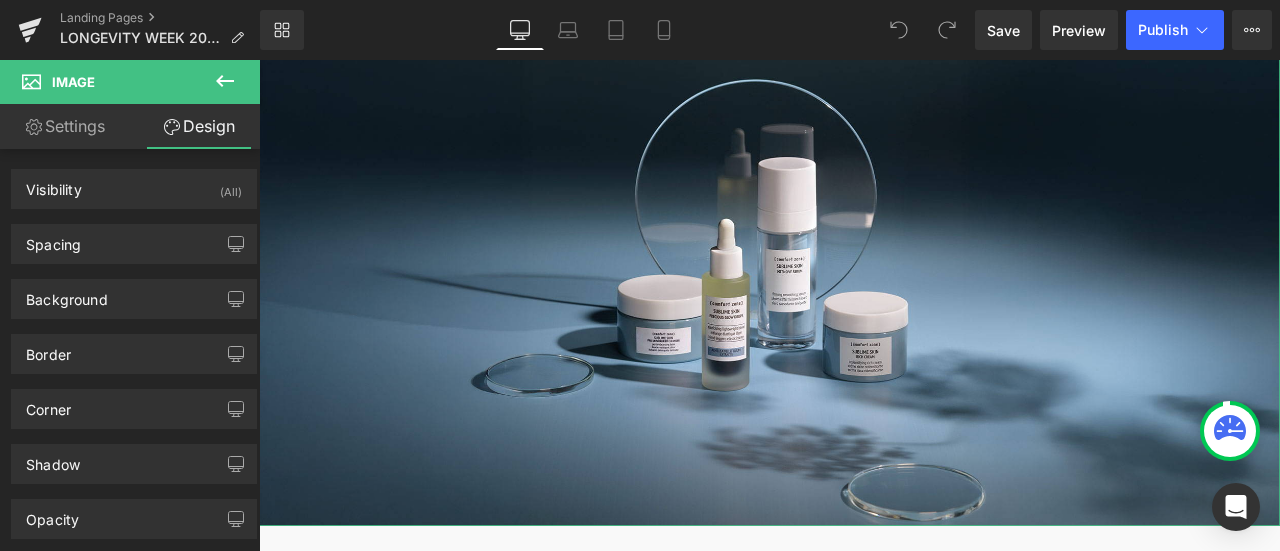 click on "Settings" at bounding box center [65, 126] 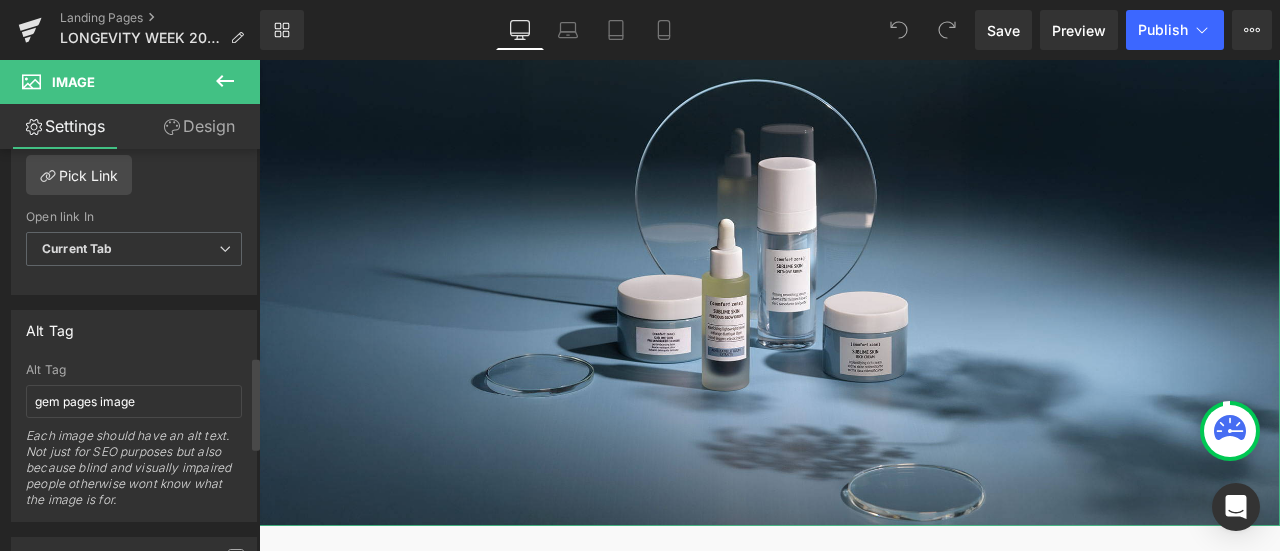scroll, scrollTop: 1100, scrollLeft: 0, axis: vertical 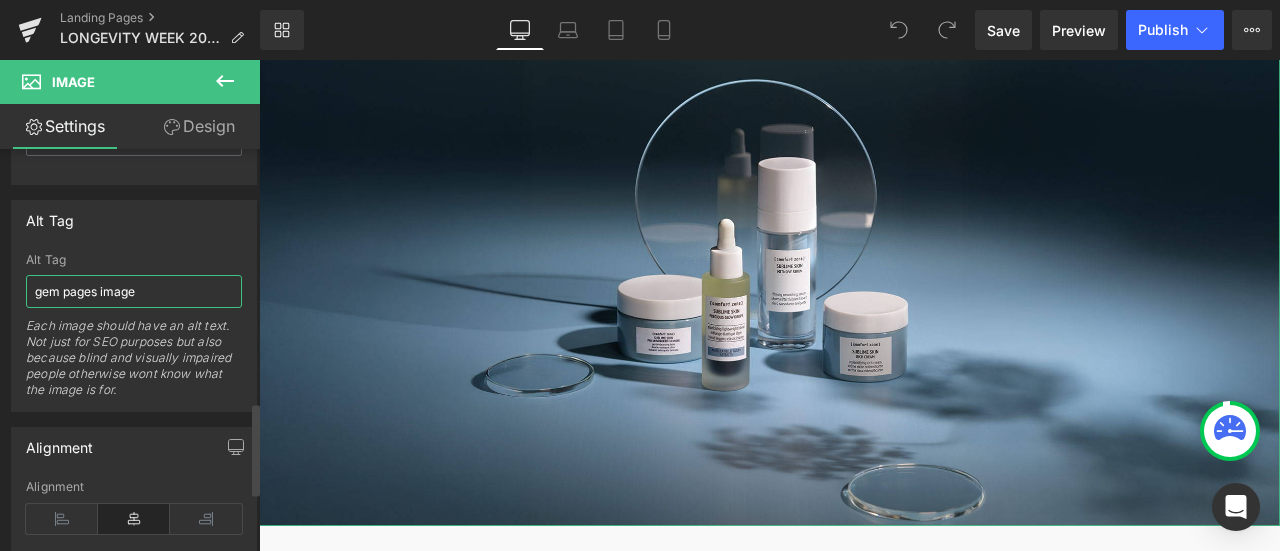click on "gem pages image" at bounding box center [134, 291] 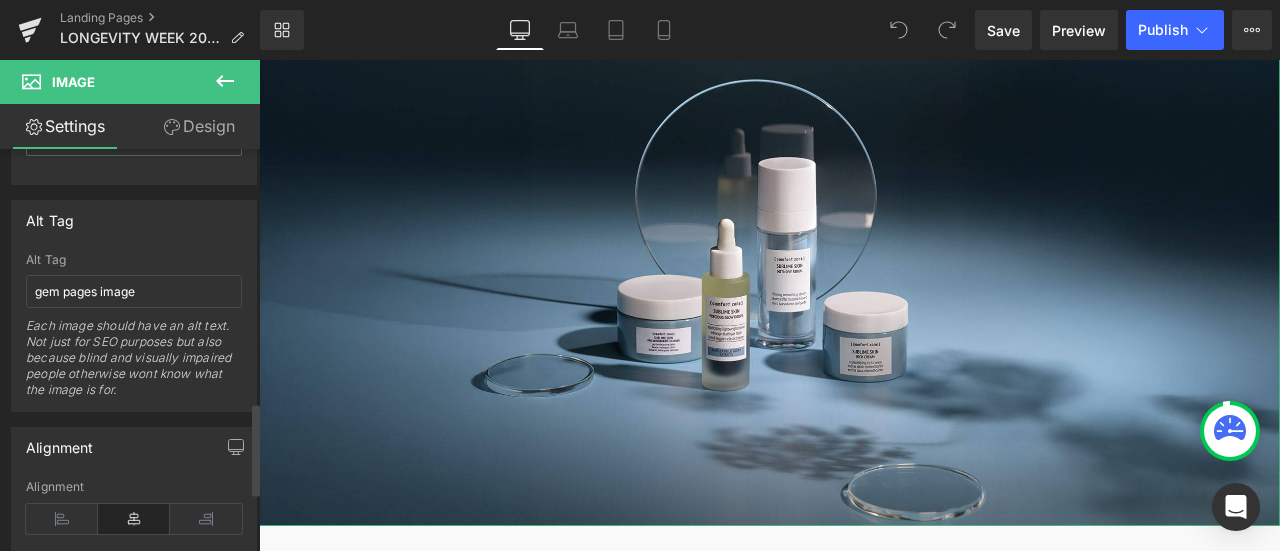 click on "Each image should have an alt text. Not just for SEO purposes but also because blind and visually impaired people otherwise wont know what the image is for." at bounding box center [134, 364] 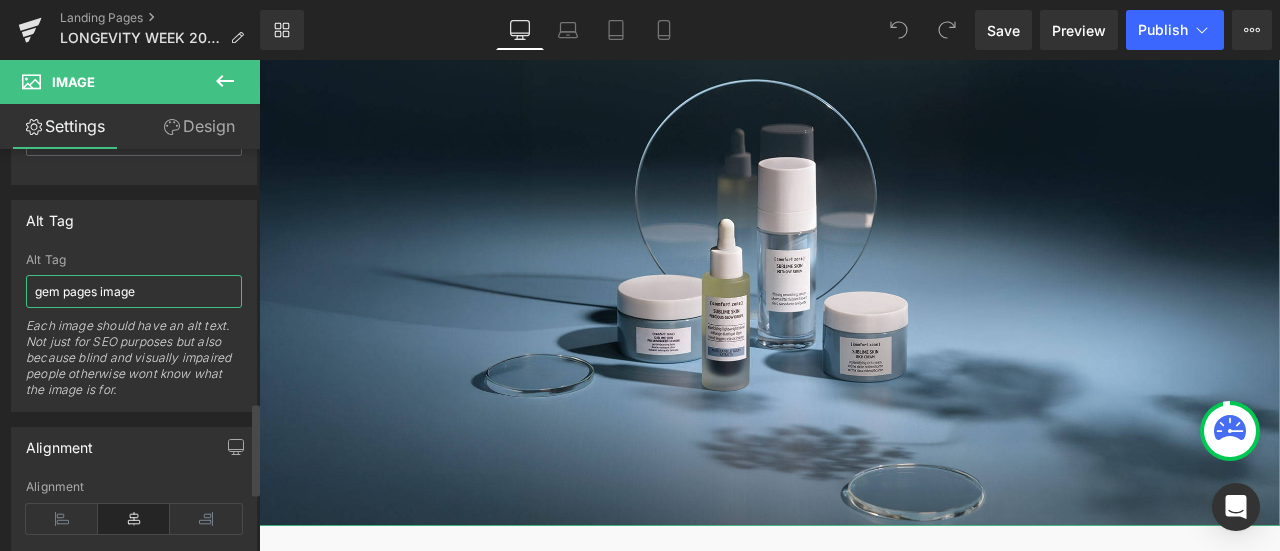 click on "gem pages image" at bounding box center [134, 291] 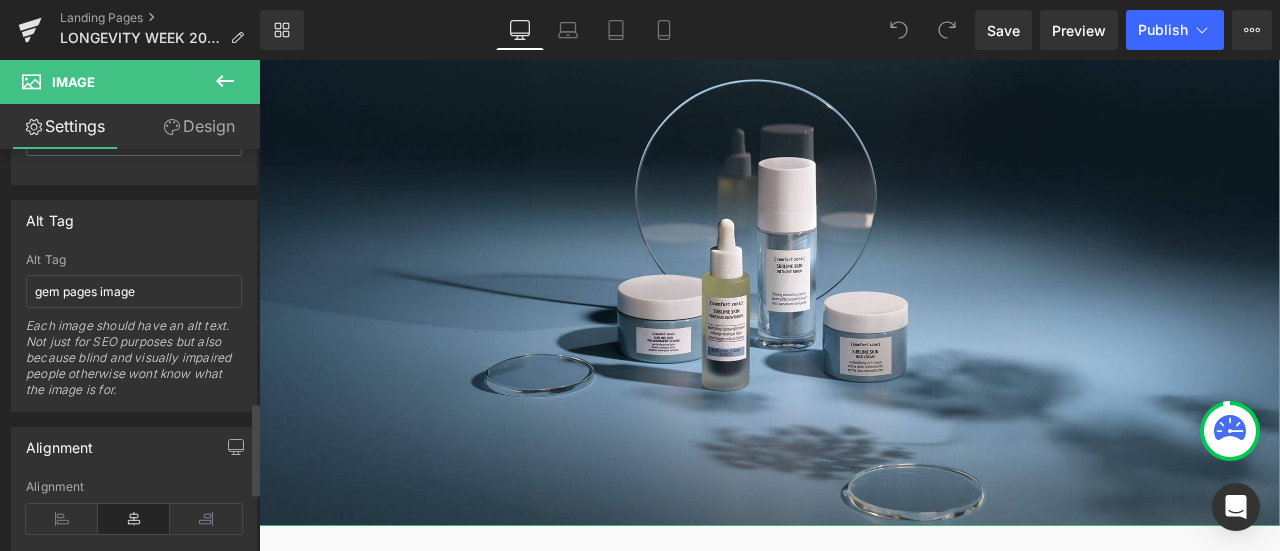 click on "Each image should have an alt text. Not just for SEO purposes but also because blind and visually impaired people otherwise wont know what the image is for." at bounding box center [134, 364] 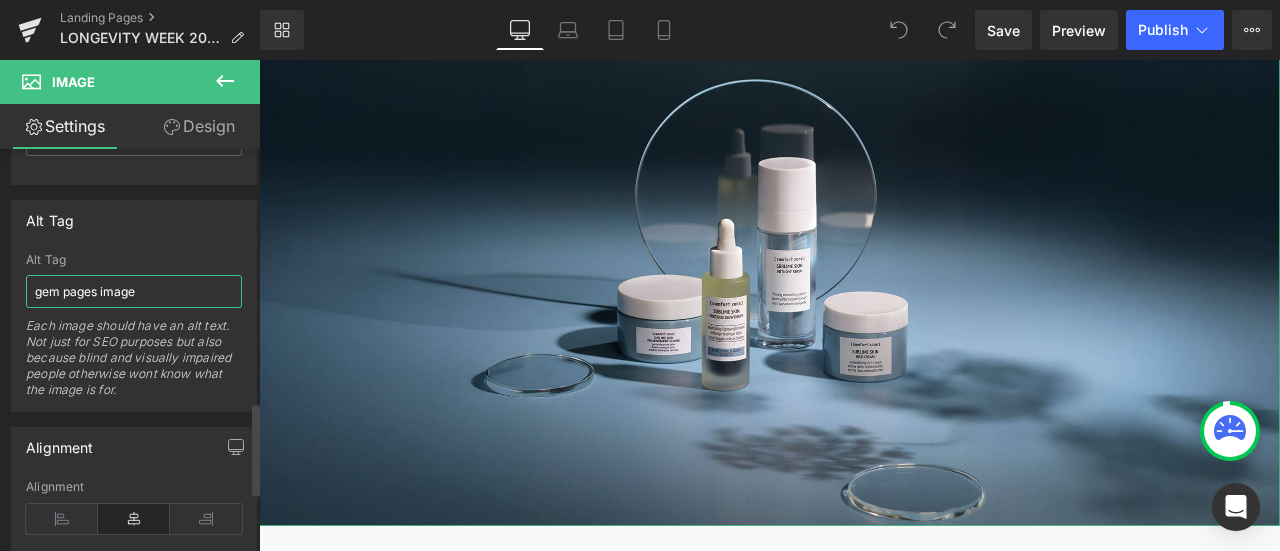 drag, startPoint x: 140, startPoint y: 285, endPoint x: 0, endPoint y: 285, distance: 140 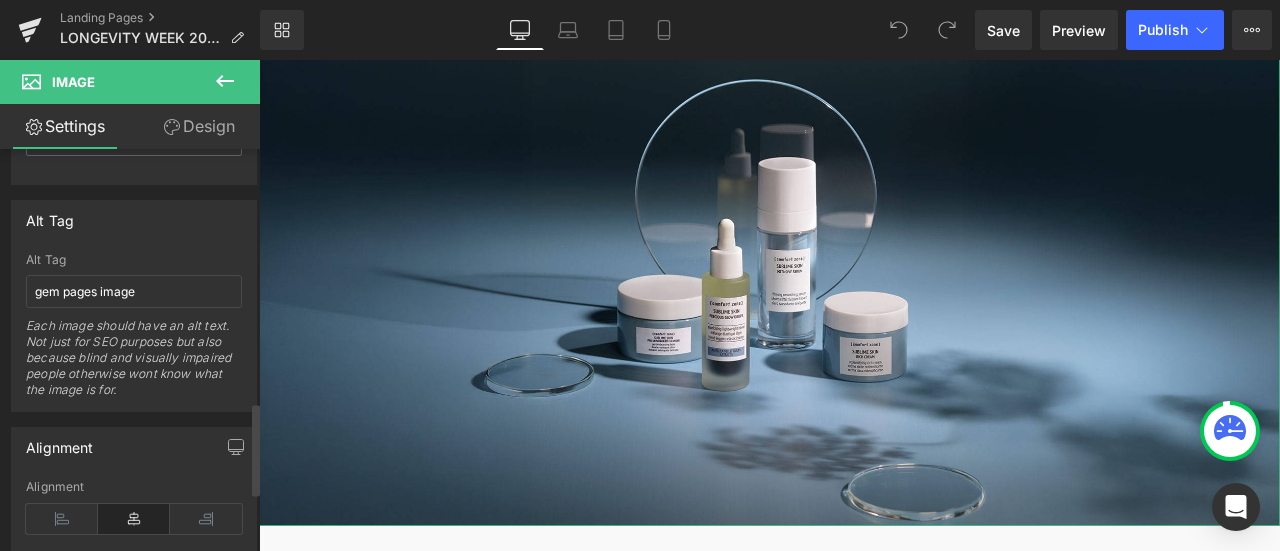 click on "Each image should have an alt text. Not just for SEO purposes but also because blind and visually impaired people otherwise wont know what the image is for." at bounding box center [134, 364] 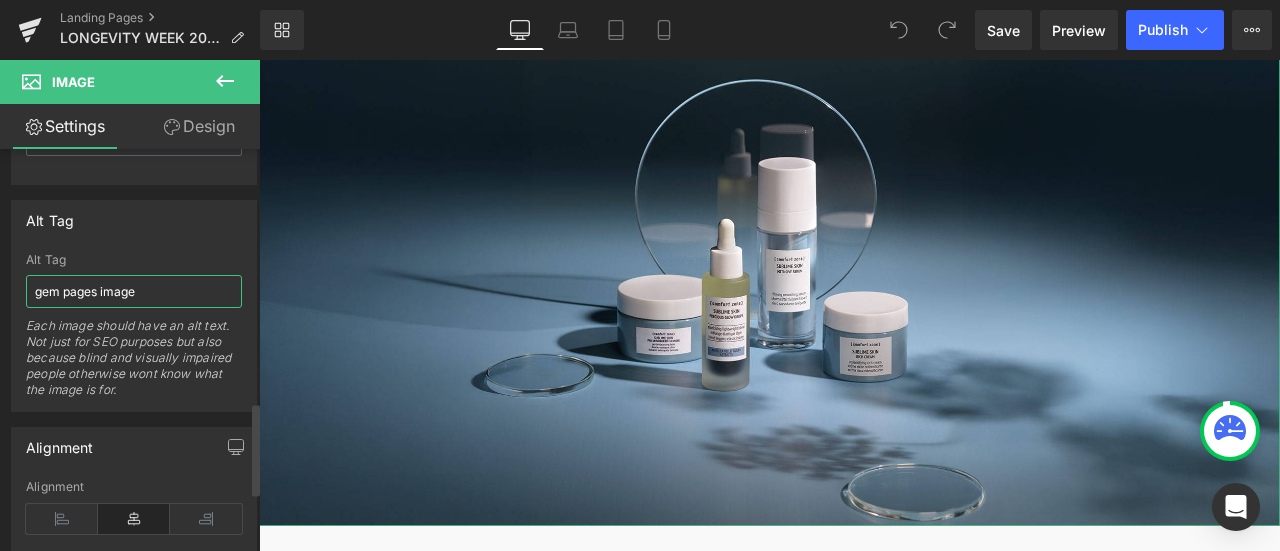 click on "gem pages image" at bounding box center (134, 291) 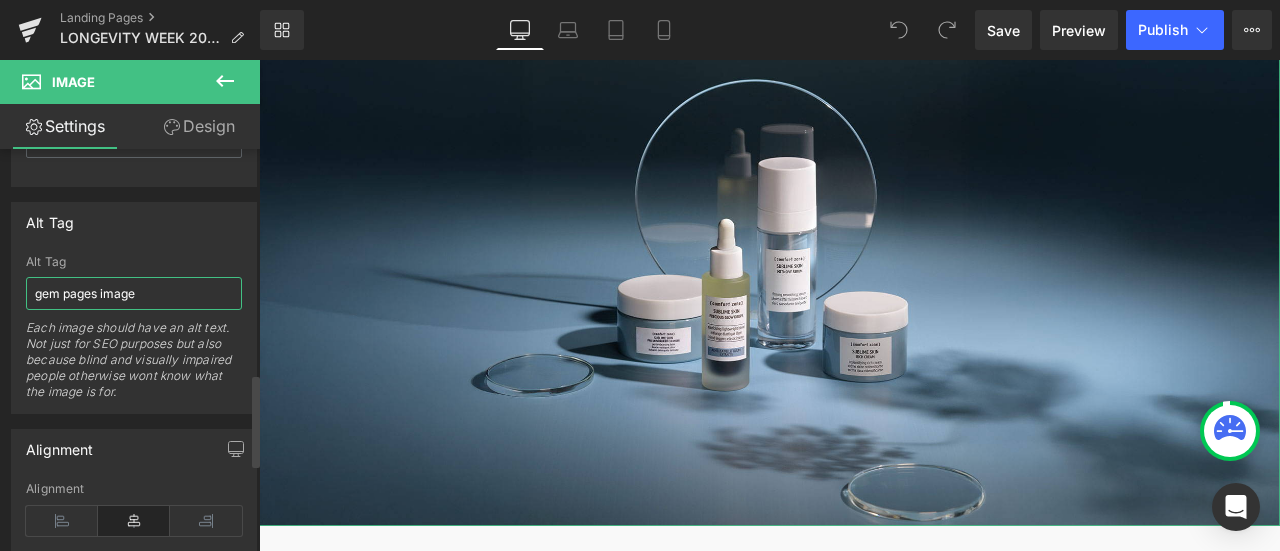 scroll, scrollTop: 1100, scrollLeft: 0, axis: vertical 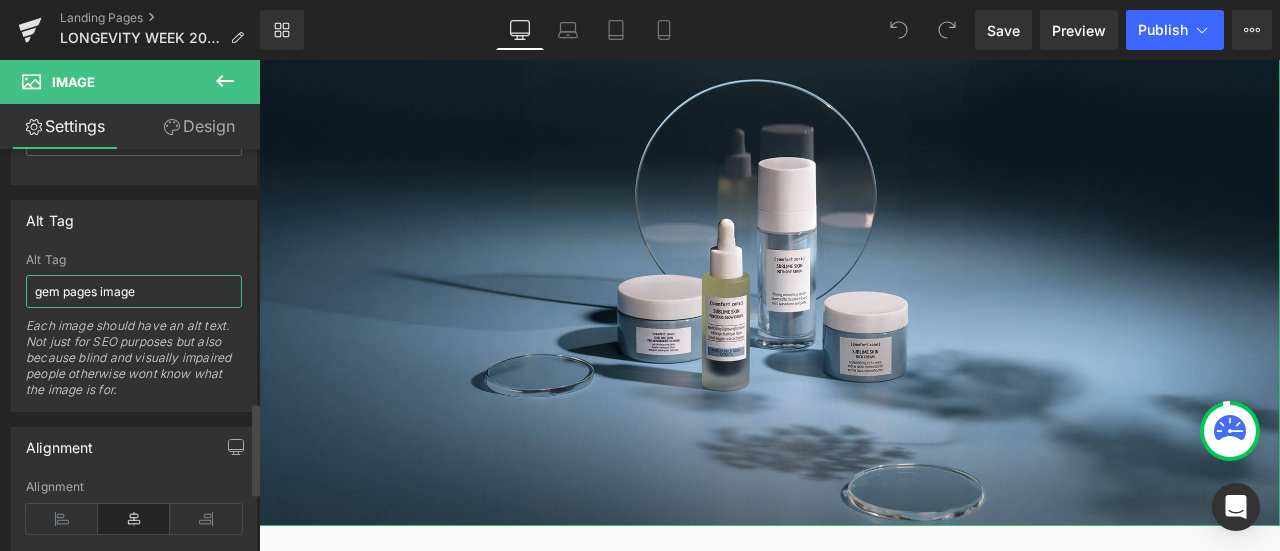 click on "gem pages image" at bounding box center (134, 291) 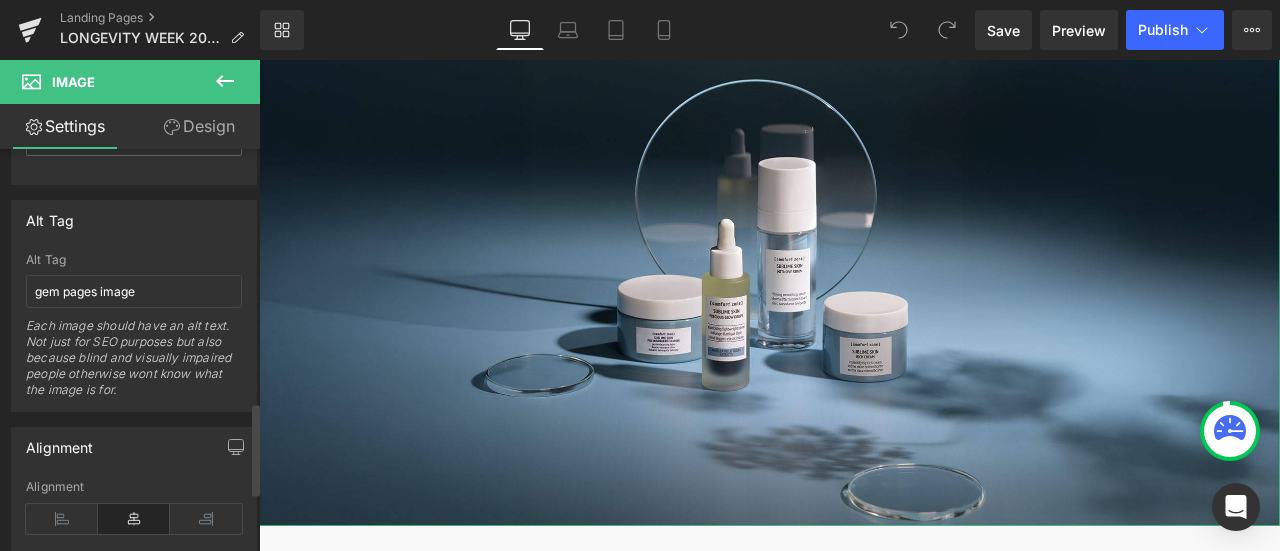 click on "Each image should have an alt text. Not just for SEO purposes but also because blind and visually impaired people otherwise wont know what the image is for." at bounding box center [134, 364] 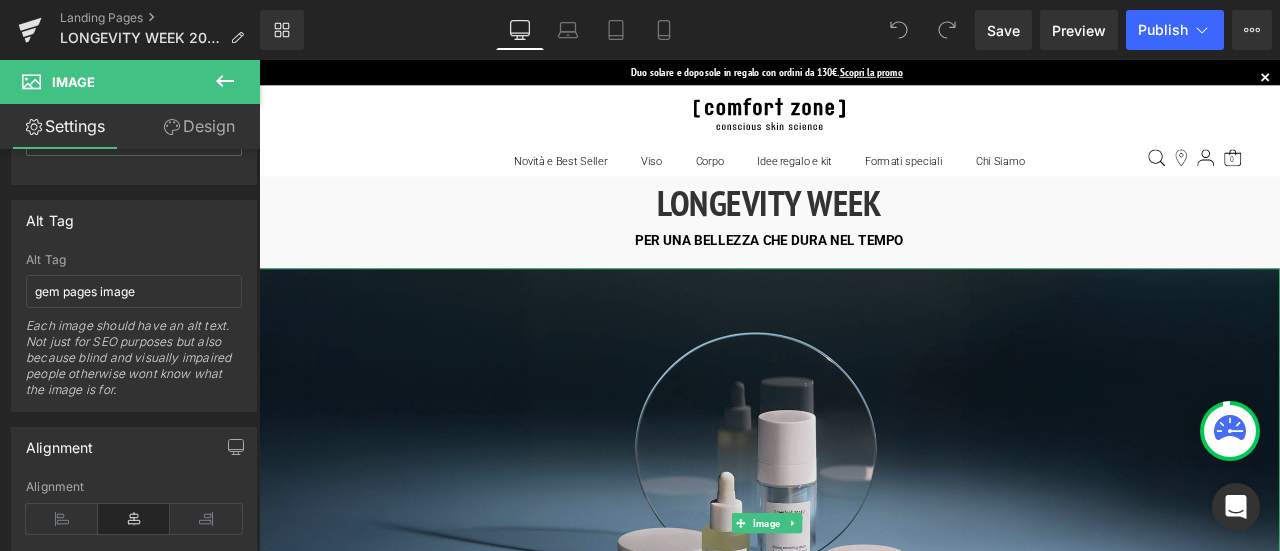 scroll, scrollTop: 0, scrollLeft: 0, axis: both 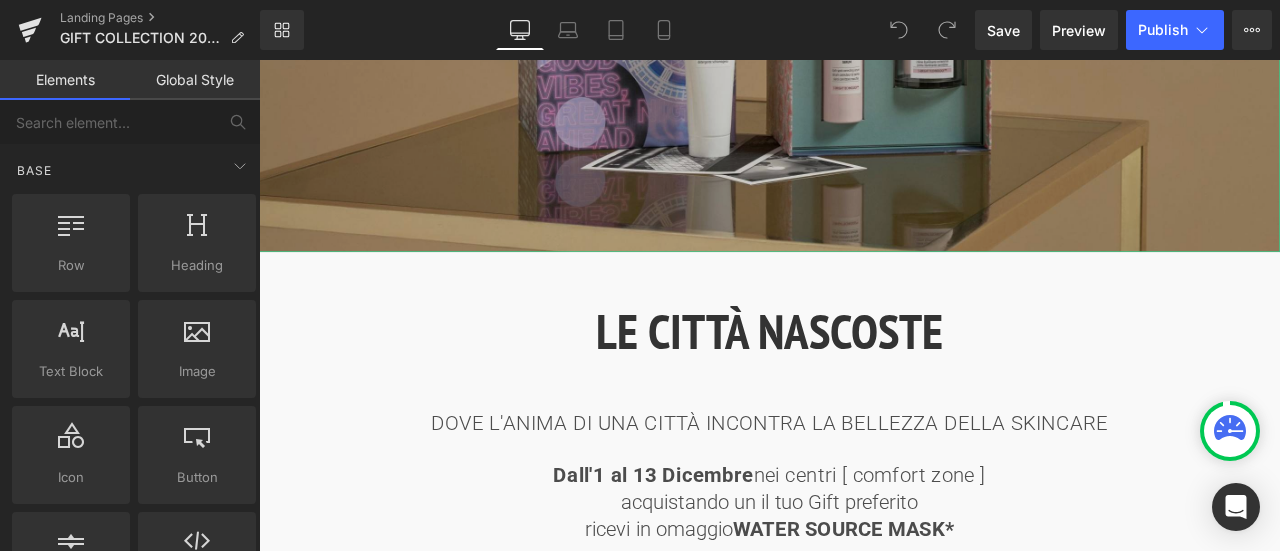 click at bounding box center (864, -53) 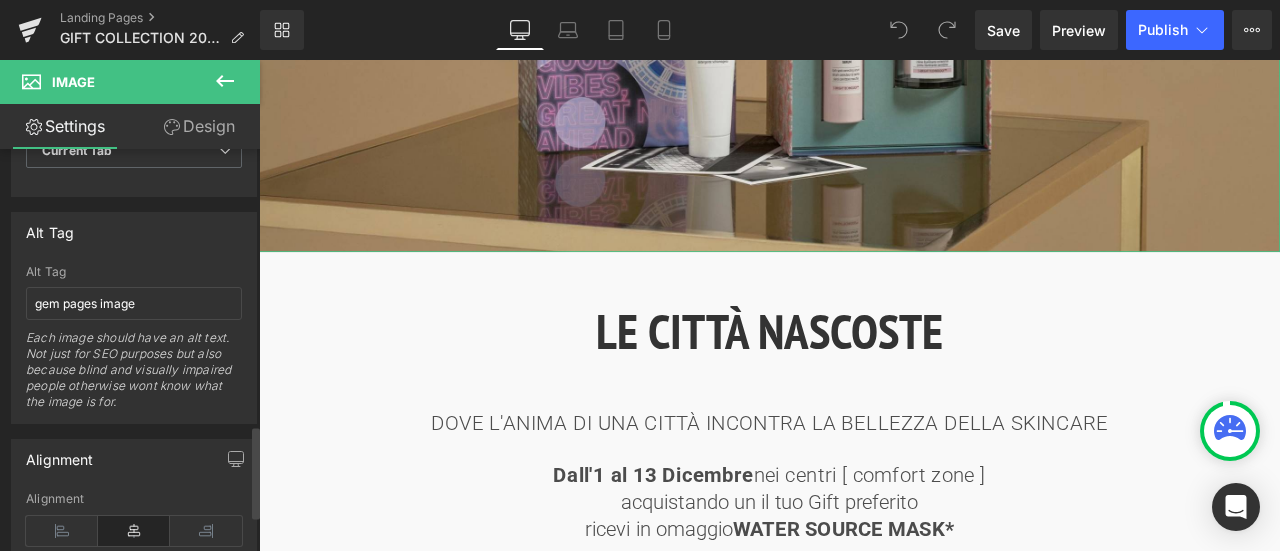 scroll, scrollTop: 1200, scrollLeft: 0, axis: vertical 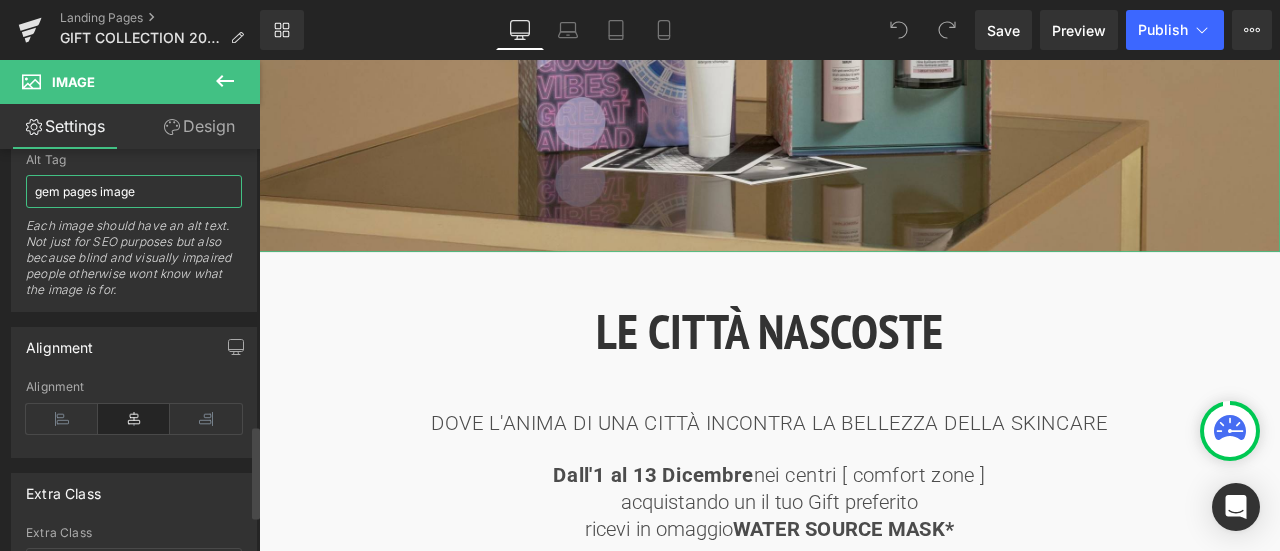 click on "gem pages image" at bounding box center [134, 191] 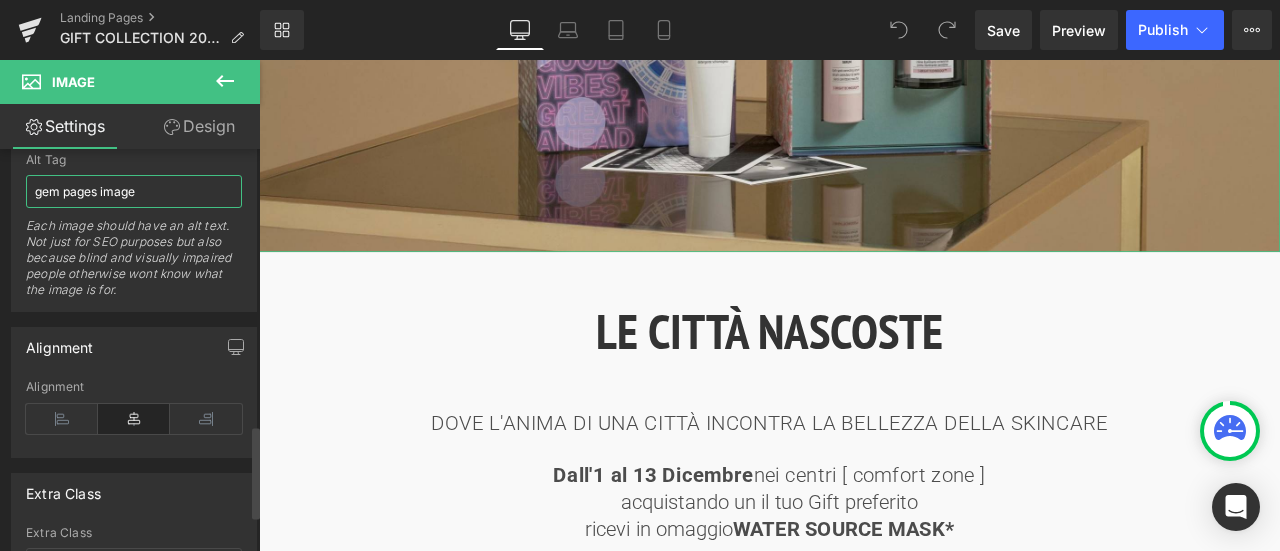 drag, startPoint x: 166, startPoint y: 188, endPoint x: 0, endPoint y: 179, distance: 166.24379 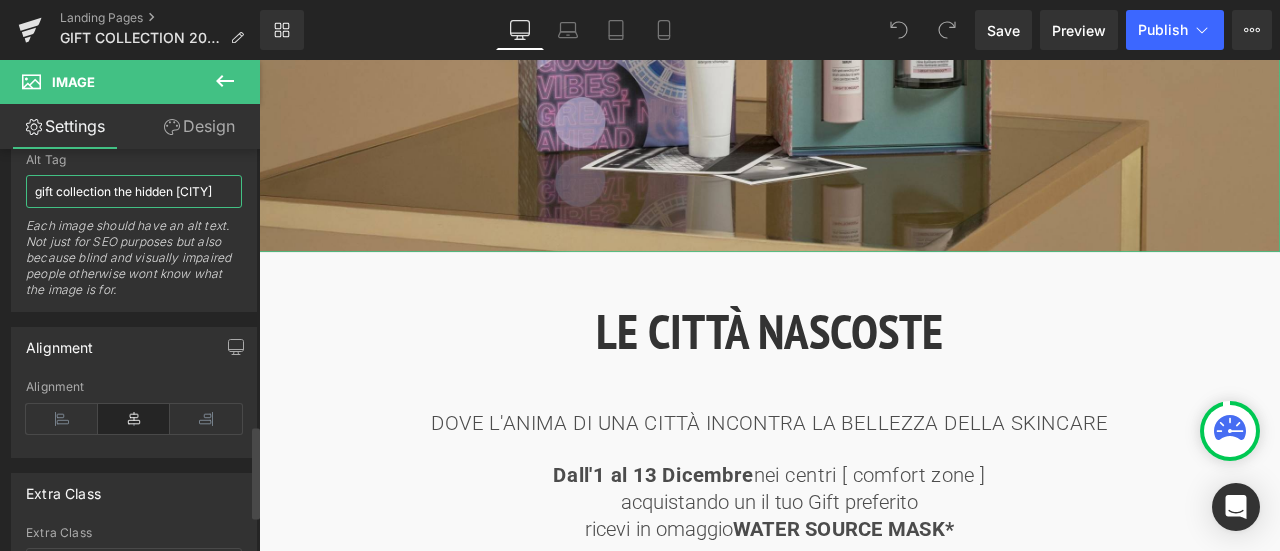 type on "gift collection the hidden cities" 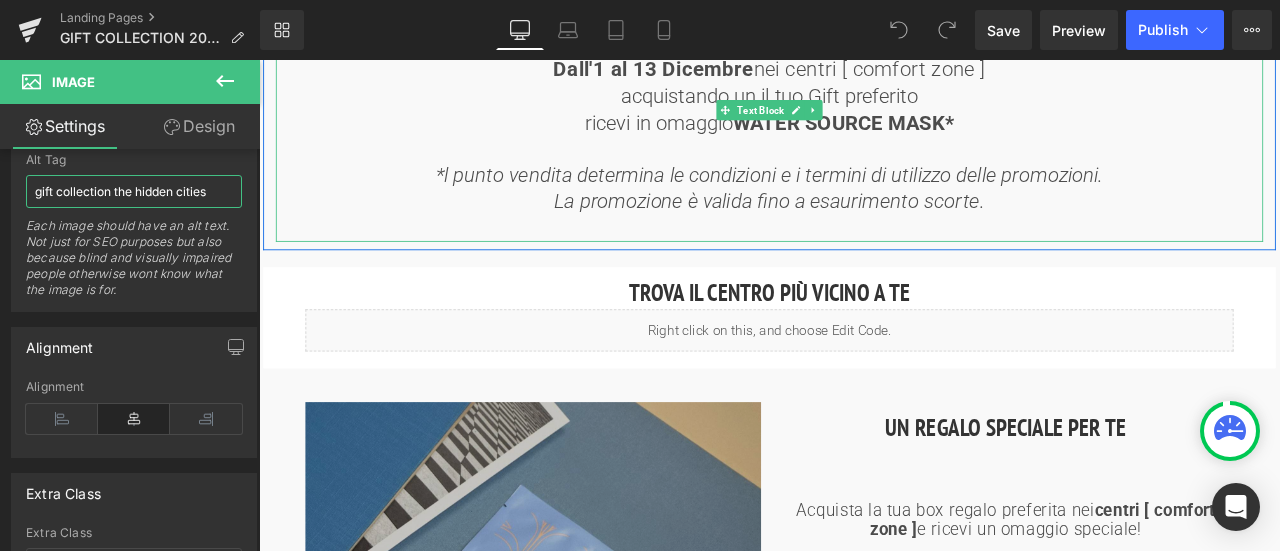 scroll, scrollTop: 1300, scrollLeft: 0, axis: vertical 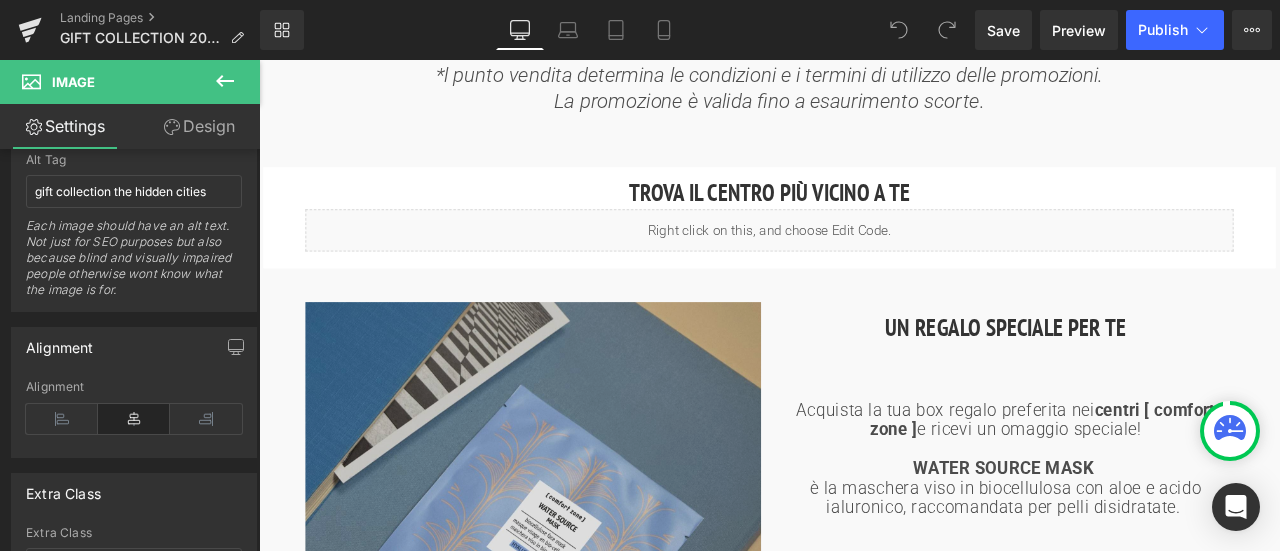 click at bounding box center (584, 617) 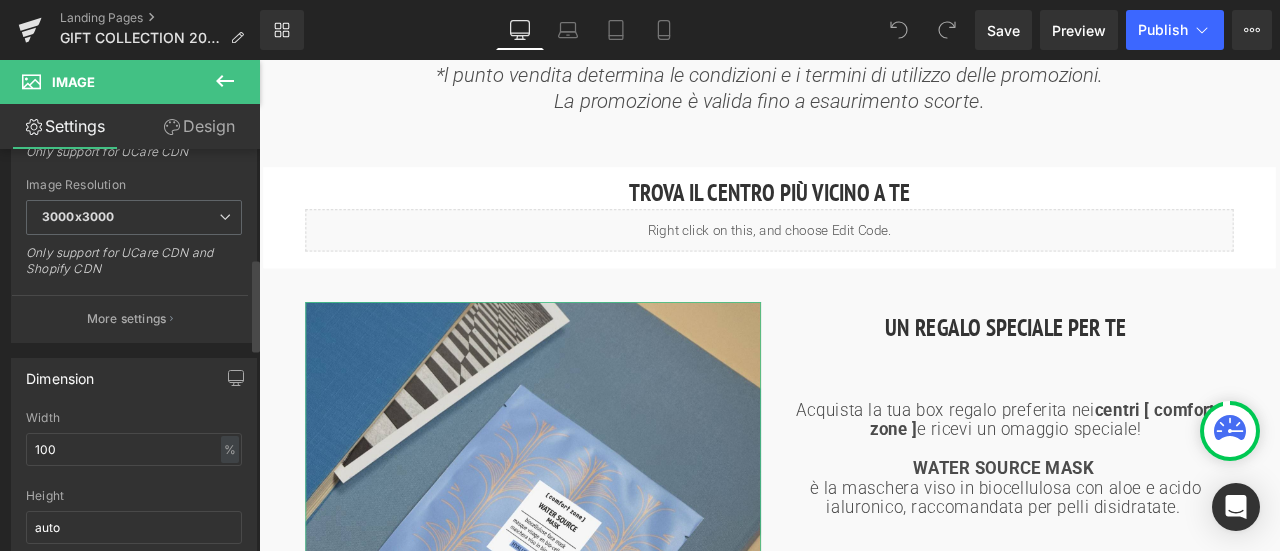 scroll, scrollTop: 1000, scrollLeft: 0, axis: vertical 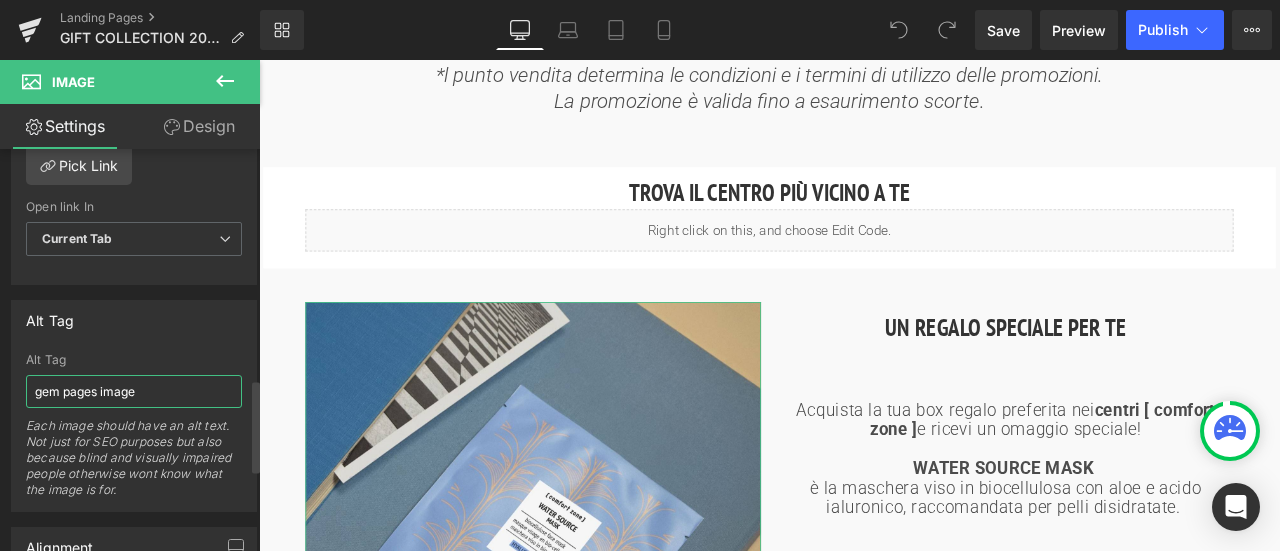 drag, startPoint x: 130, startPoint y: 387, endPoint x: 0, endPoint y: 383, distance: 130.06152 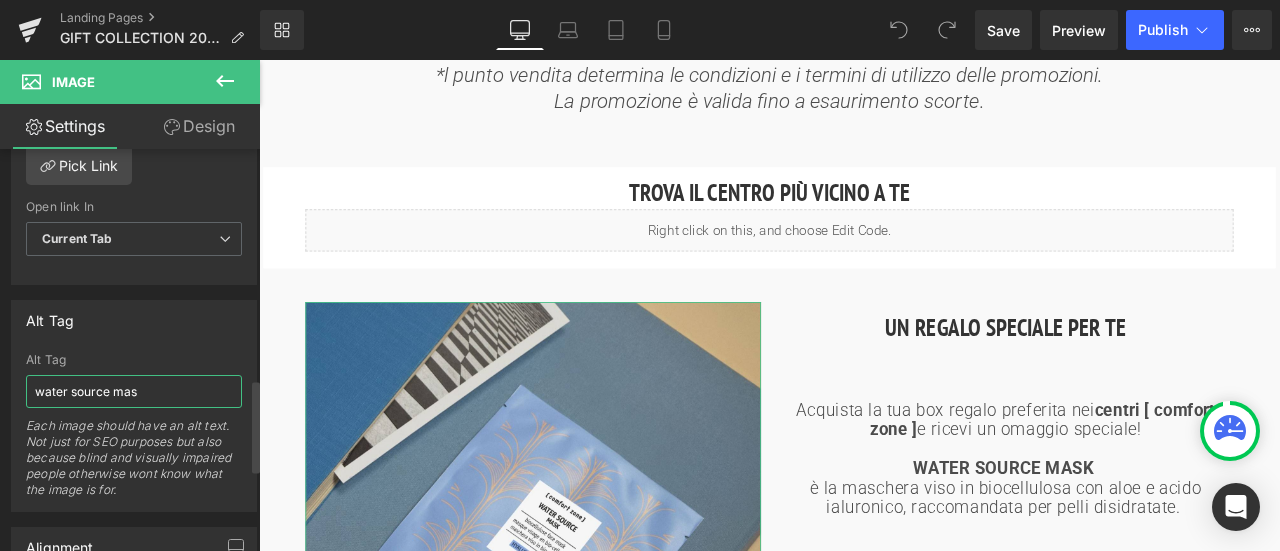 type on "water source mask" 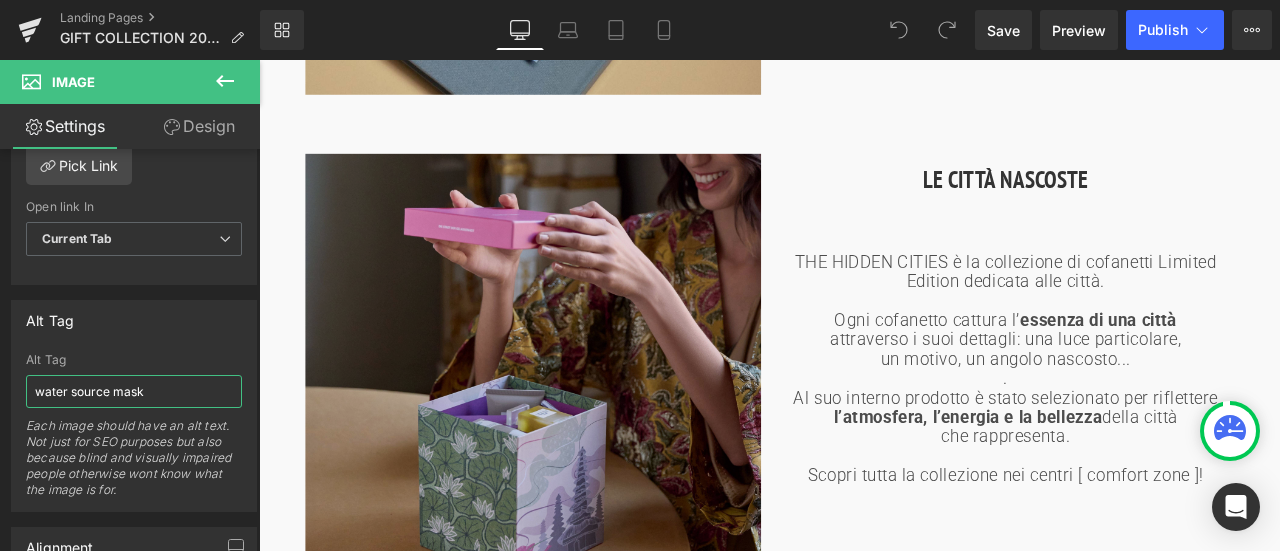 scroll, scrollTop: 2200, scrollLeft: 0, axis: vertical 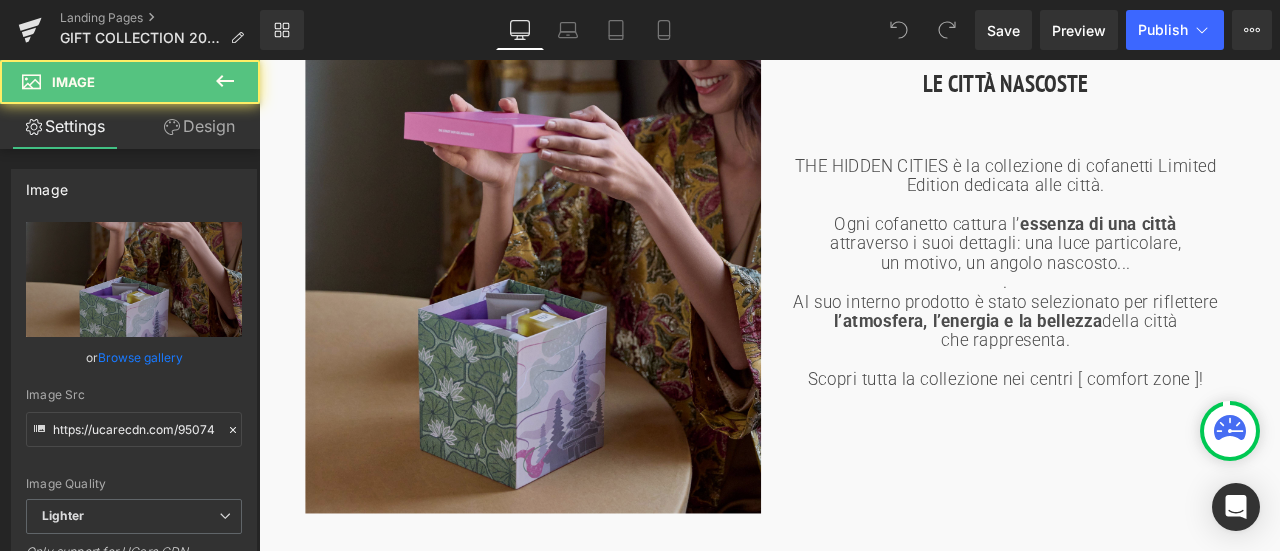click at bounding box center (584, 327) 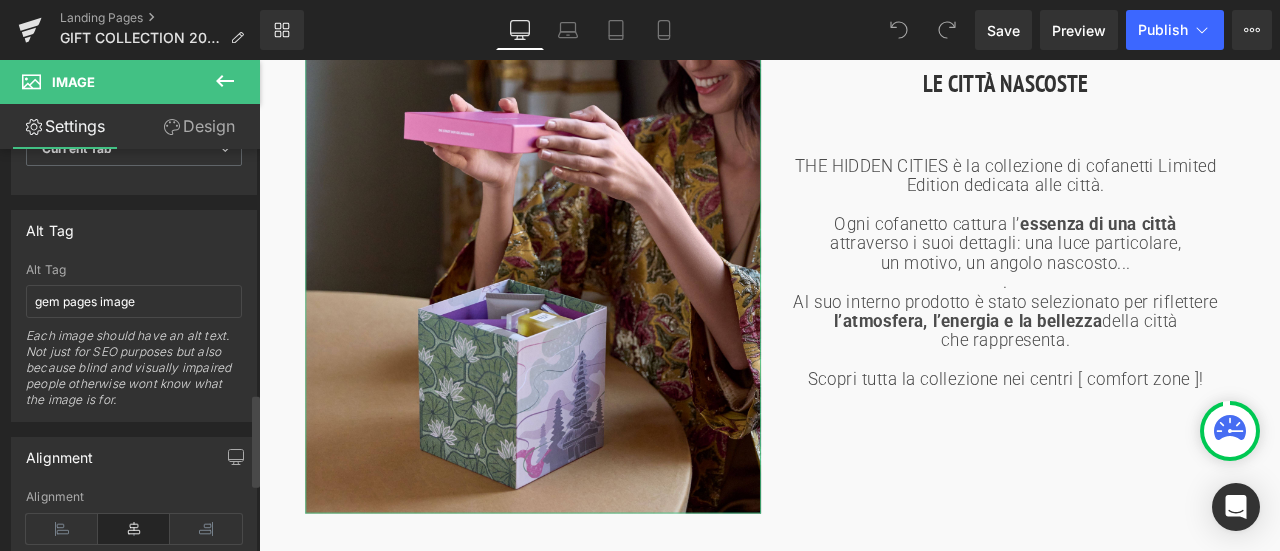 scroll, scrollTop: 1058, scrollLeft: 0, axis: vertical 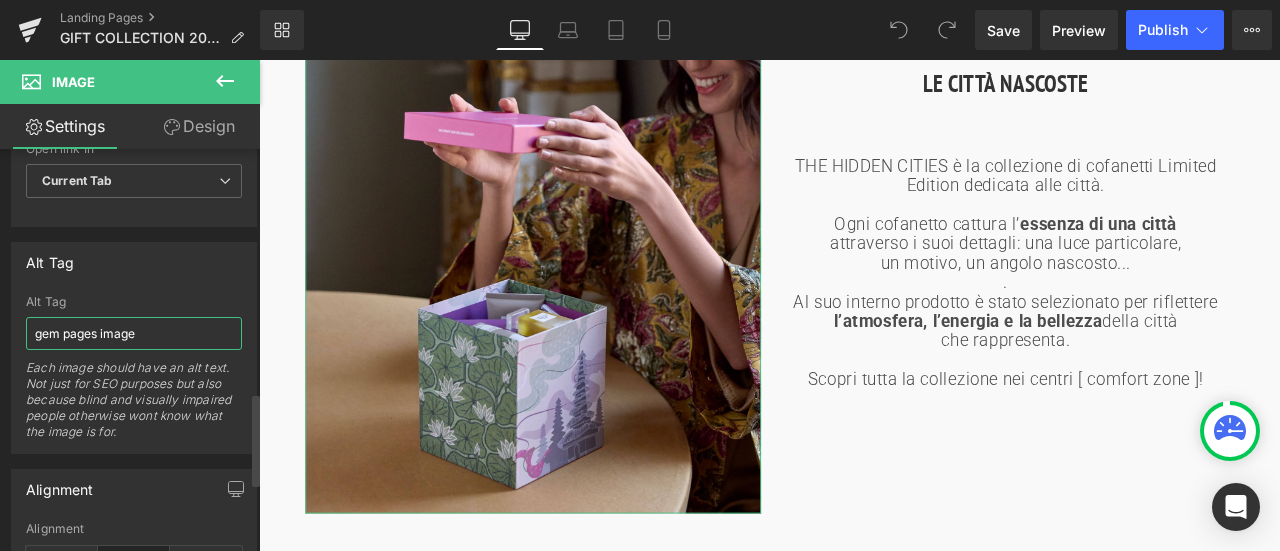 drag, startPoint x: 162, startPoint y: 331, endPoint x: 0, endPoint y: 331, distance: 162 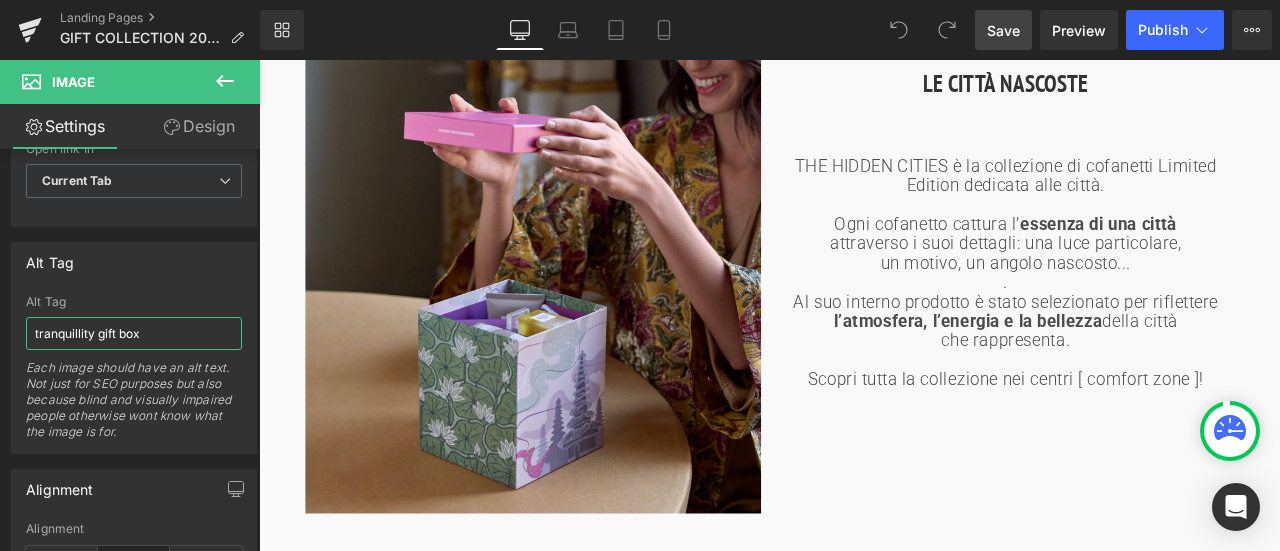 type on "tranquillity gift box" 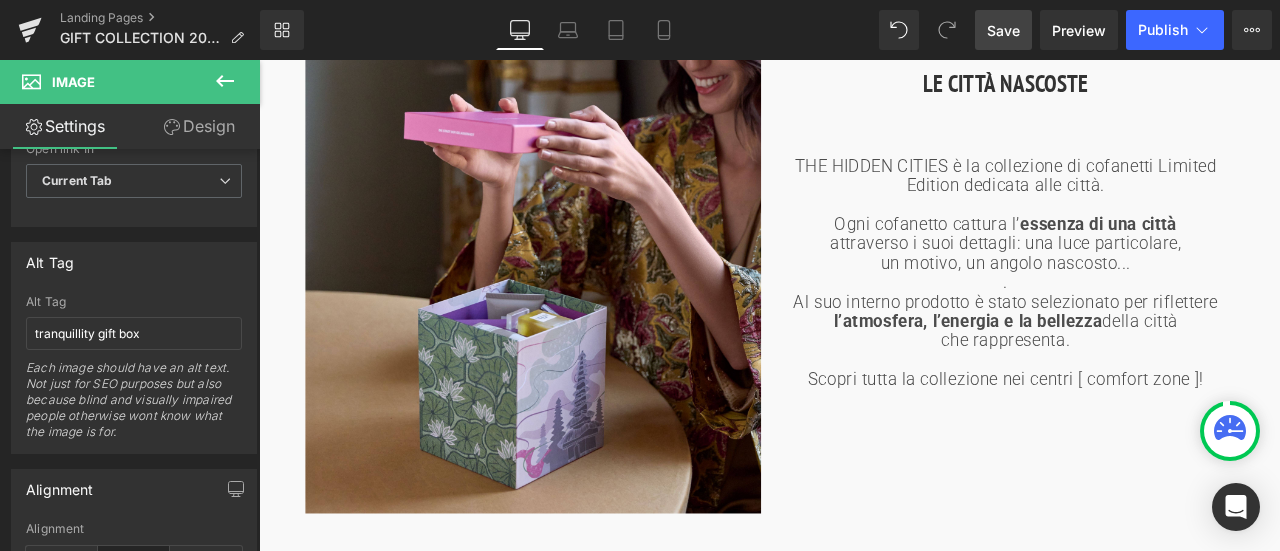 click on "Save" at bounding box center (1003, 30) 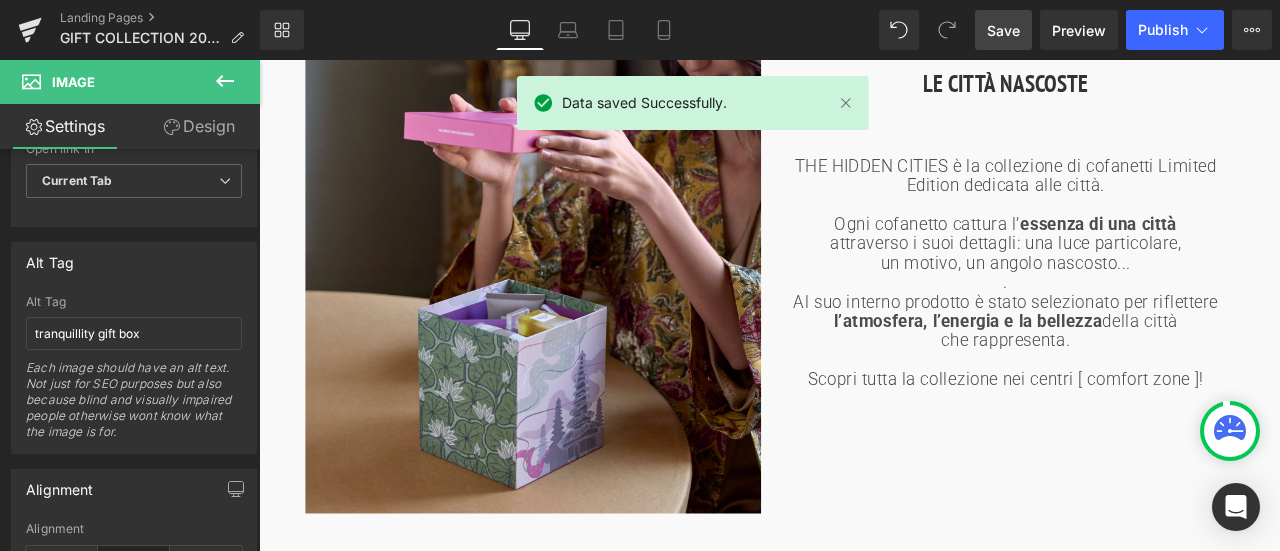 click on "You are previewing how the   will restyle your page. You can not edit Elements in Preset Preview Mode.  Landing Pages GIFT COLLECTION 2025 Library Desktop Desktop Laptop Tablet Mobile Save Preview Publish Scheduled View Live Page View with current Template Save Template to Library Schedule Publish  Optimize  Publish Settings Shortcuts  Your page can’t be published   You've reached the maximum number of published pages on your plan  (0/0).  You need to upgrade your plan or unpublish all your pages to get 1 publish slot.   Unpublish pages   Upgrade plan
Data saved Successfully.
Elements Global Style Base Row  rows, columns, layouts, div Heading  headings, titles, h1,h2,h3,h4,h5,h6 Text Block  texts, paragraphs, contents, blocks Image  images, photos, alts, uploads Icon  icons, symbols Button  button, call to action, cta Separator  separators, dividers, horizontal lines Liquid  Banner Parallax  Hero Banner  Stack Tabs  List" at bounding box center (640, 275) 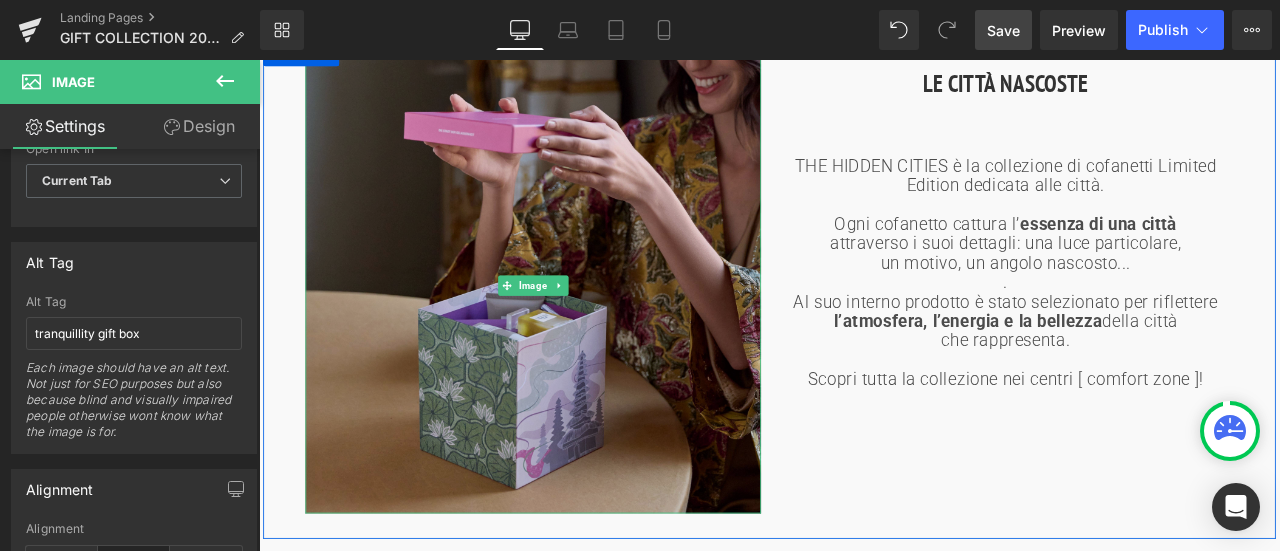 click at bounding box center (584, 327) 